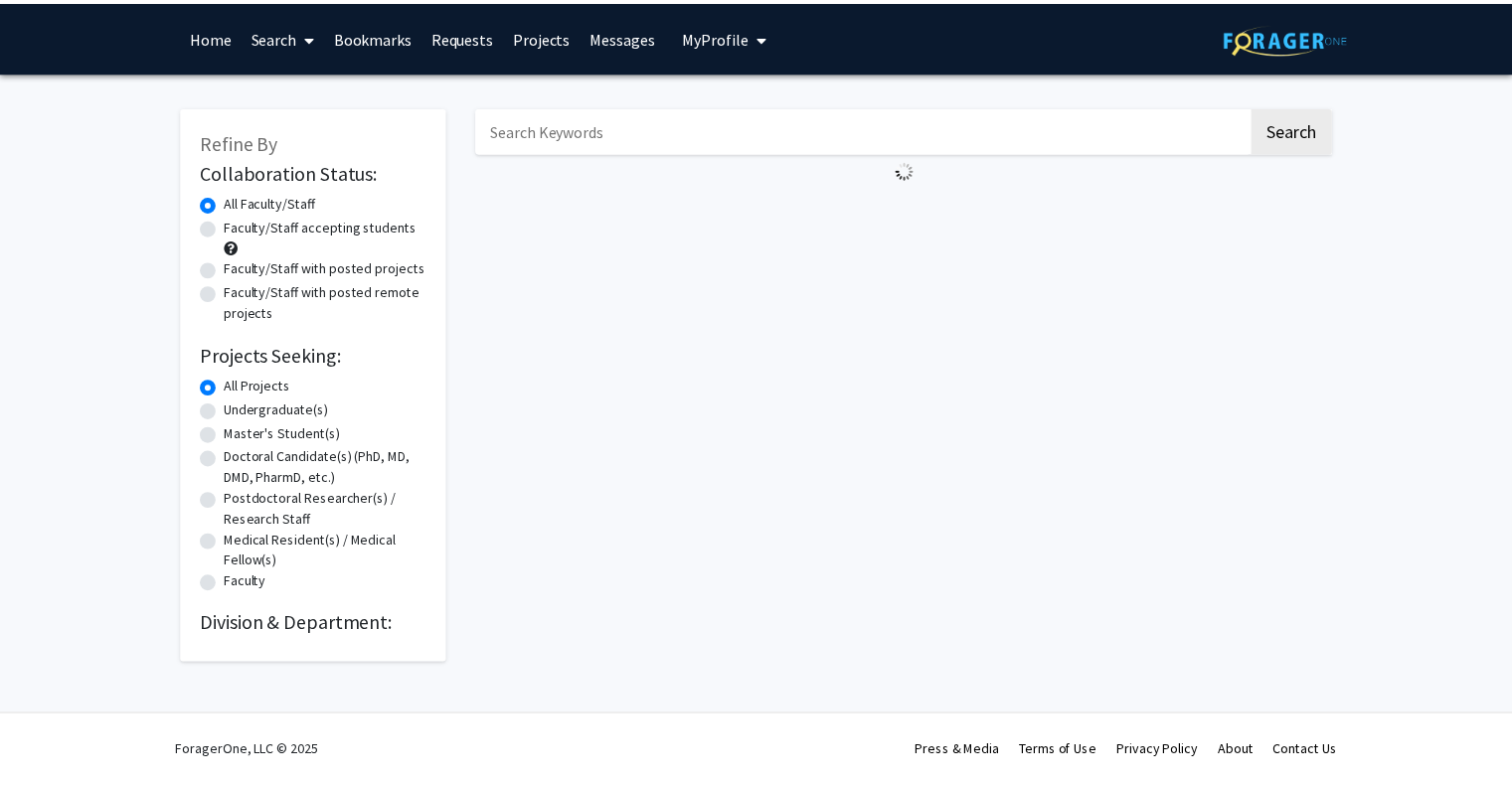 scroll, scrollTop: 0, scrollLeft: 0, axis: both 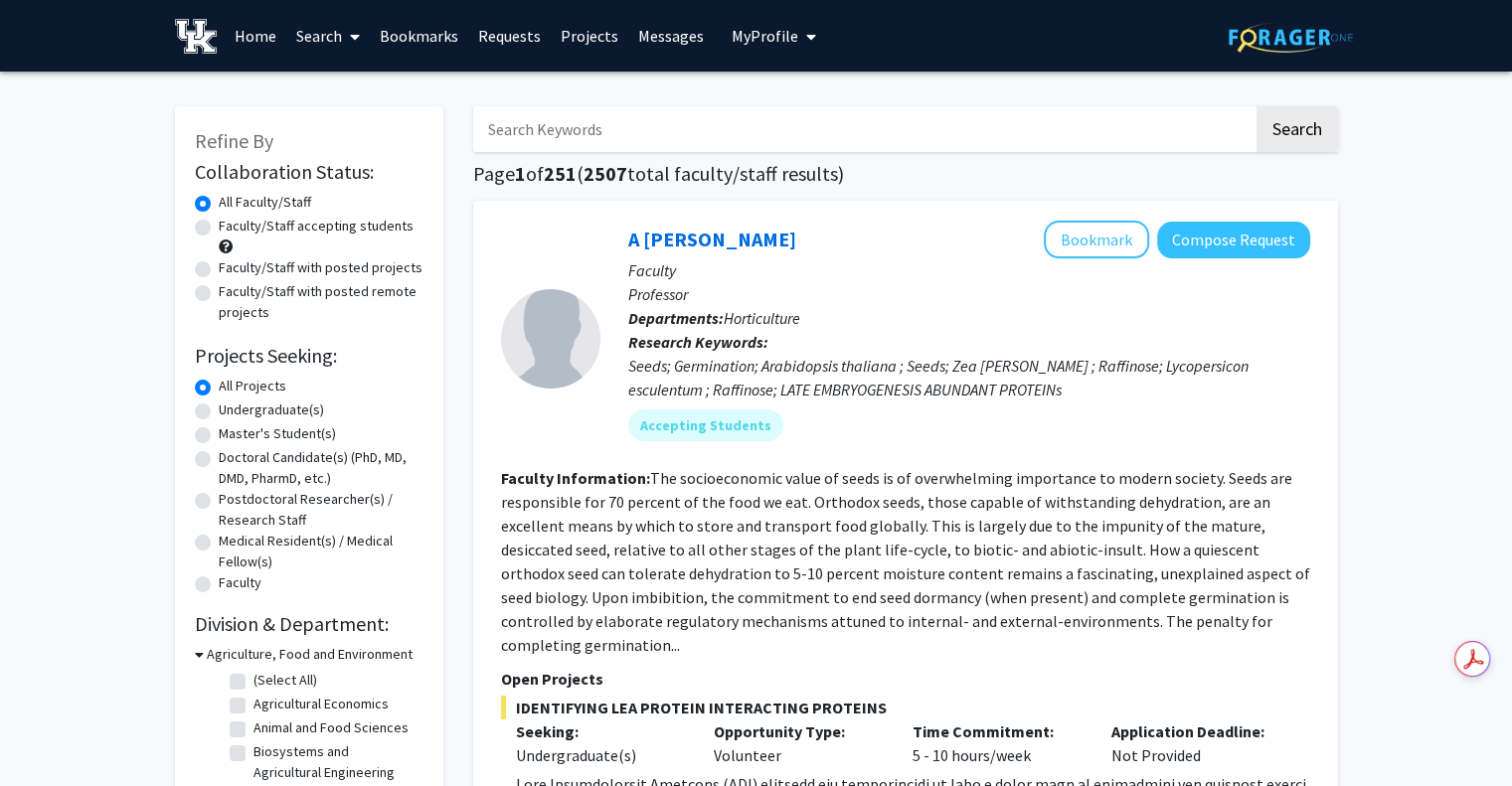 click on "Faculty/Staff accepting students" 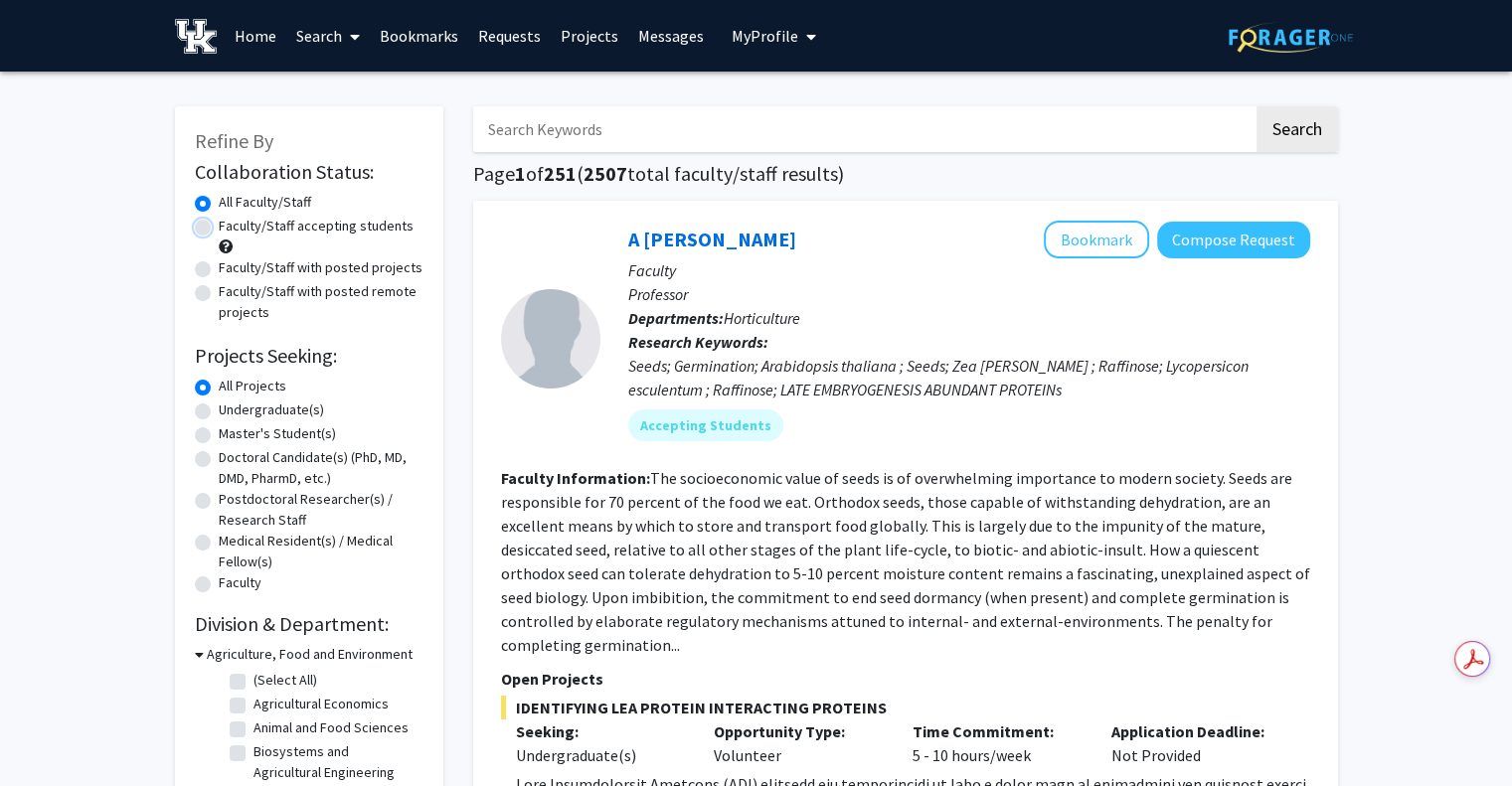 click on "Faculty/Staff accepting students" at bounding box center (225, 222) 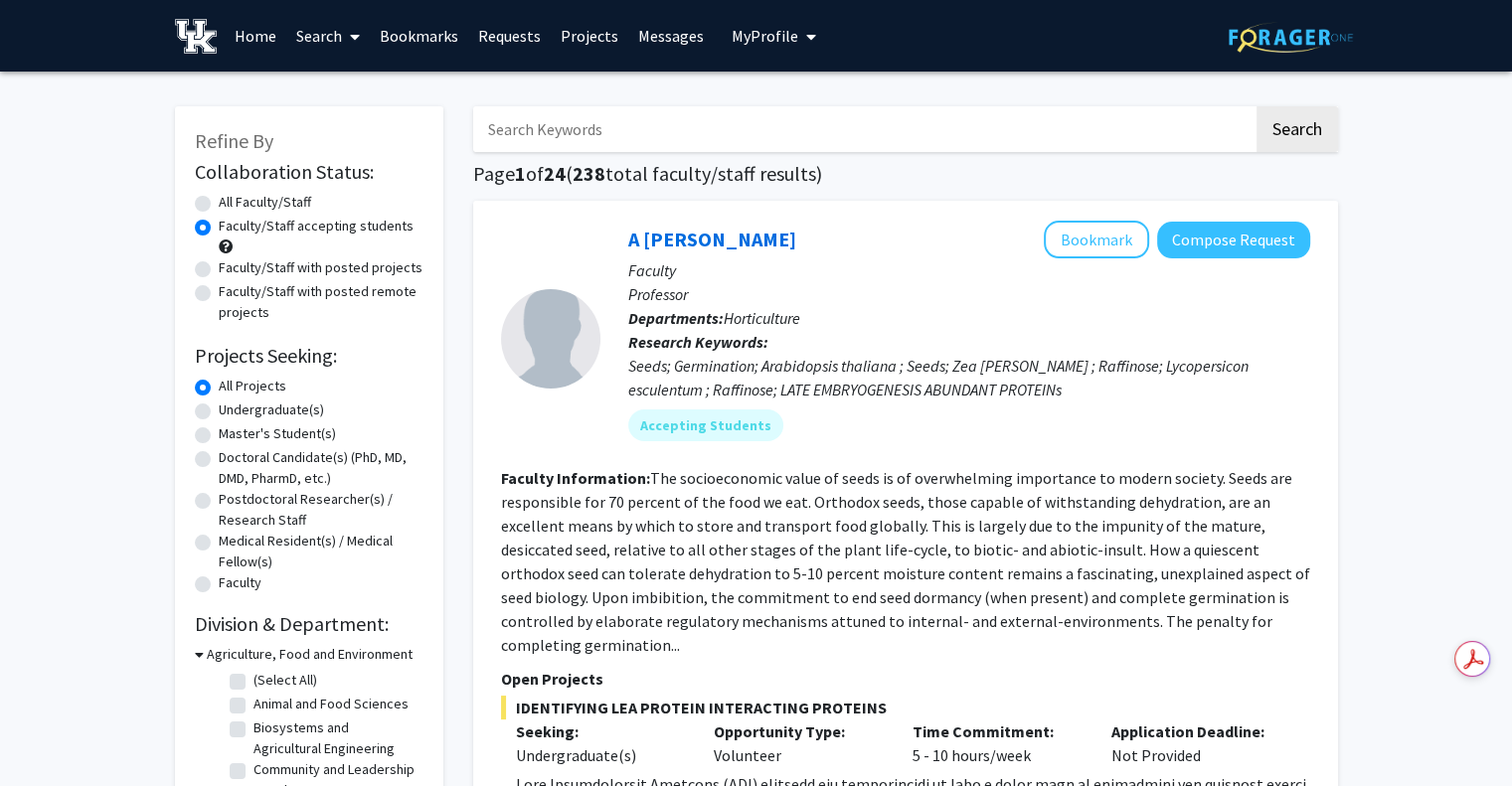 click on "Undergraduate(s)" 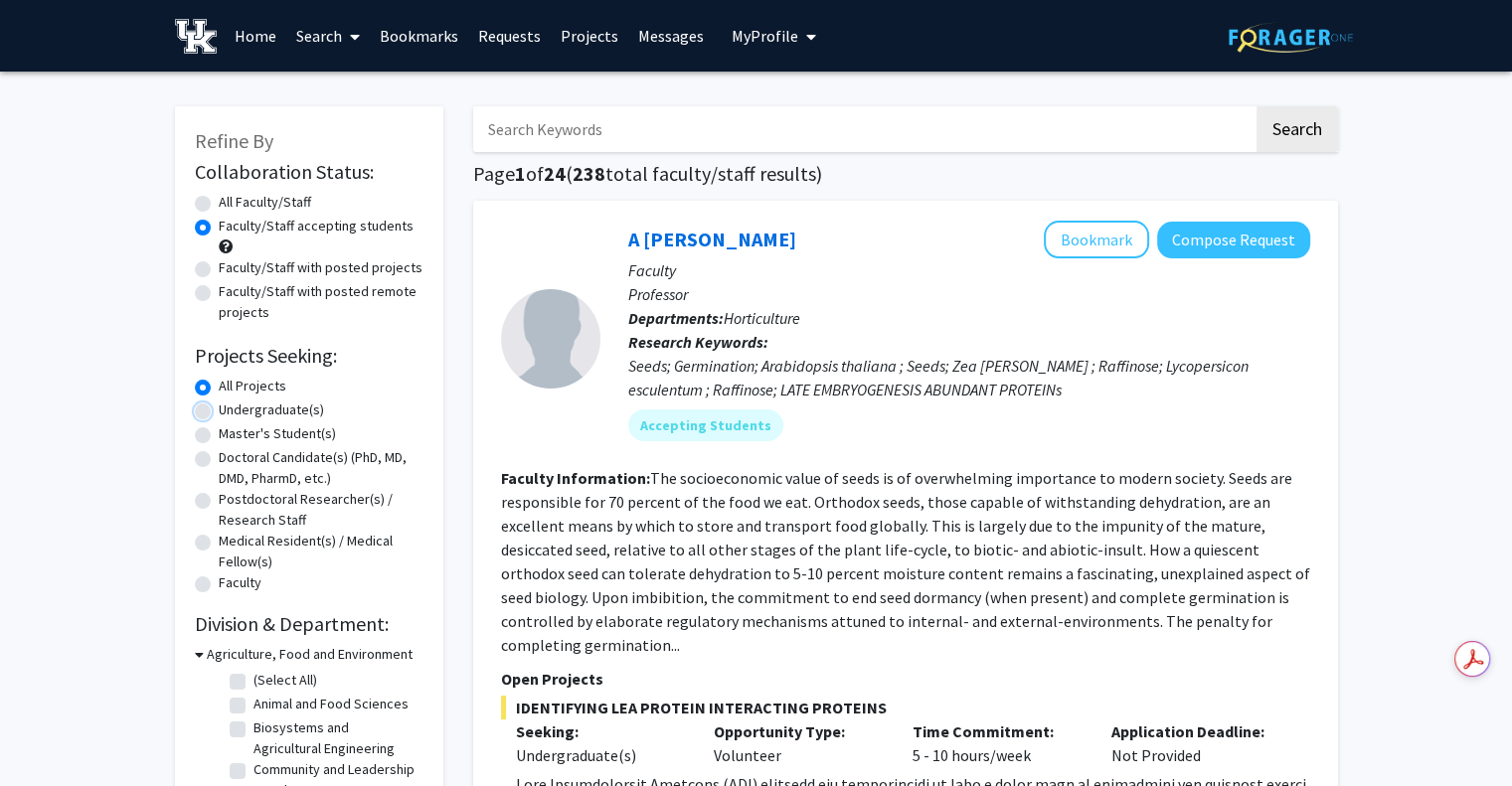 click on "Undergraduate(s)" at bounding box center [225, 405] 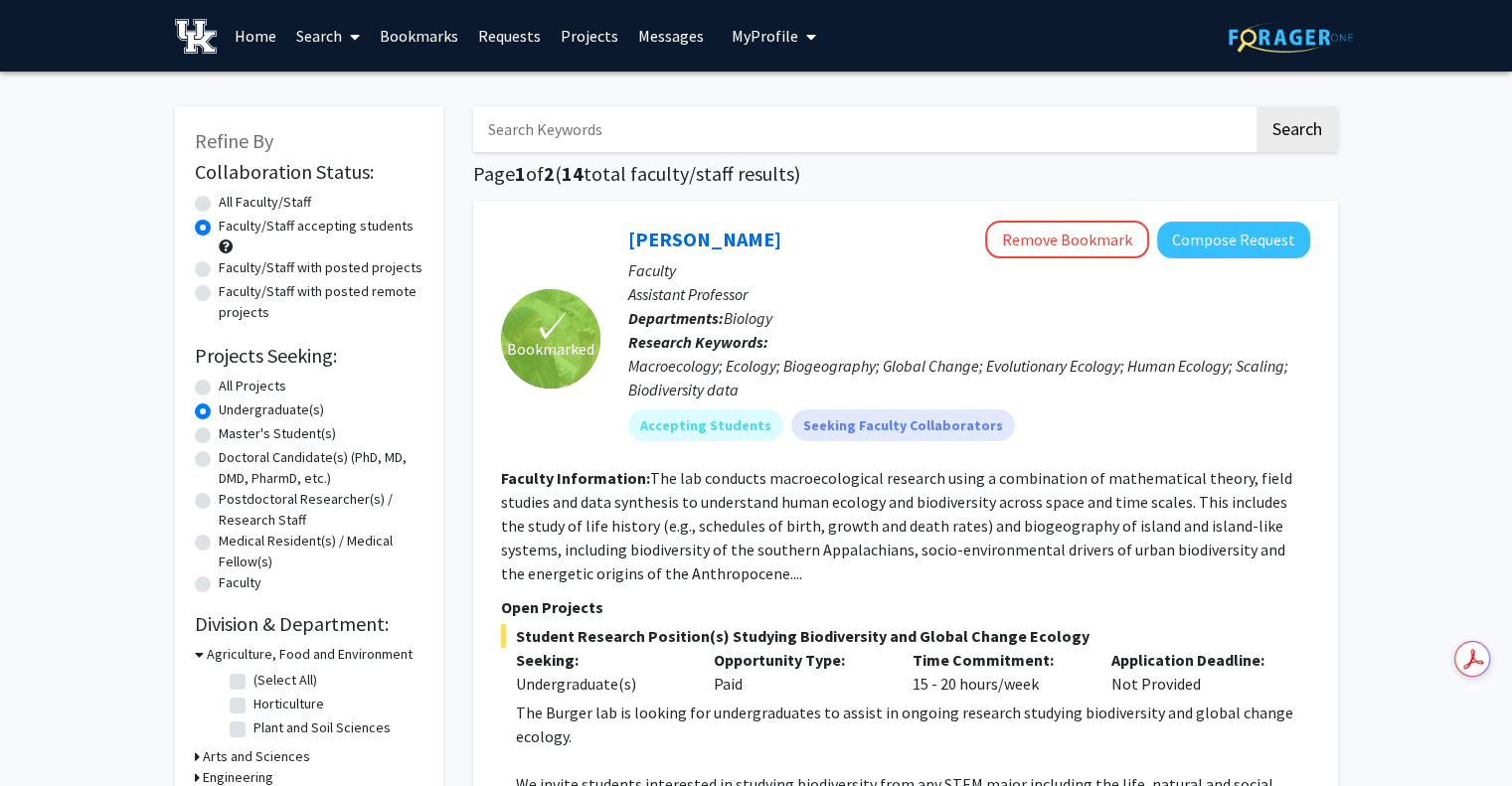 click on "All Projects" 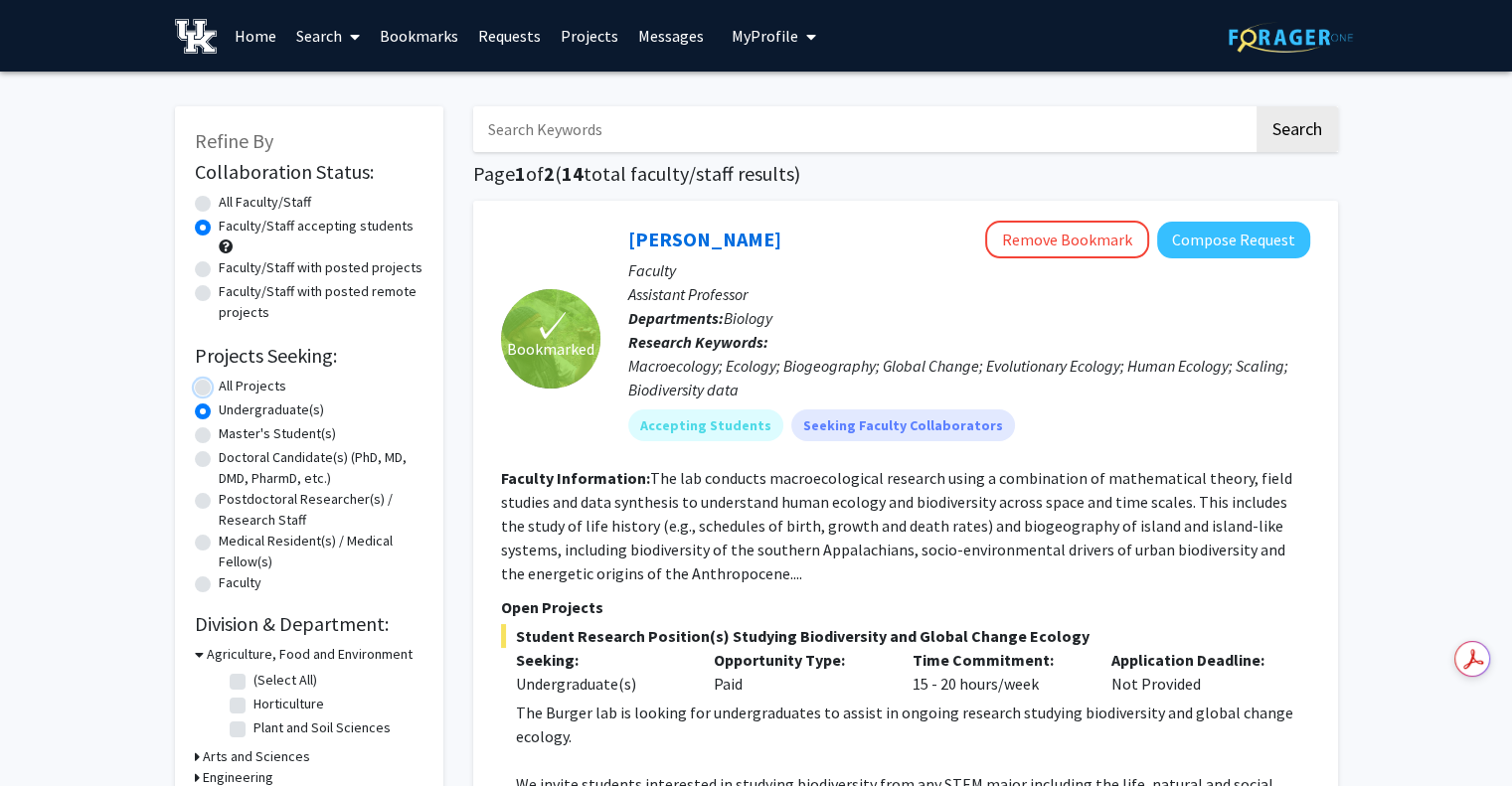 click on "All Projects" at bounding box center [225, 382] 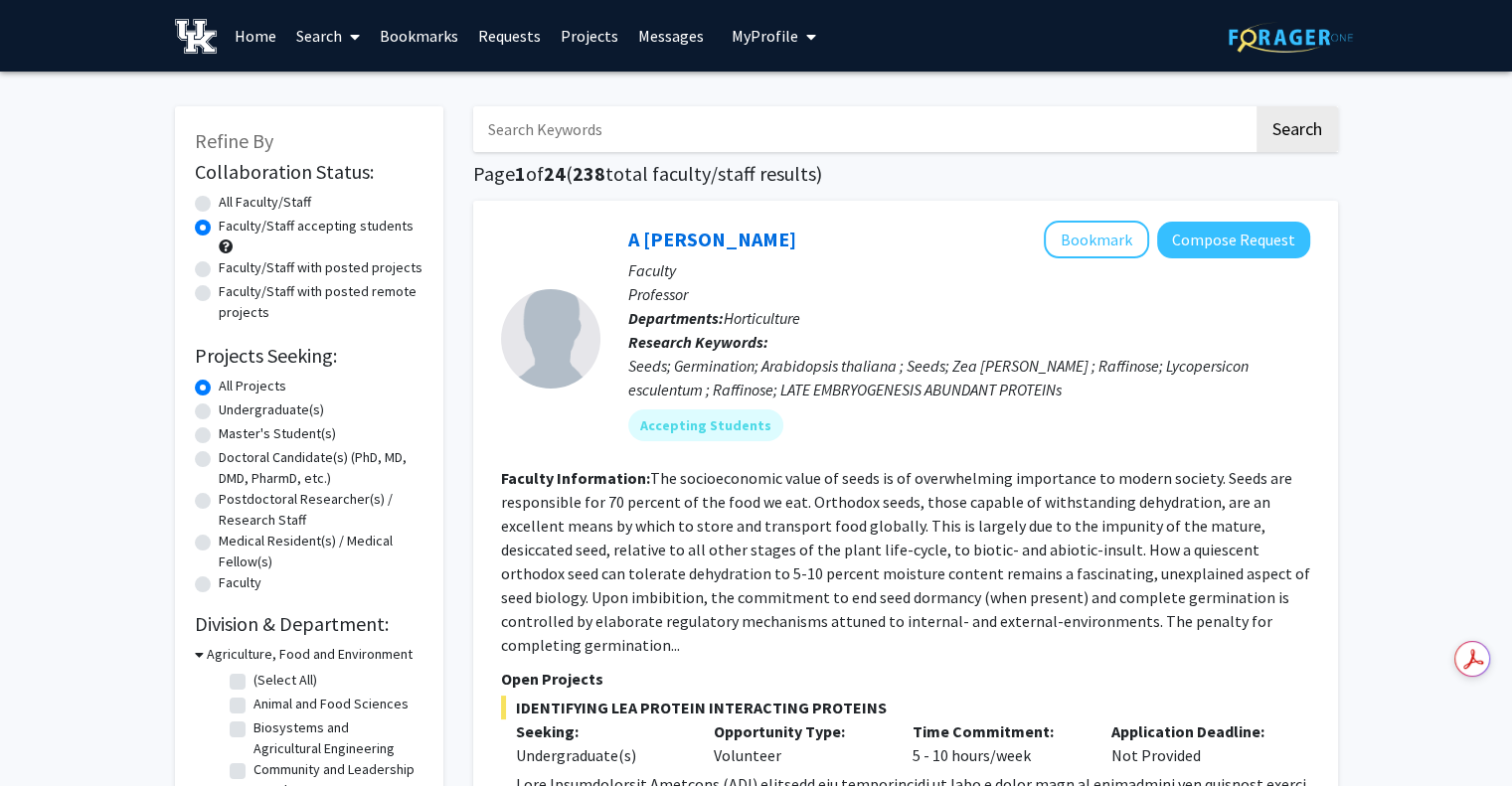 click on "Undergraduate(s)" 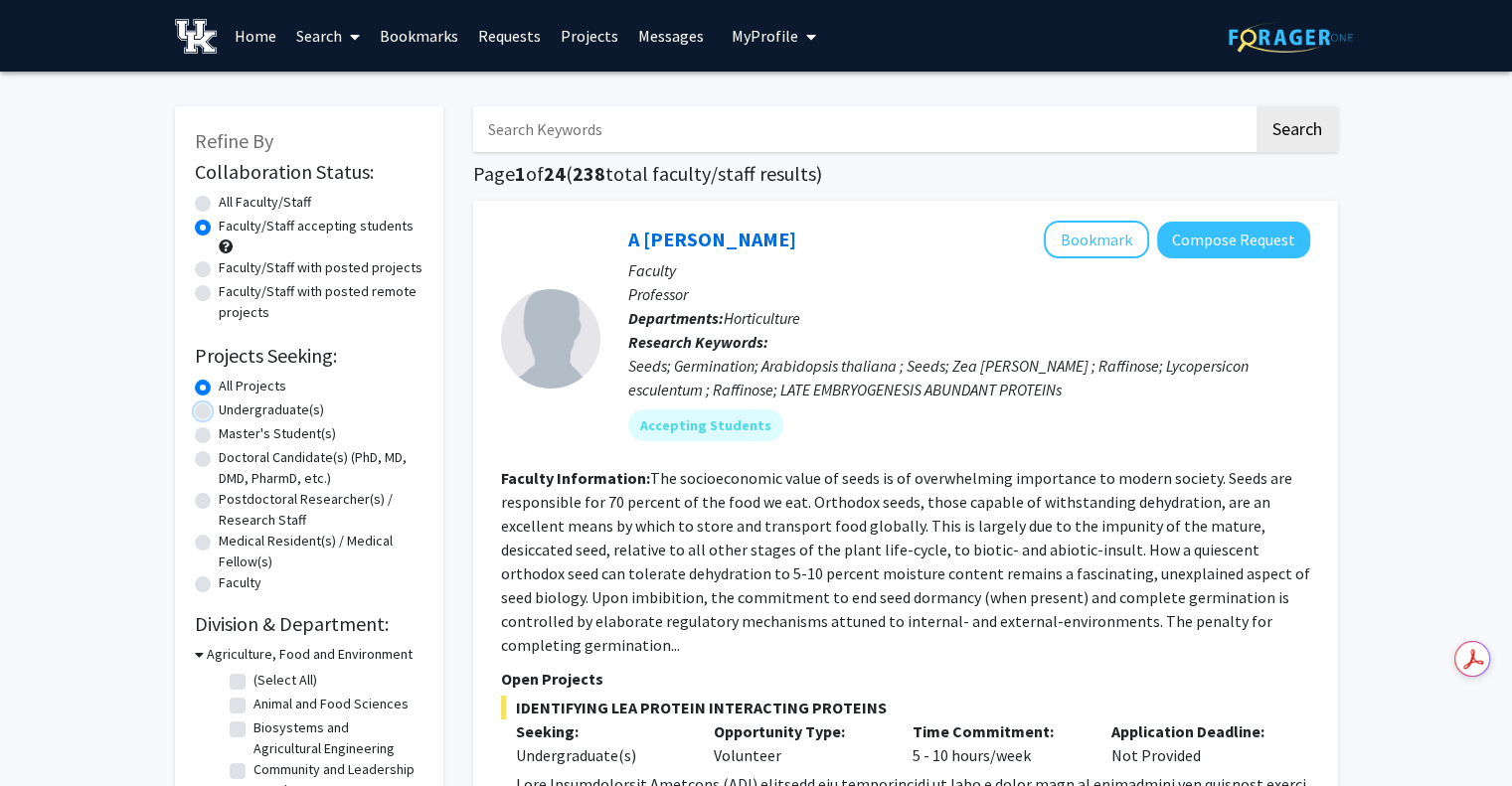 click on "Undergraduate(s)" at bounding box center [225, 405] 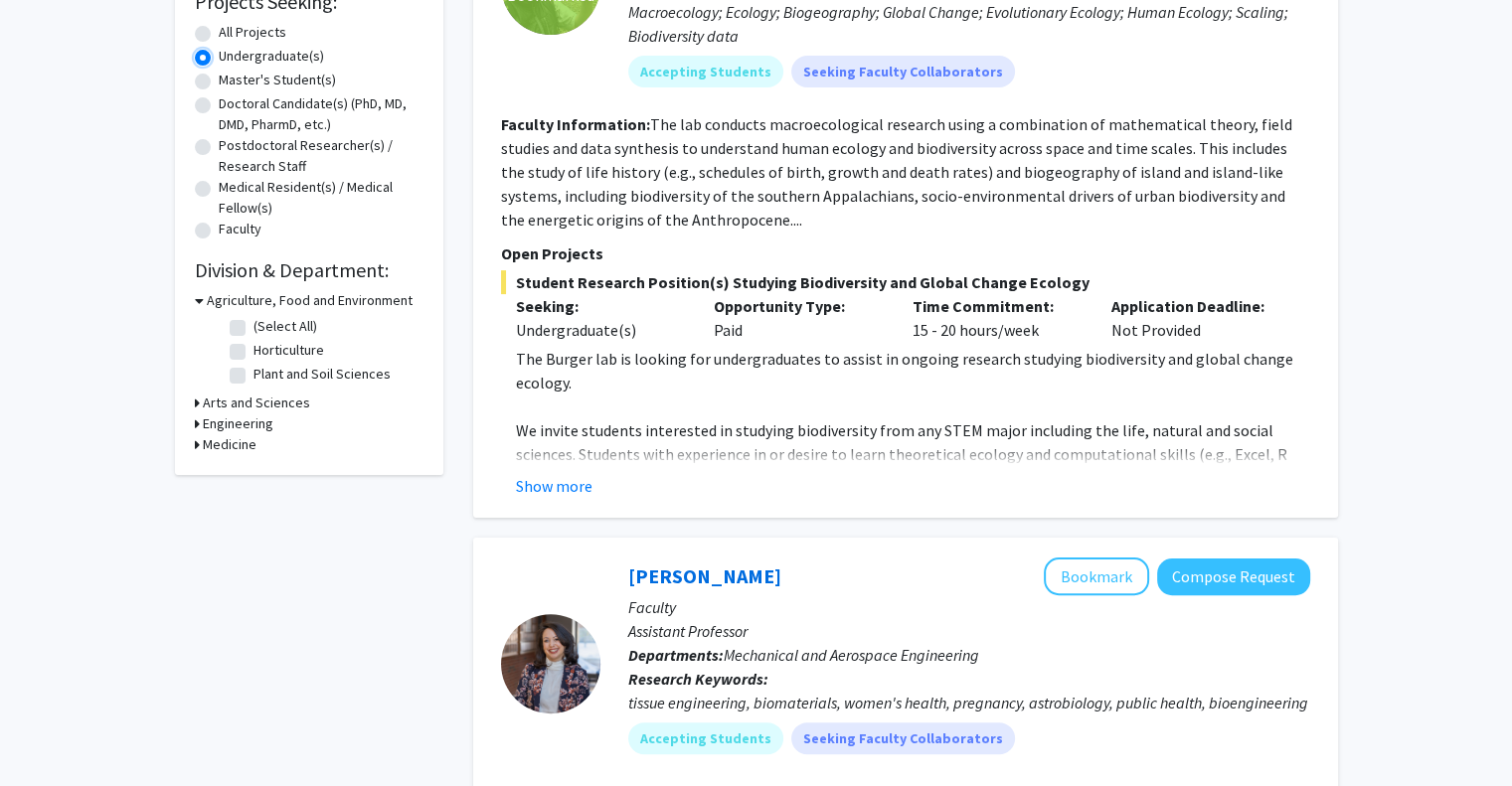 scroll, scrollTop: 322, scrollLeft: 0, axis: vertical 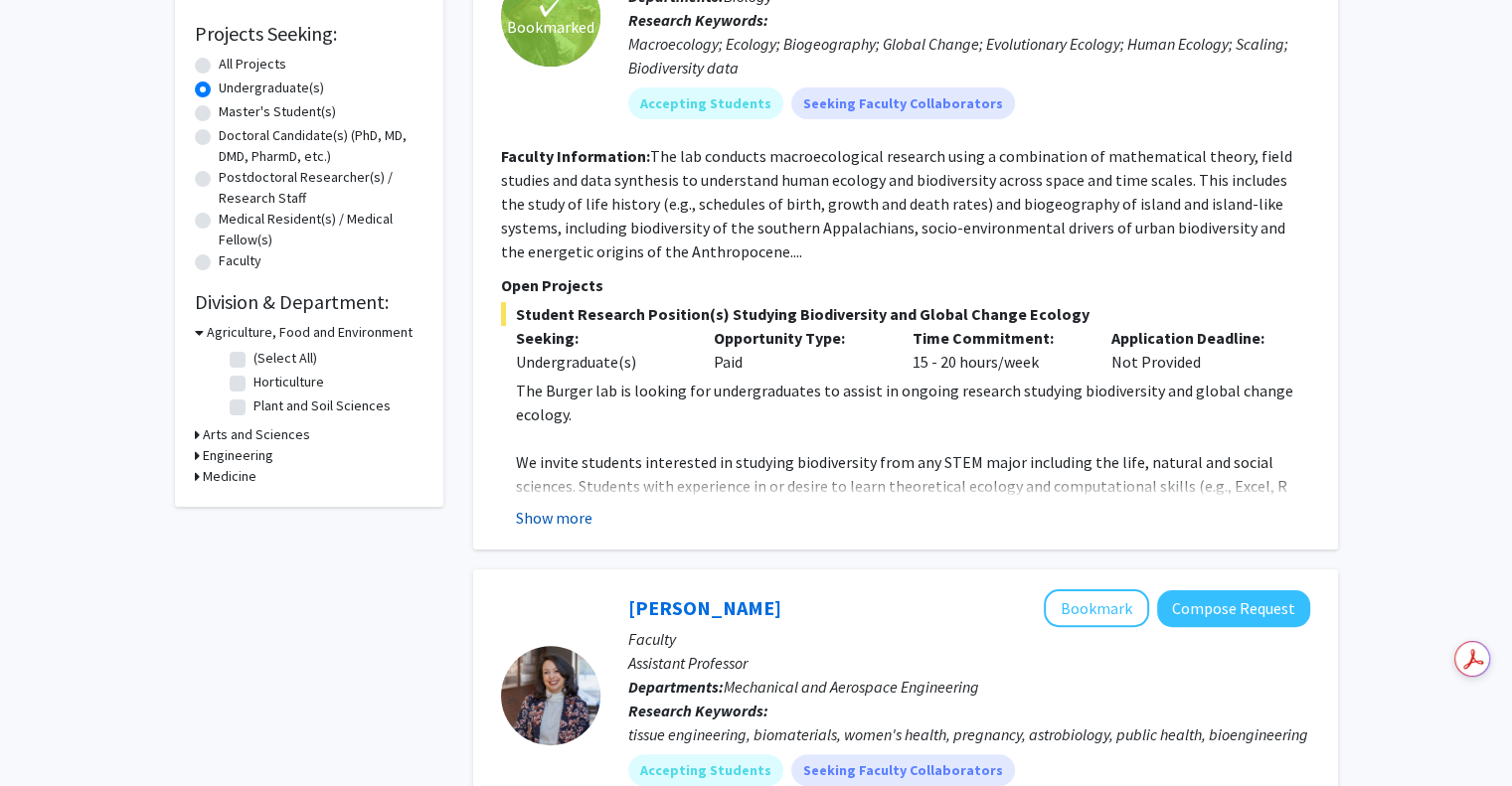 click on "Show more" 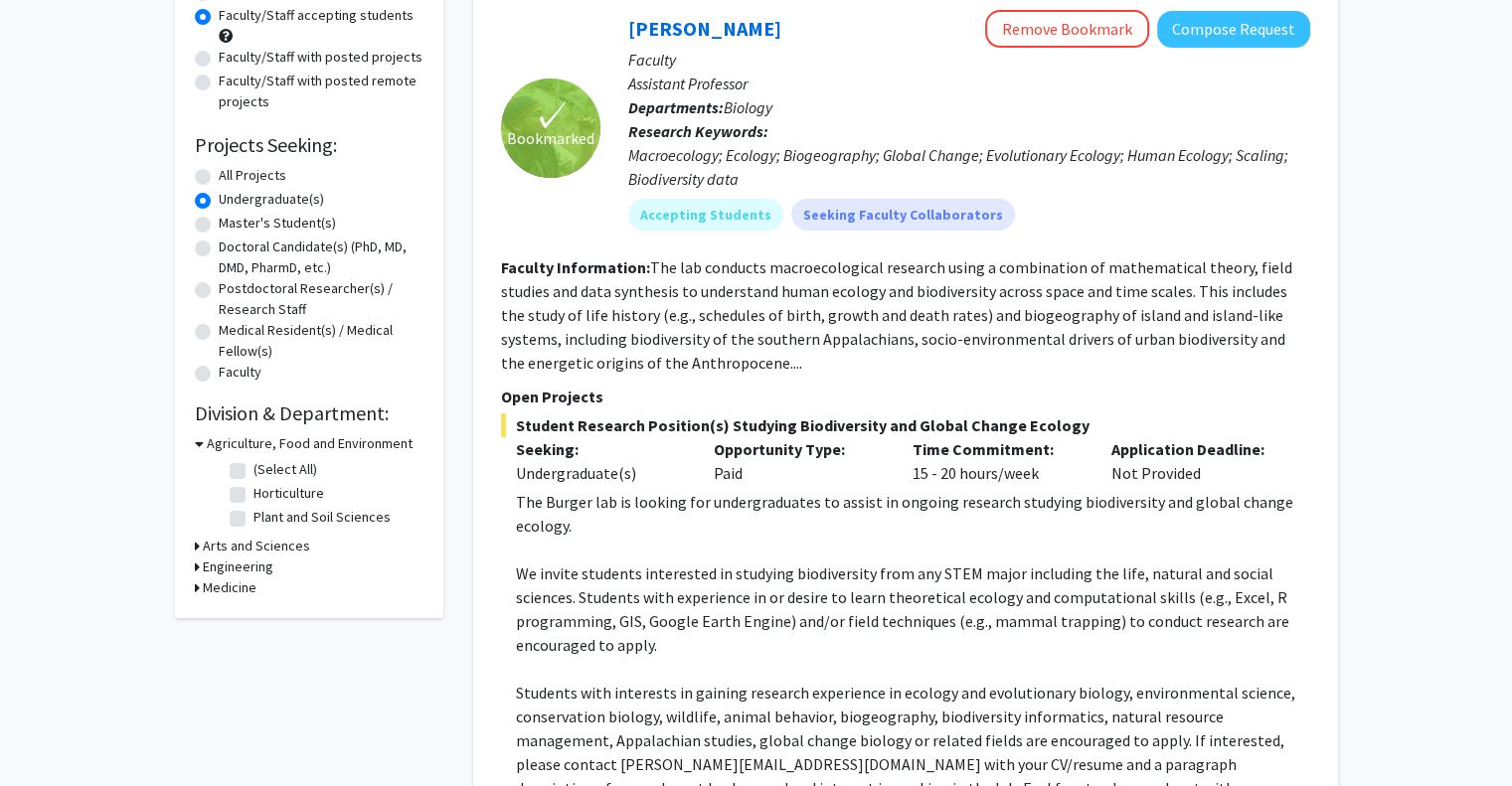 scroll, scrollTop: 138, scrollLeft: 0, axis: vertical 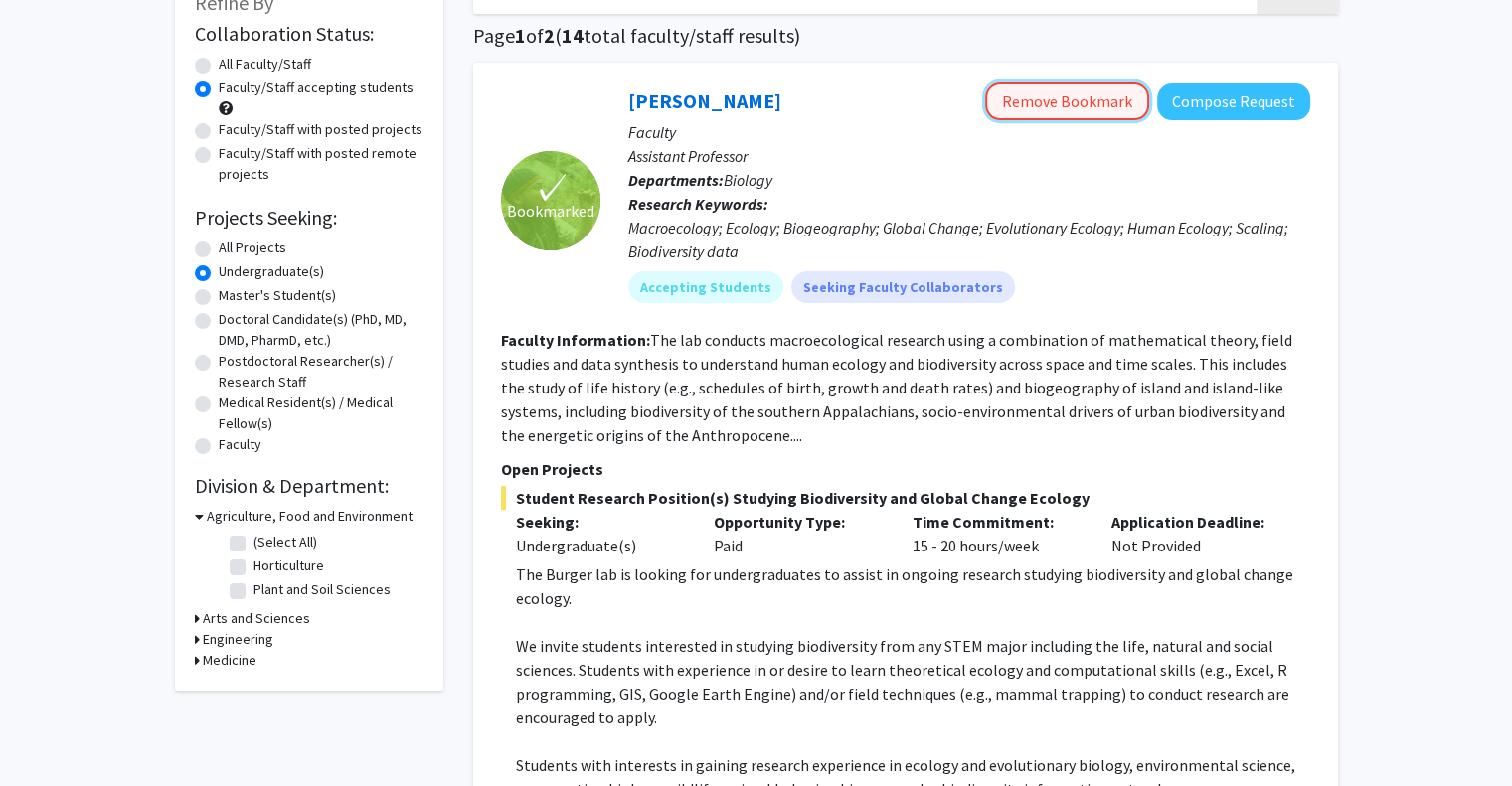 click on "Remove Bookmark" 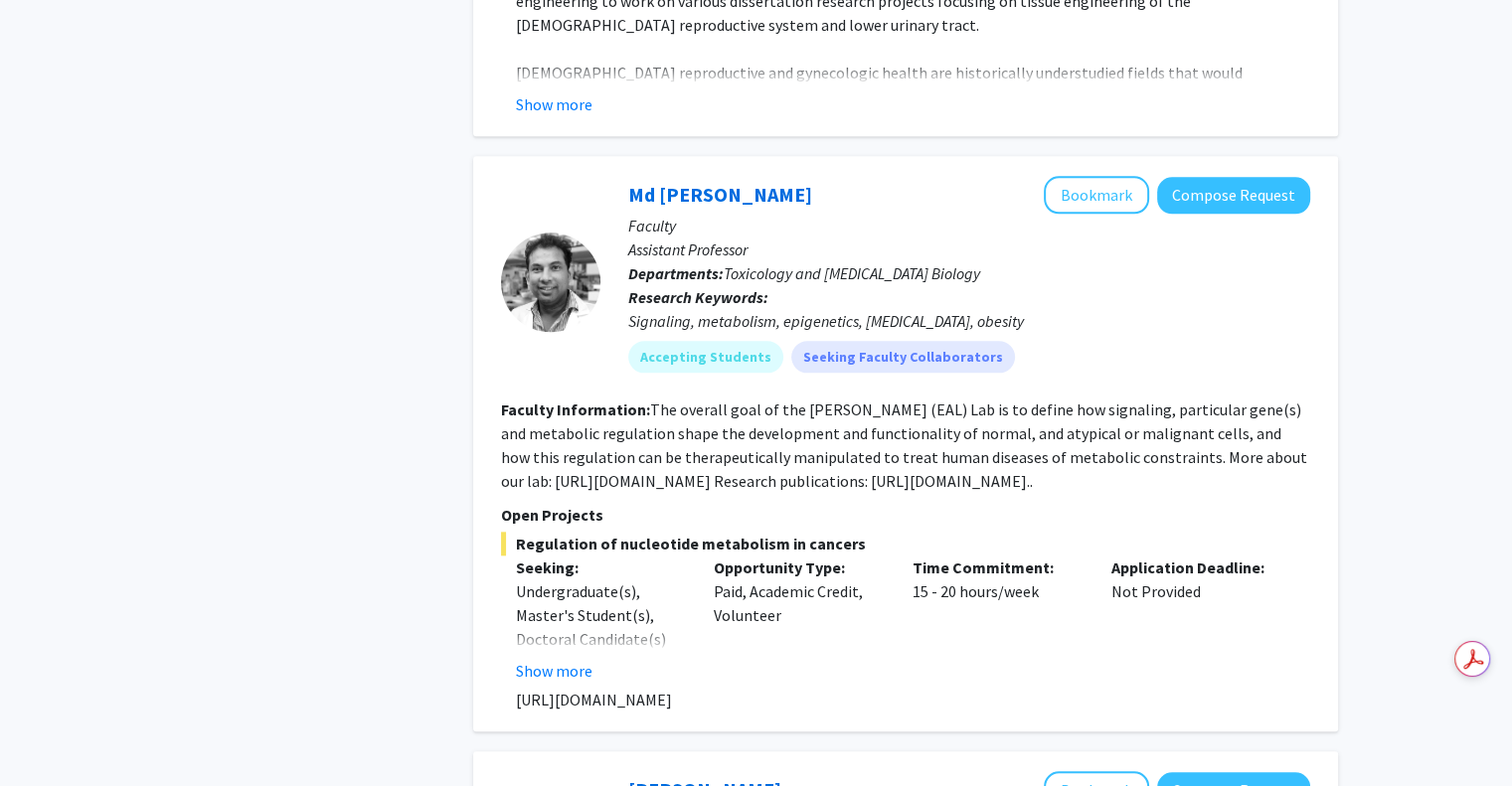 scroll, scrollTop: 2035, scrollLeft: 0, axis: vertical 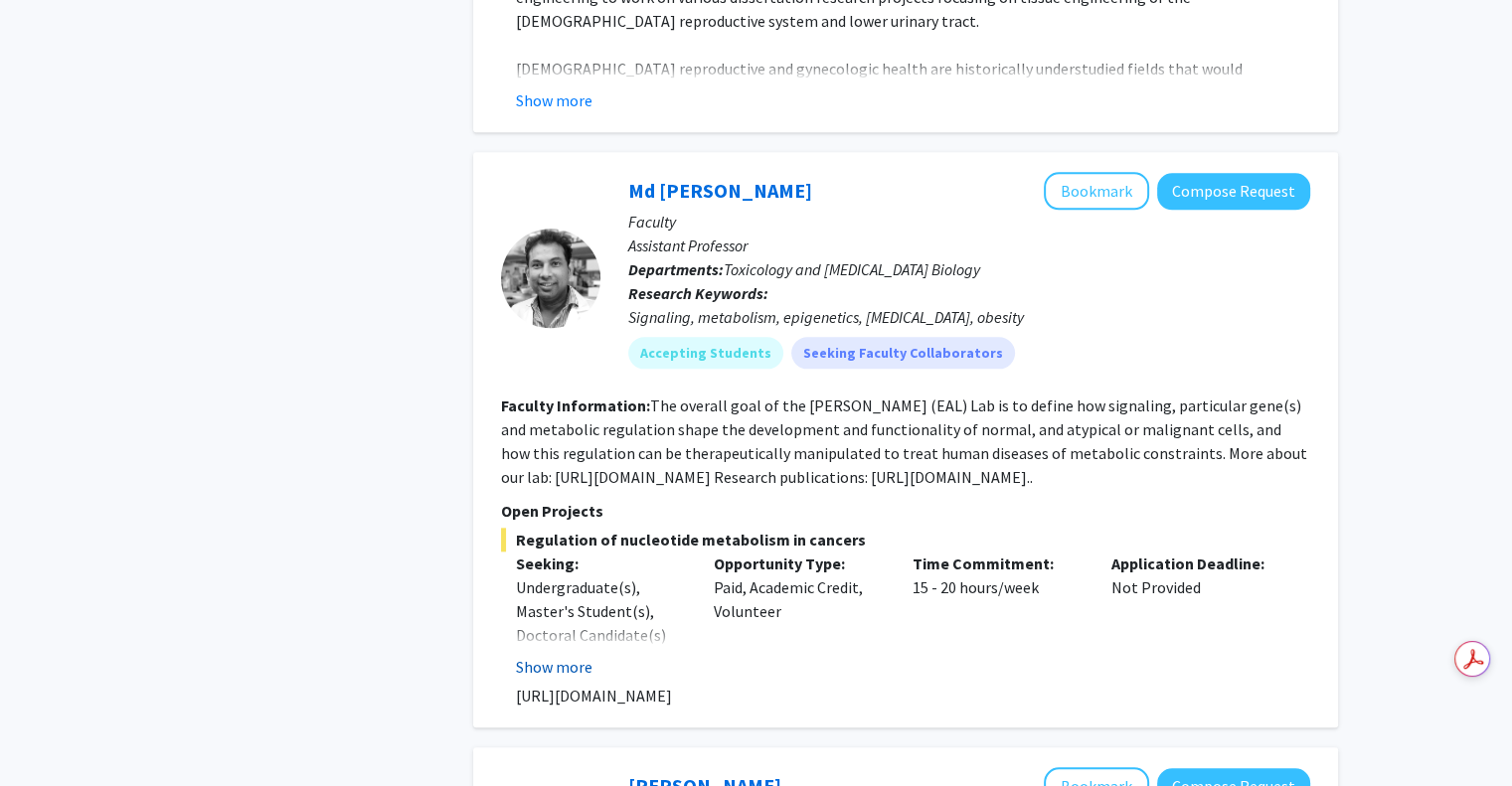 click on "Show more" 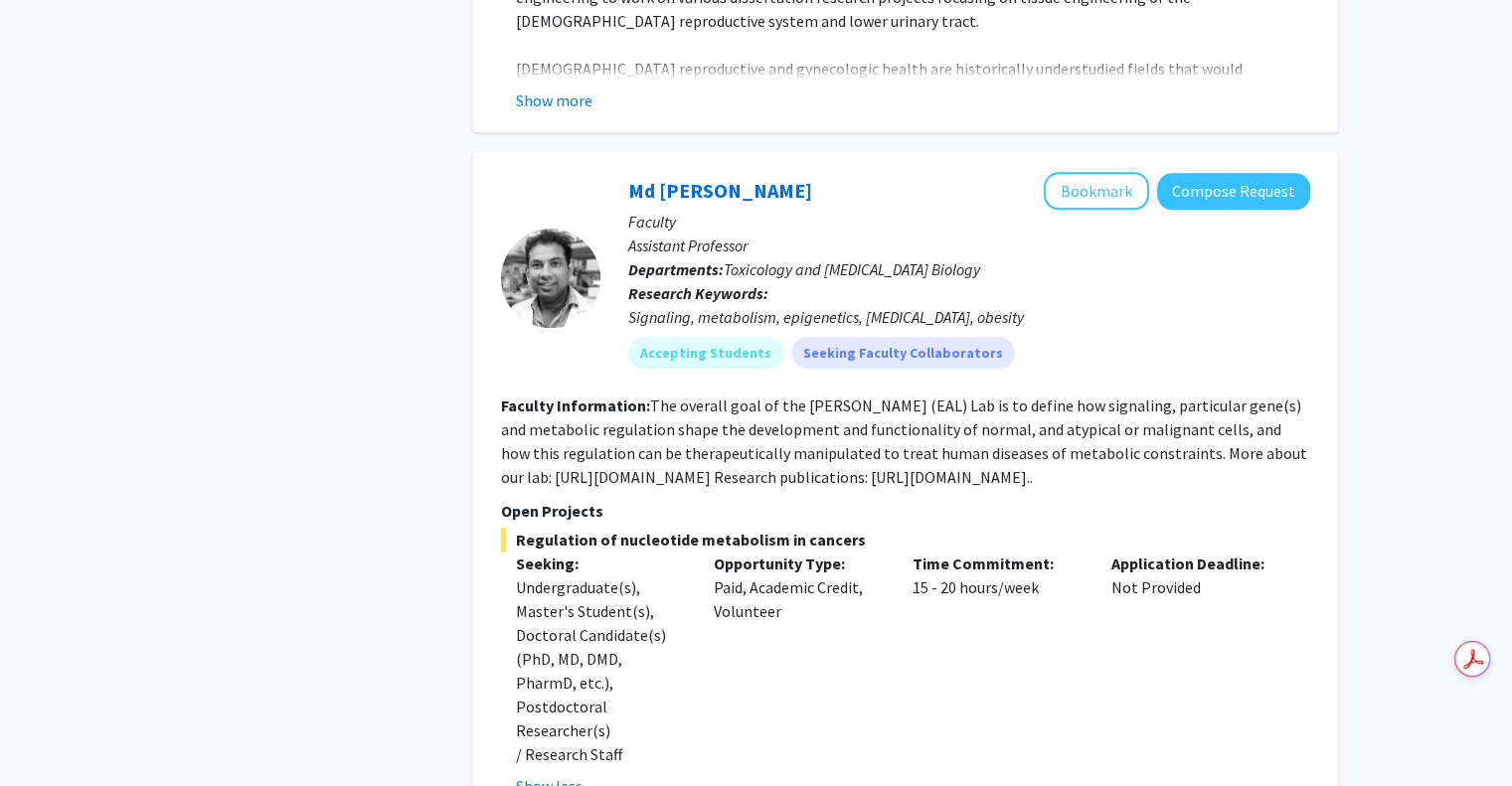 click on "The overall goal of the [PERSON_NAME] (EAL) Lab is to define how signaling, particular gene(s) and metabolic regulation shape the development and functionality of normal, and atypical or malignant cells, and how this regulation can be therapeutically manipulated to treat human diseases of metabolic constraints.  More about our lab: [URL][DOMAIN_NAME]  Research publications: [URL][DOMAIN_NAME].." 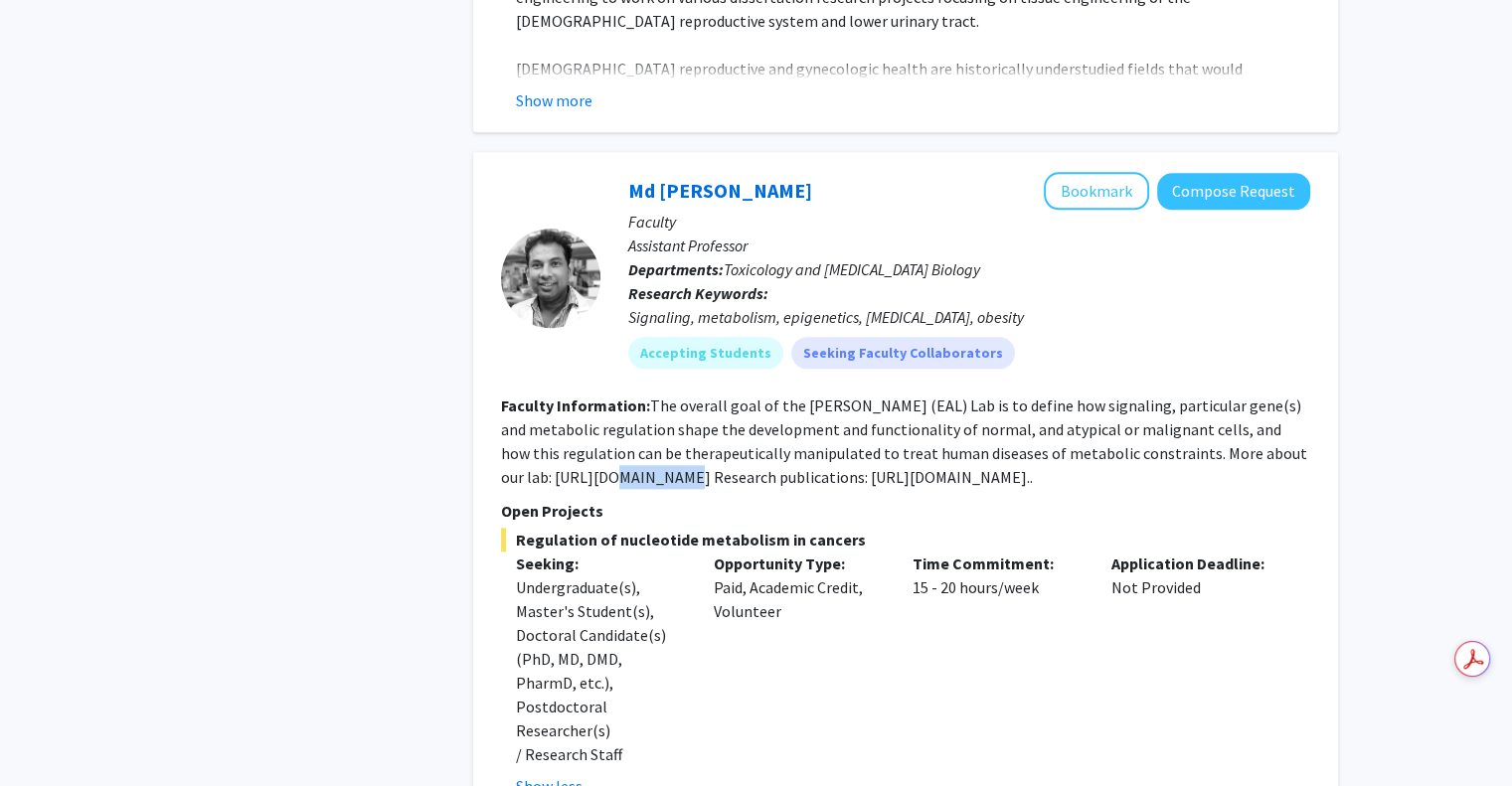 click on "The overall goal of the [PERSON_NAME] (EAL) Lab is to define how signaling, particular gene(s) and metabolic regulation shape the development and functionality of normal, and atypical or malignant cells, and how this regulation can be therapeutically manipulated to treat human diseases of metabolic constraints.  More about our lab: [URL][DOMAIN_NAME]  Research publications: [URL][DOMAIN_NAME].." 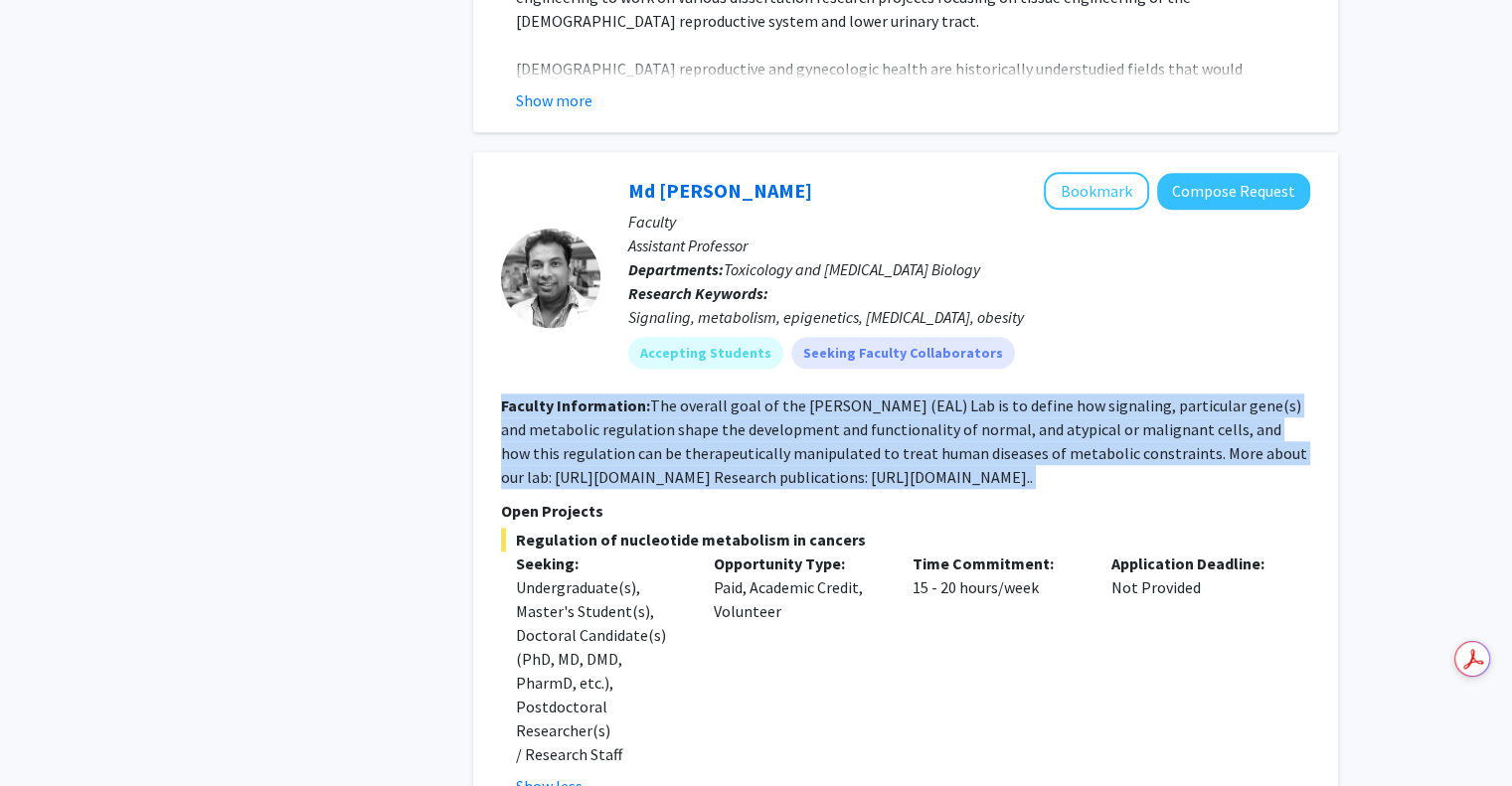 click on "The overall goal of the [PERSON_NAME] (EAL) Lab is to define how signaling, particular gene(s) and metabolic regulation shape the development and functionality of normal, and atypical or malignant cells, and how this regulation can be therapeutically manipulated to treat human diseases of metabolic constraints.  More about our lab: [URL][DOMAIN_NAME]  Research publications: [URL][DOMAIN_NAME].." 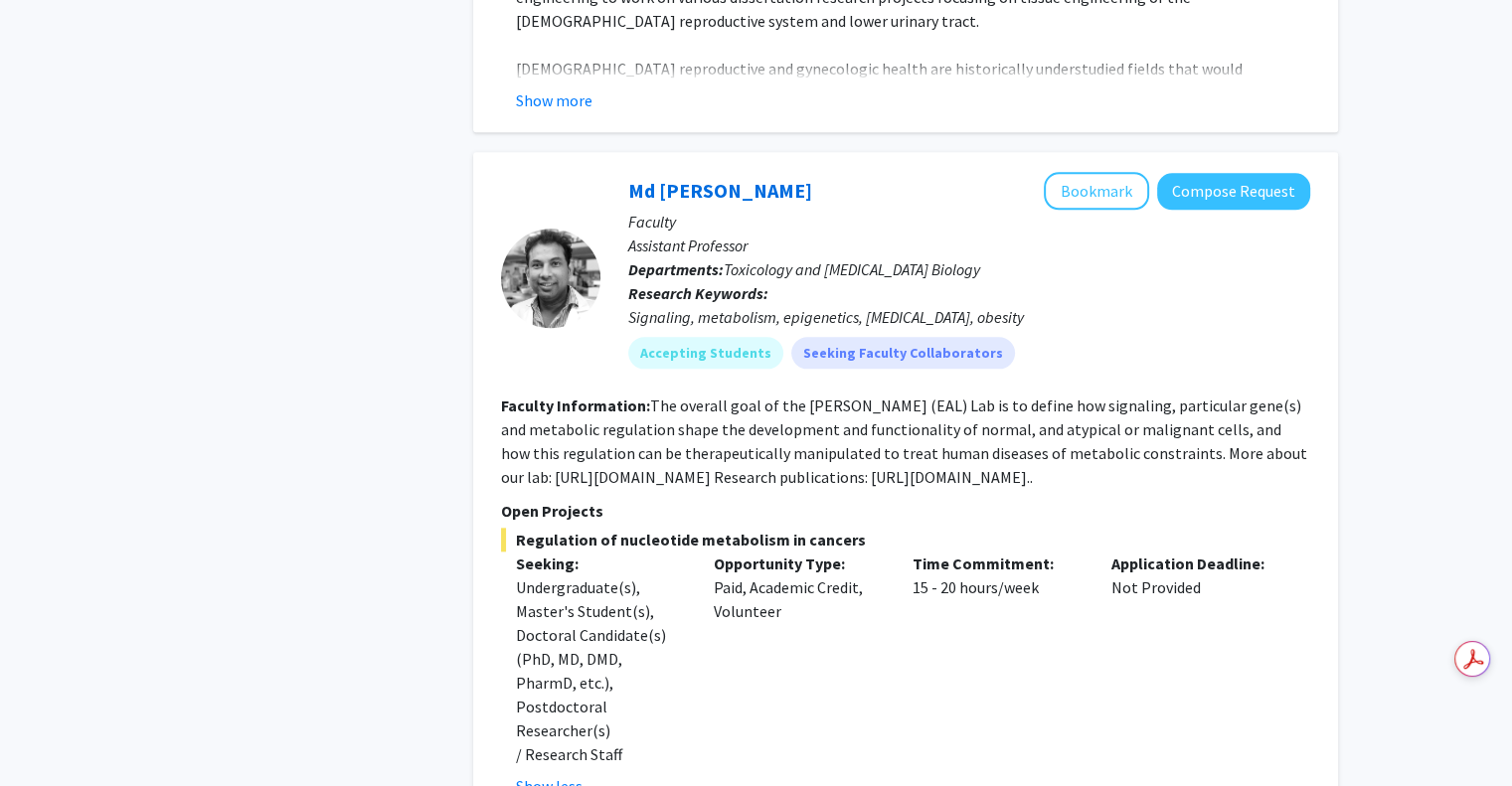 click on "The overall goal of the [PERSON_NAME] (EAL) Lab is to define how signaling, particular gene(s) and metabolic regulation shape the development and functionality of normal, and atypical or malignant cells, and how this regulation can be therapeutically manipulated to treat human diseases of metabolic constraints.  More about our lab: [URL][DOMAIN_NAME]  Research publications: [URL][DOMAIN_NAME].." 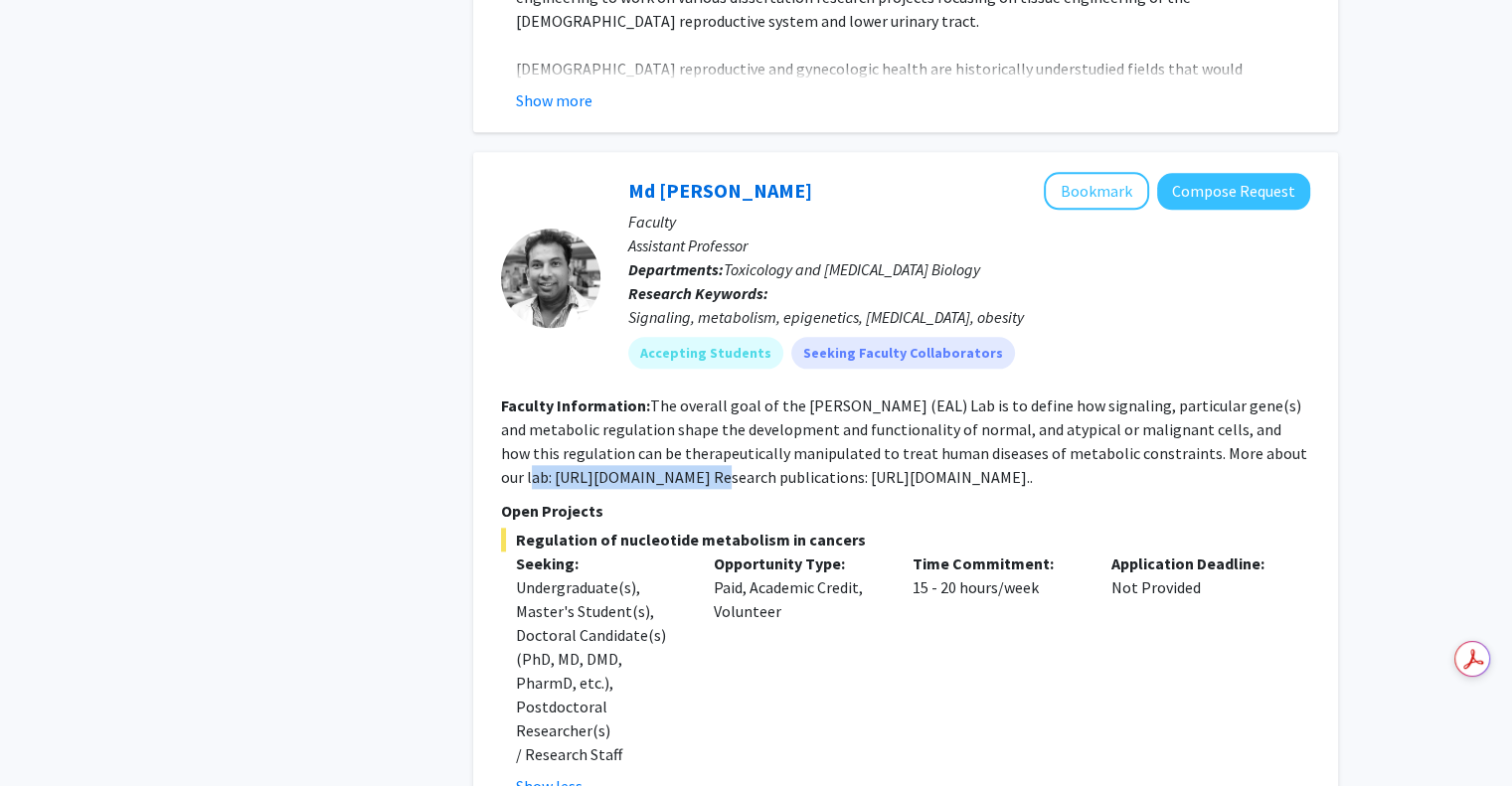 drag, startPoint x: 505, startPoint y: 403, endPoint x: 677, endPoint y: 410, distance: 172.14238 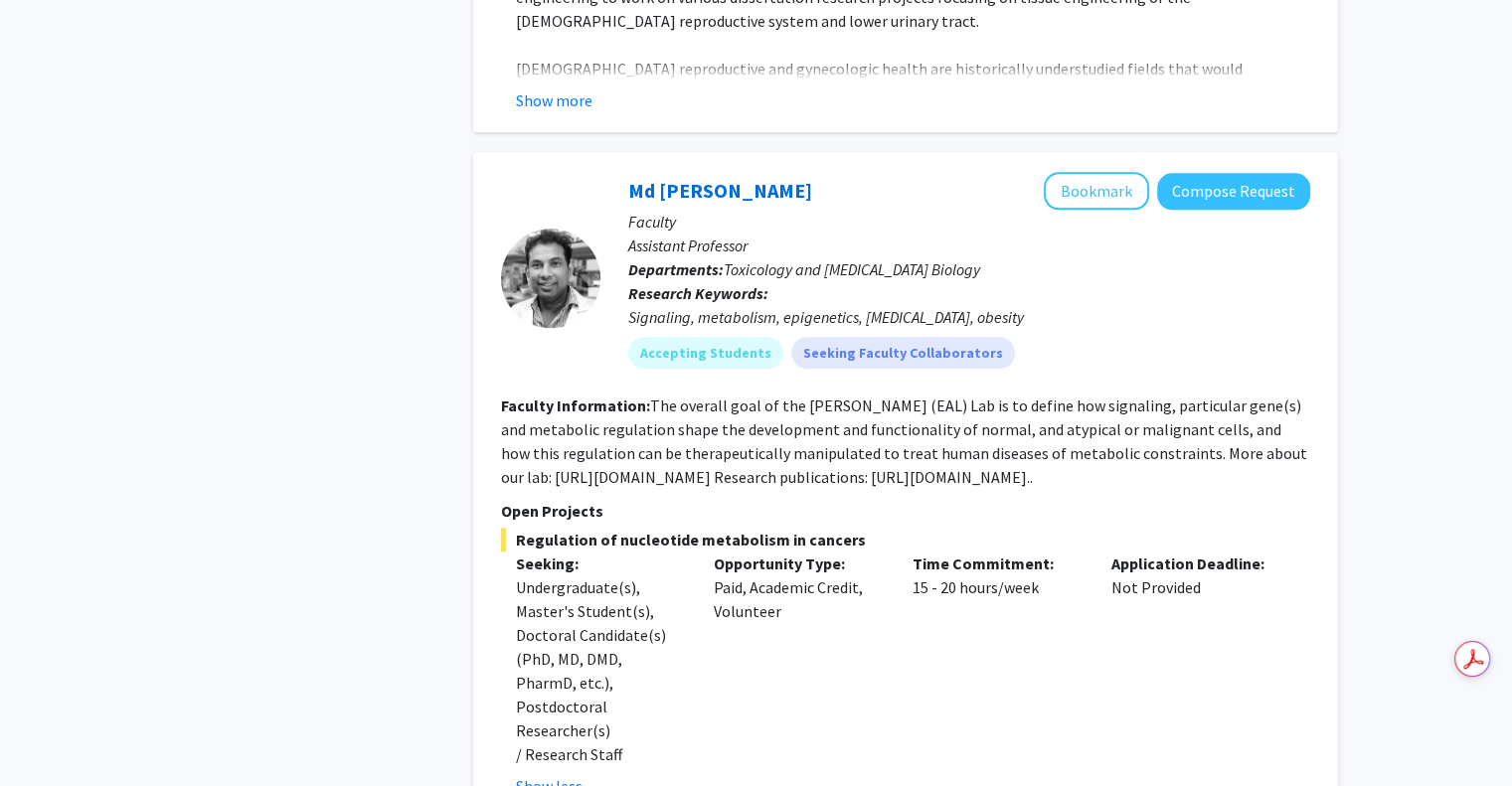 click on "Refine By Collaboration Status: Collaboration Status  All Faculty/Staff    Collaboration Status  Faculty/Staff accepting students    Collaboration Status  Faculty/Staff with posted projects    Collaboration Status  Faculty/Staff with posted remote projects    Projects Seeking: Projects Seeking Level  All Projects    Projects Seeking Level  Undergraduate(s)    Projects Seeking Level  Master's Student(s)    Projects Seeking Level  Doctoral Candidate(s) (PhD, MD, DMD, PharmD, etc.)    Projects Seeking Level  Postdoctoral Researcher(s) / Research Staff    Projects Seeking Level  Medical Resident(s) / Medical Fellow(s)    Projects Seeking Level  Faculty    Division & Department:      Agriculture, Food and Environment  (Select All)  (Select All)  Horticulture  Horticulture  Plant and Soil Sciences  Plant and Soil Sciences       Arts and Sciences       Engineering       Medicine" 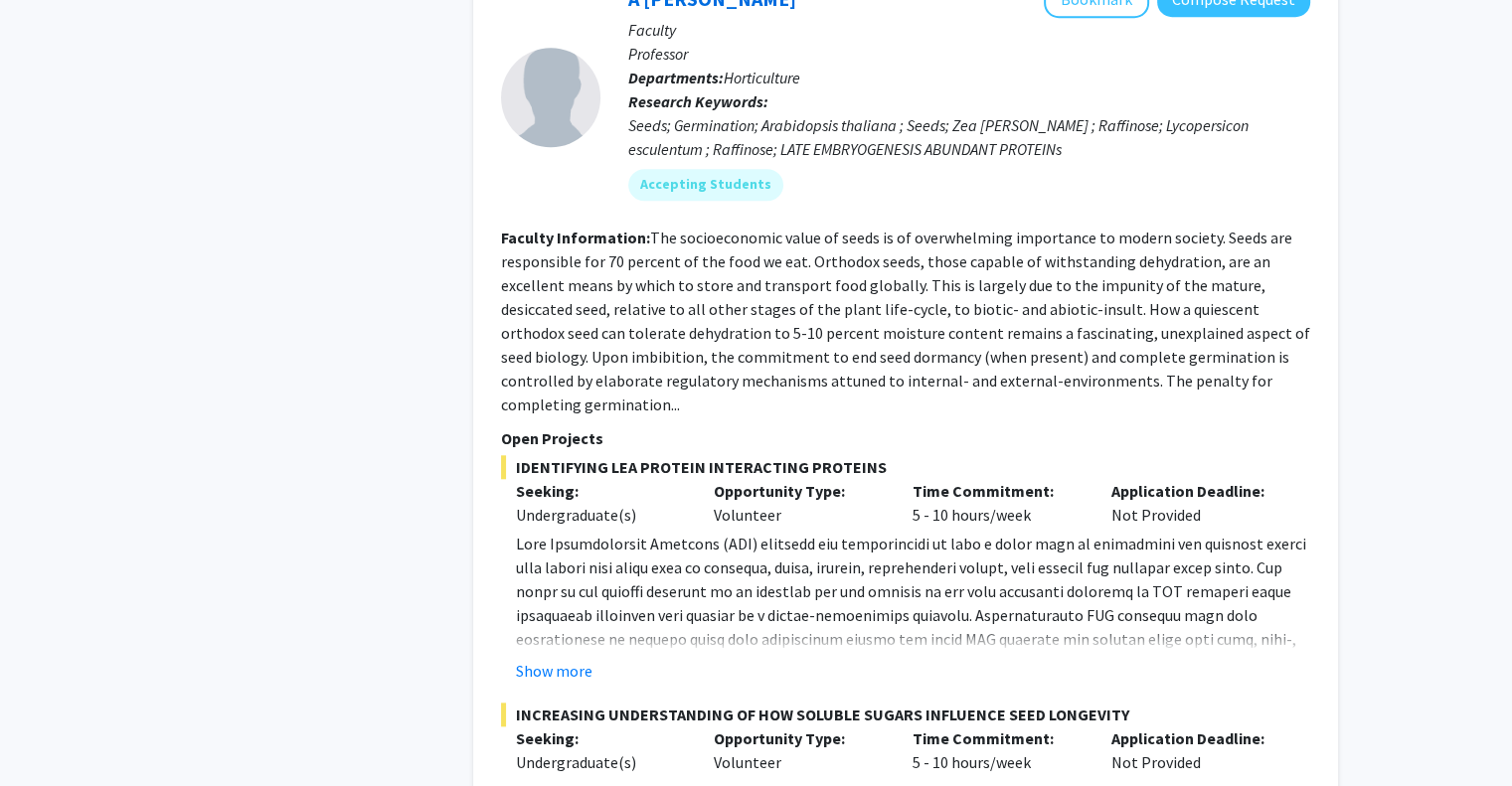 scroll, scrollTop: 9525, scrollLeft: 0, axis: vertical 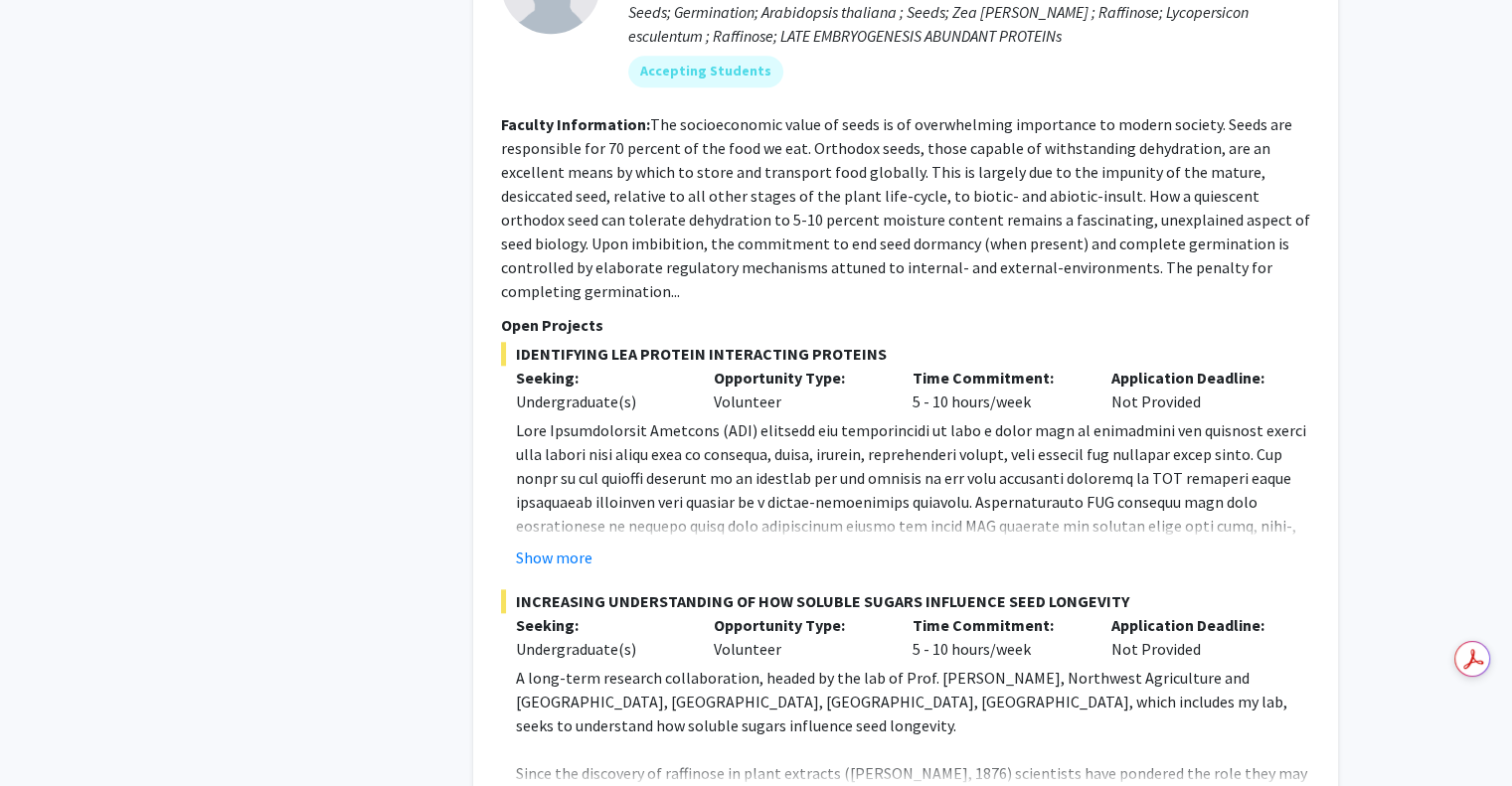 click on "Next »" 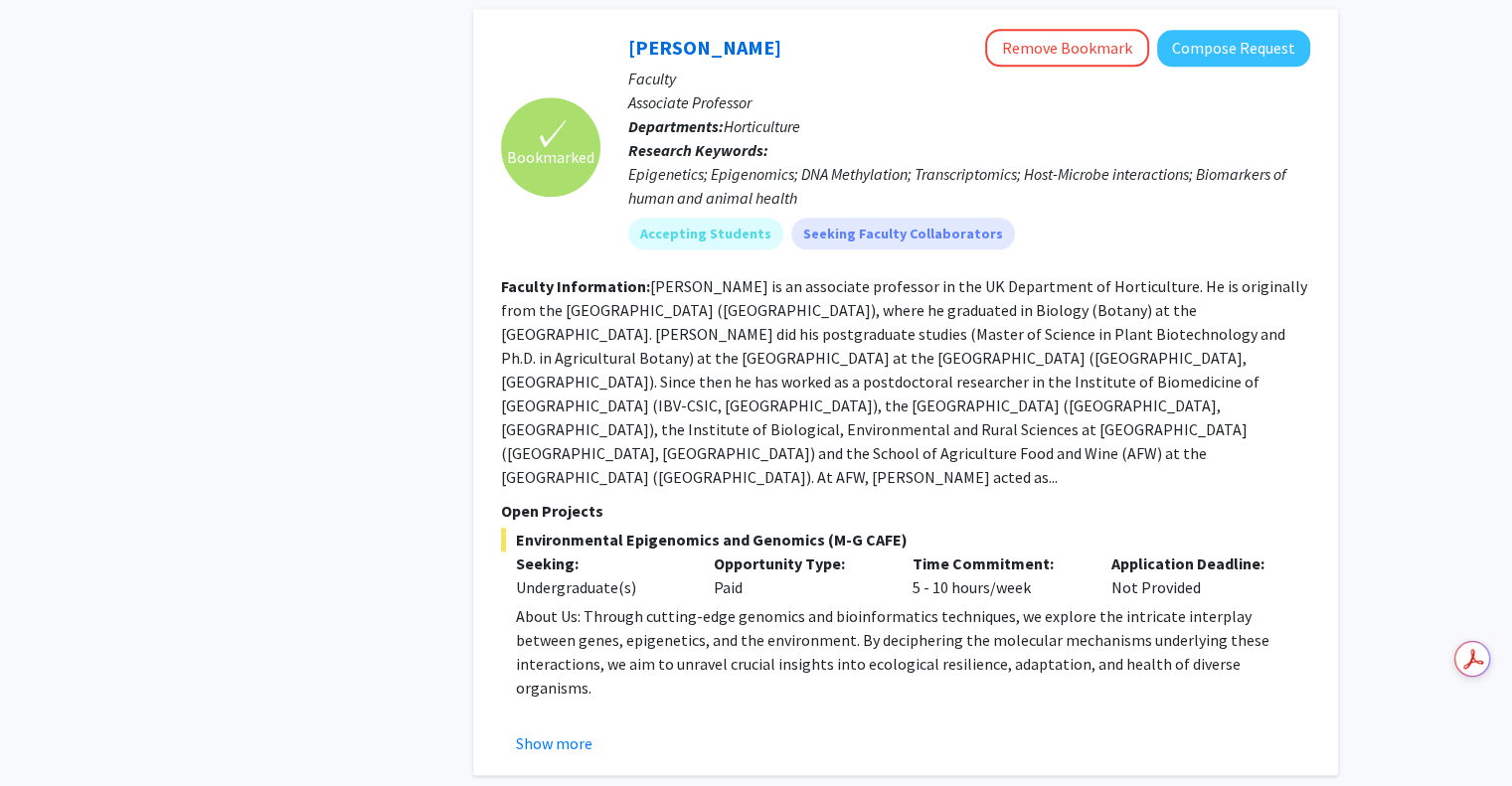 scroll, scrollTop: 2245, scrollLeft: 0, axis: vertical 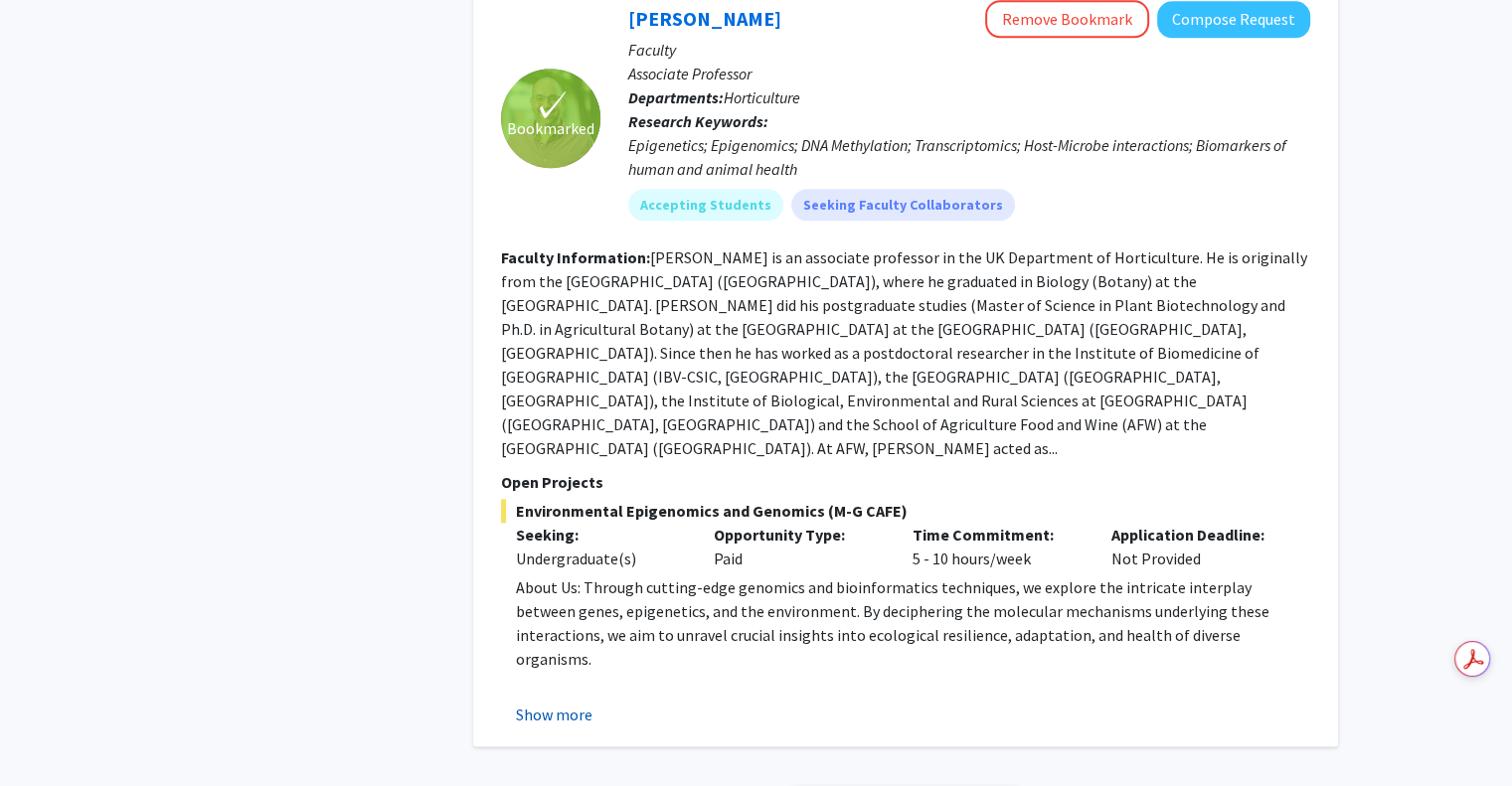 click on "Show more" 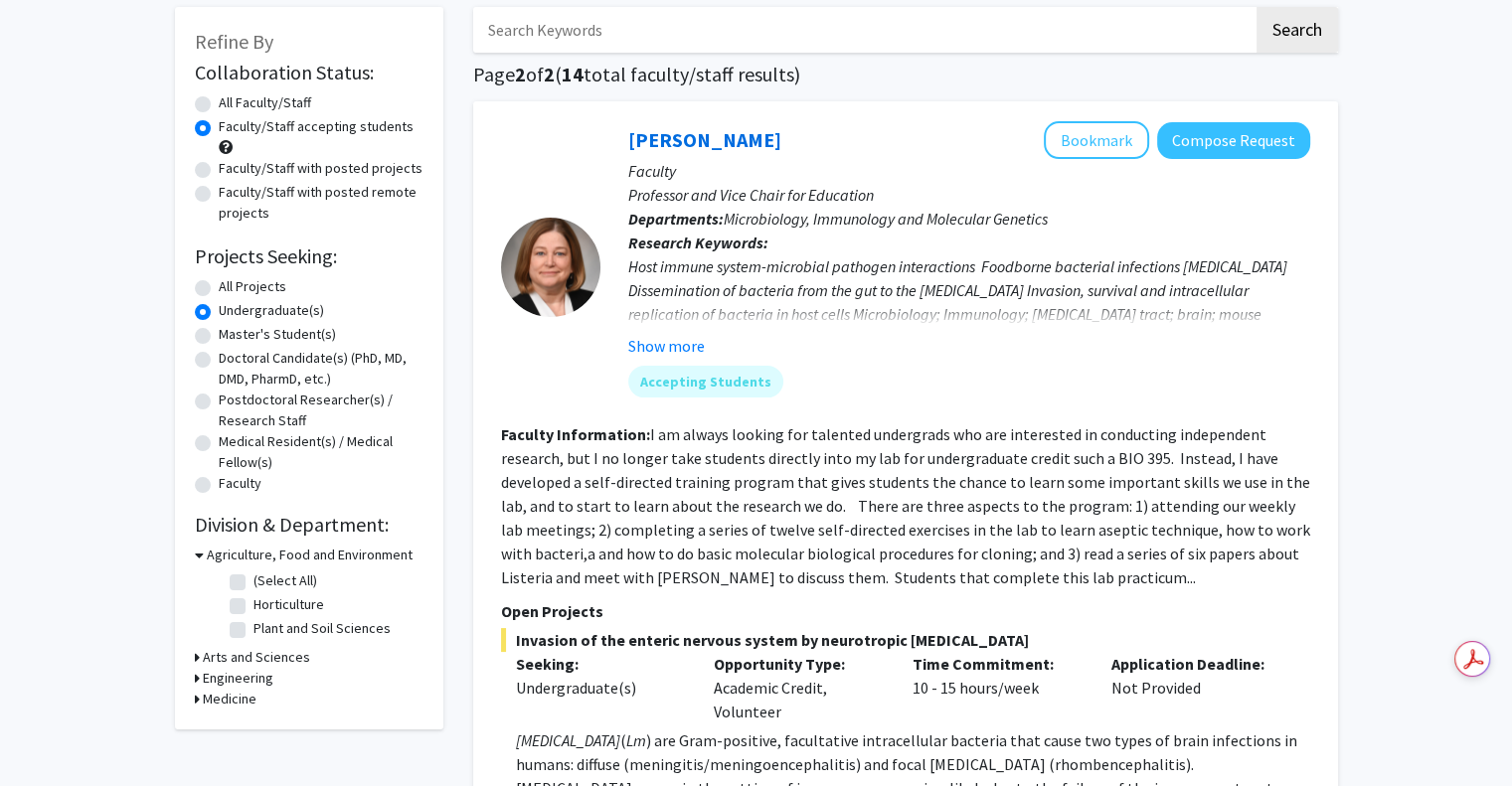 scroll, scrollTop: 0, scrollLeft: 0, axis: both 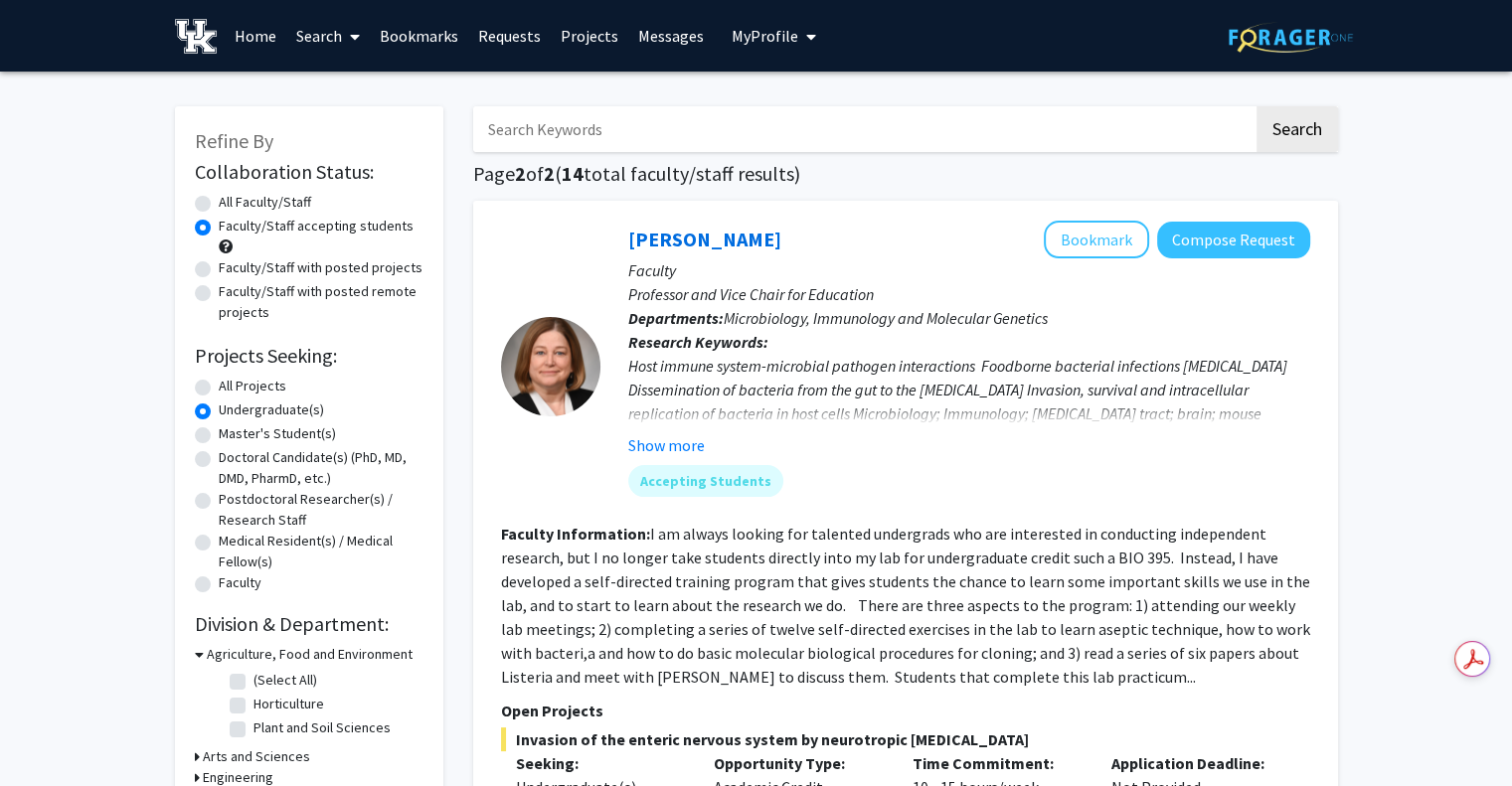 click on "All Projects" 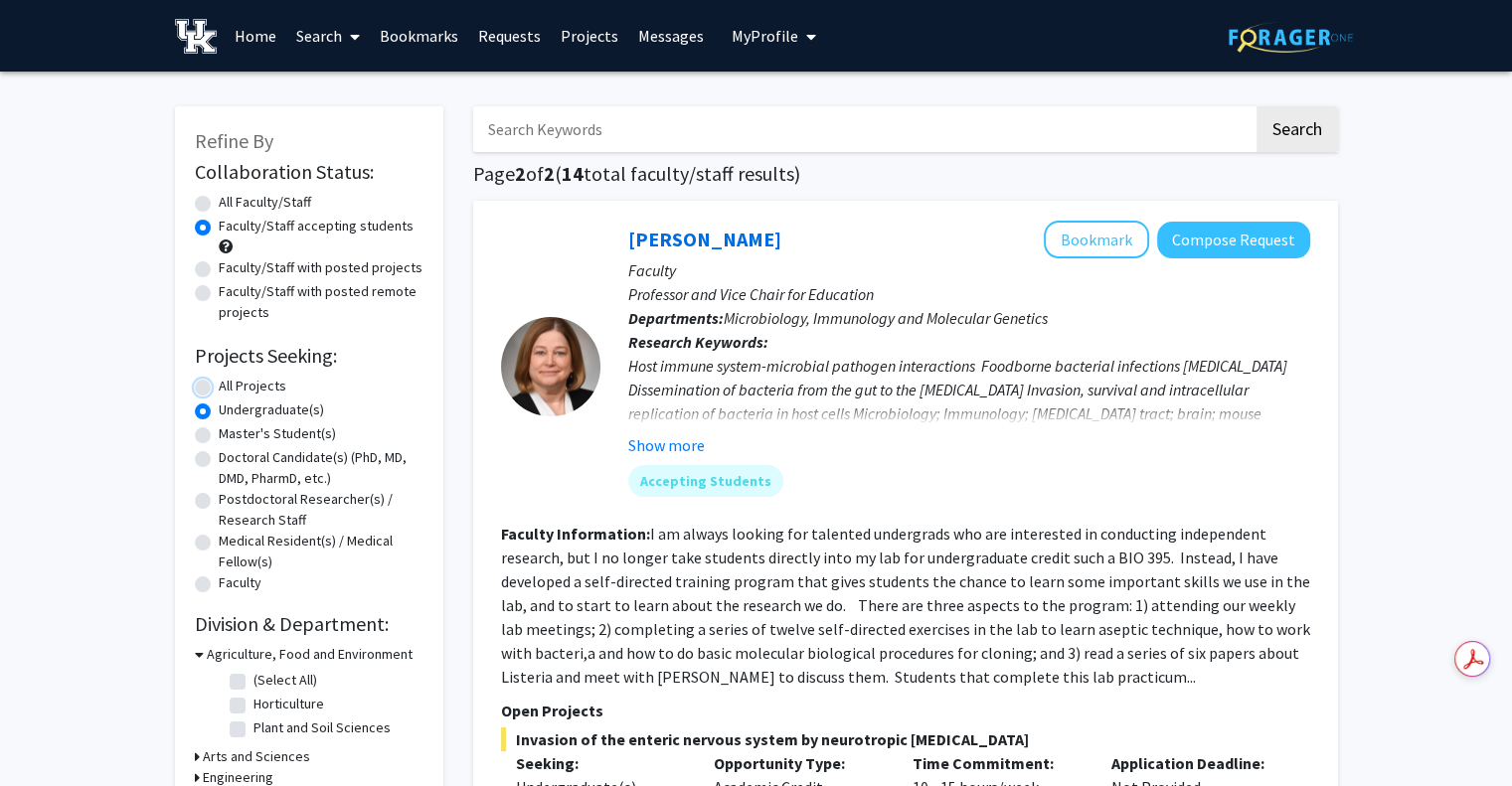 click on "All Projects" at bounding box center (225, 382) 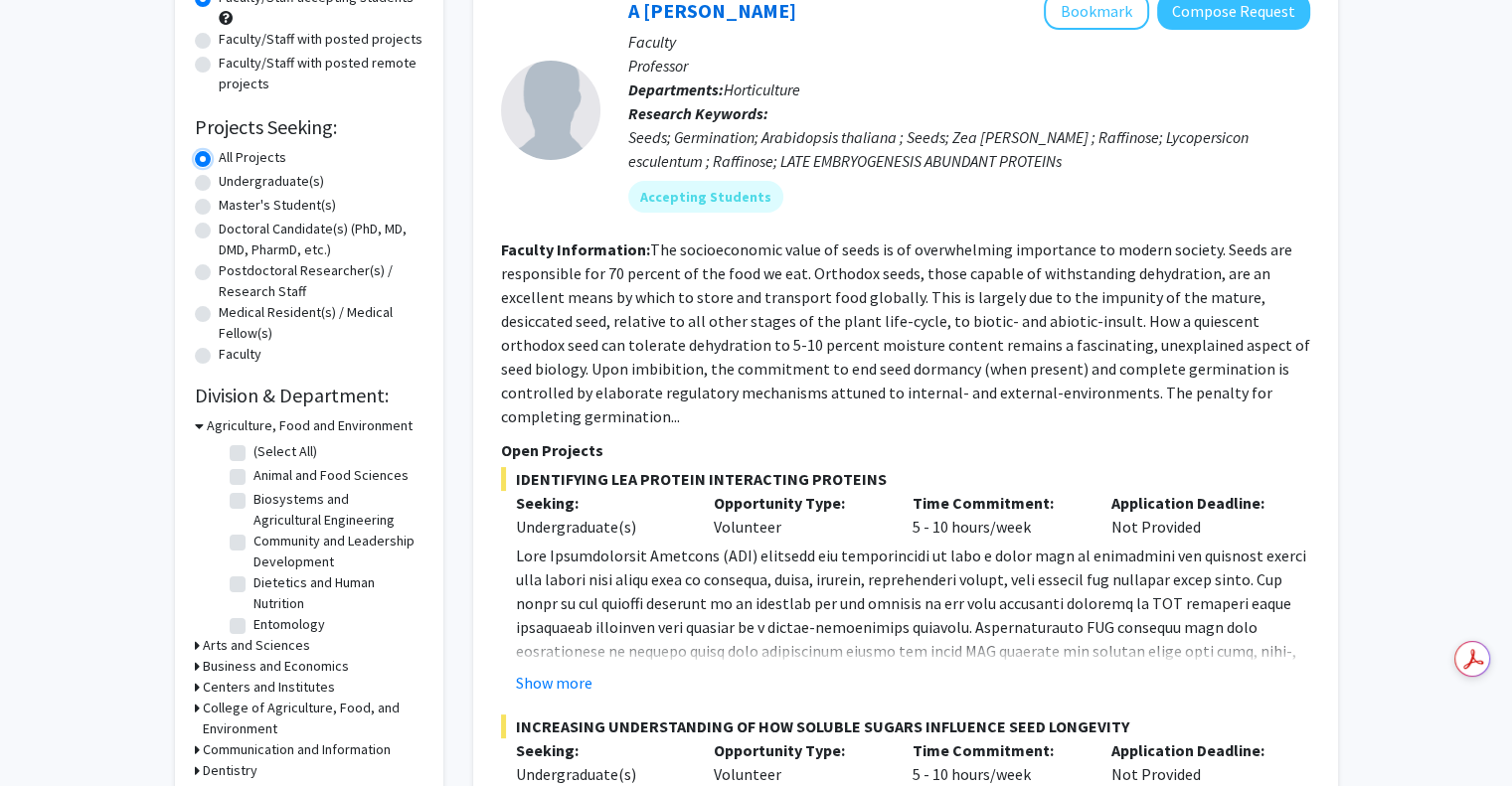 scroll, scrollTop: 230, scrollLeft: 0, axis: vertical 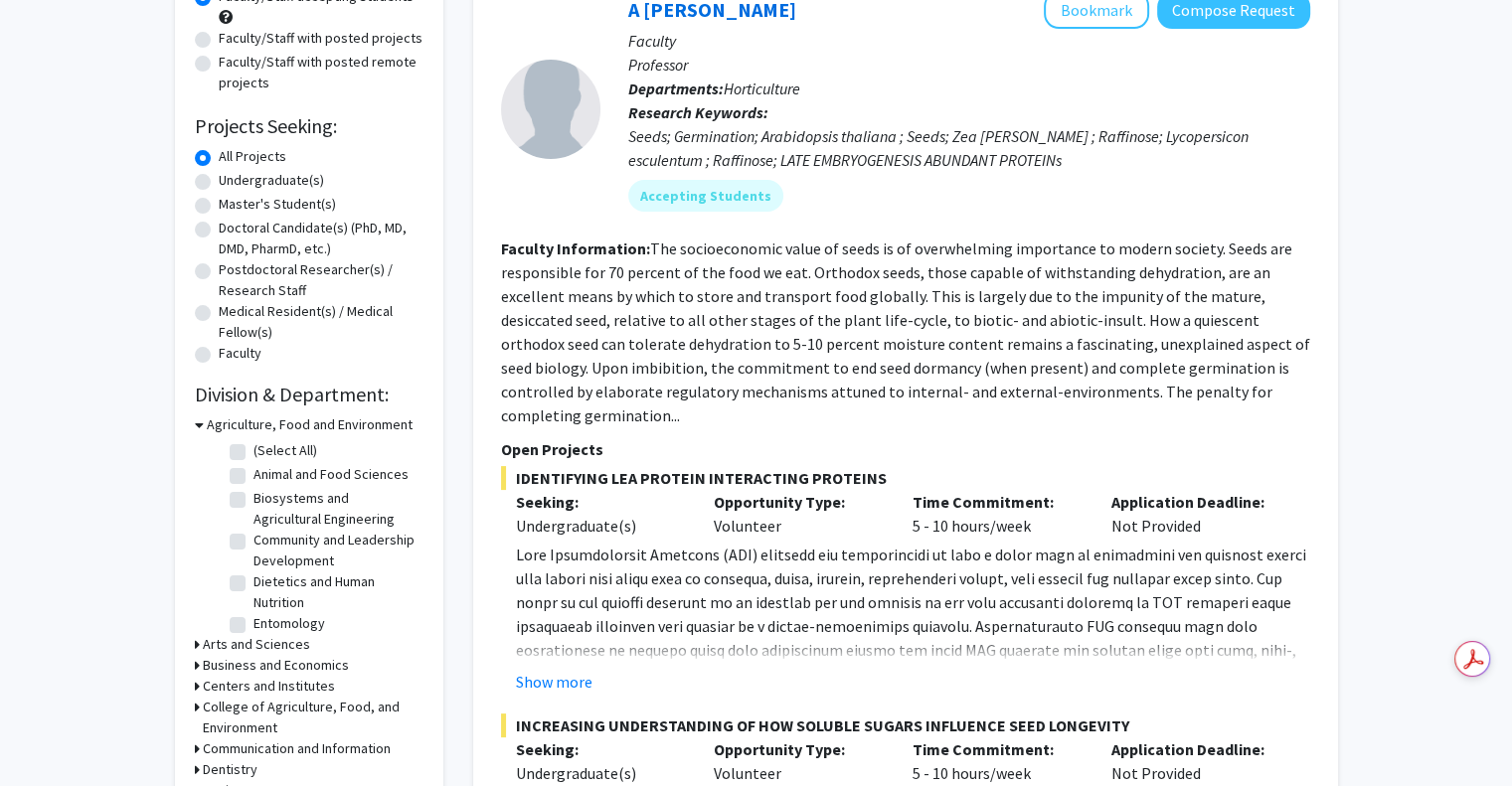 click 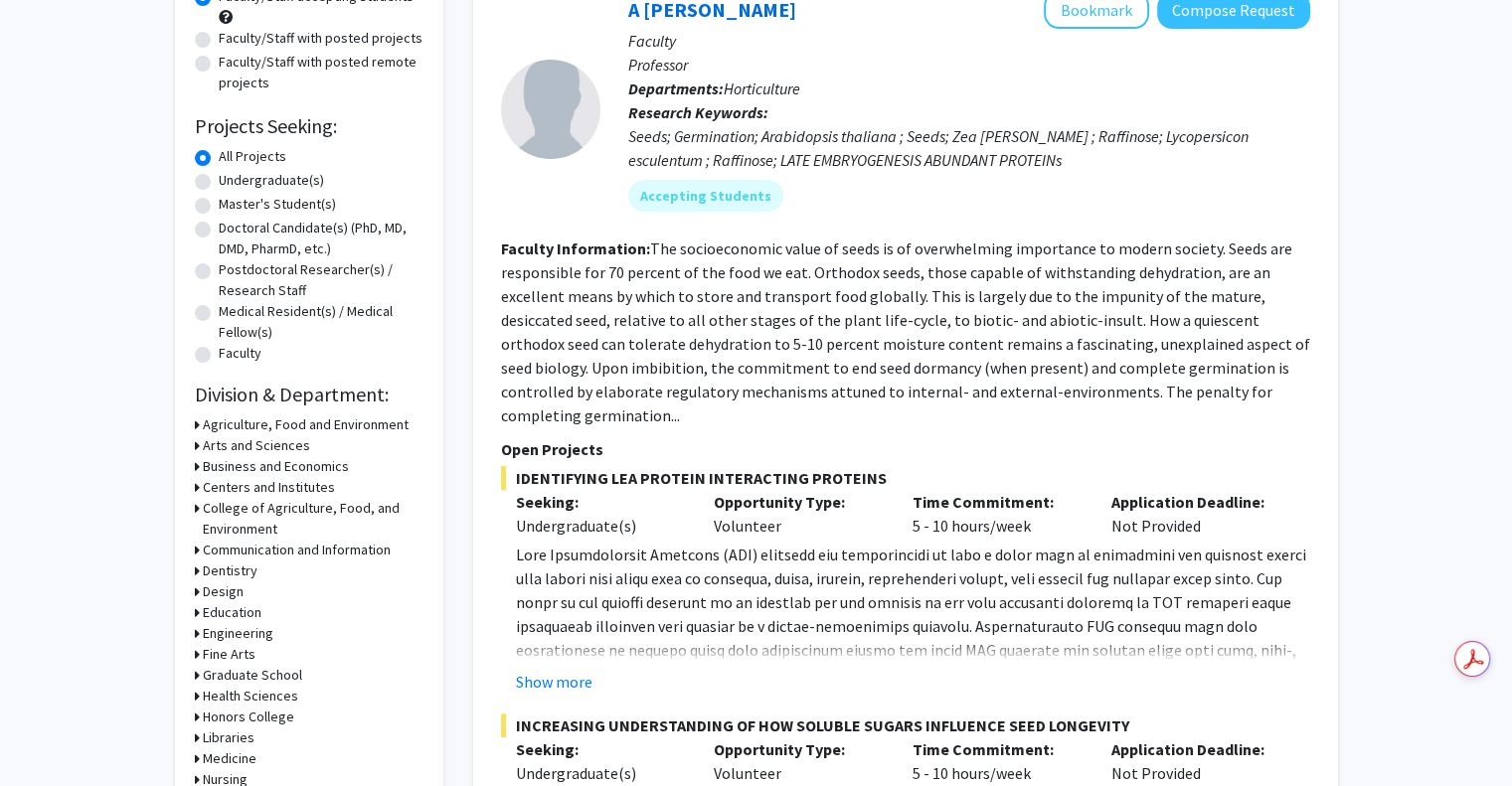 click 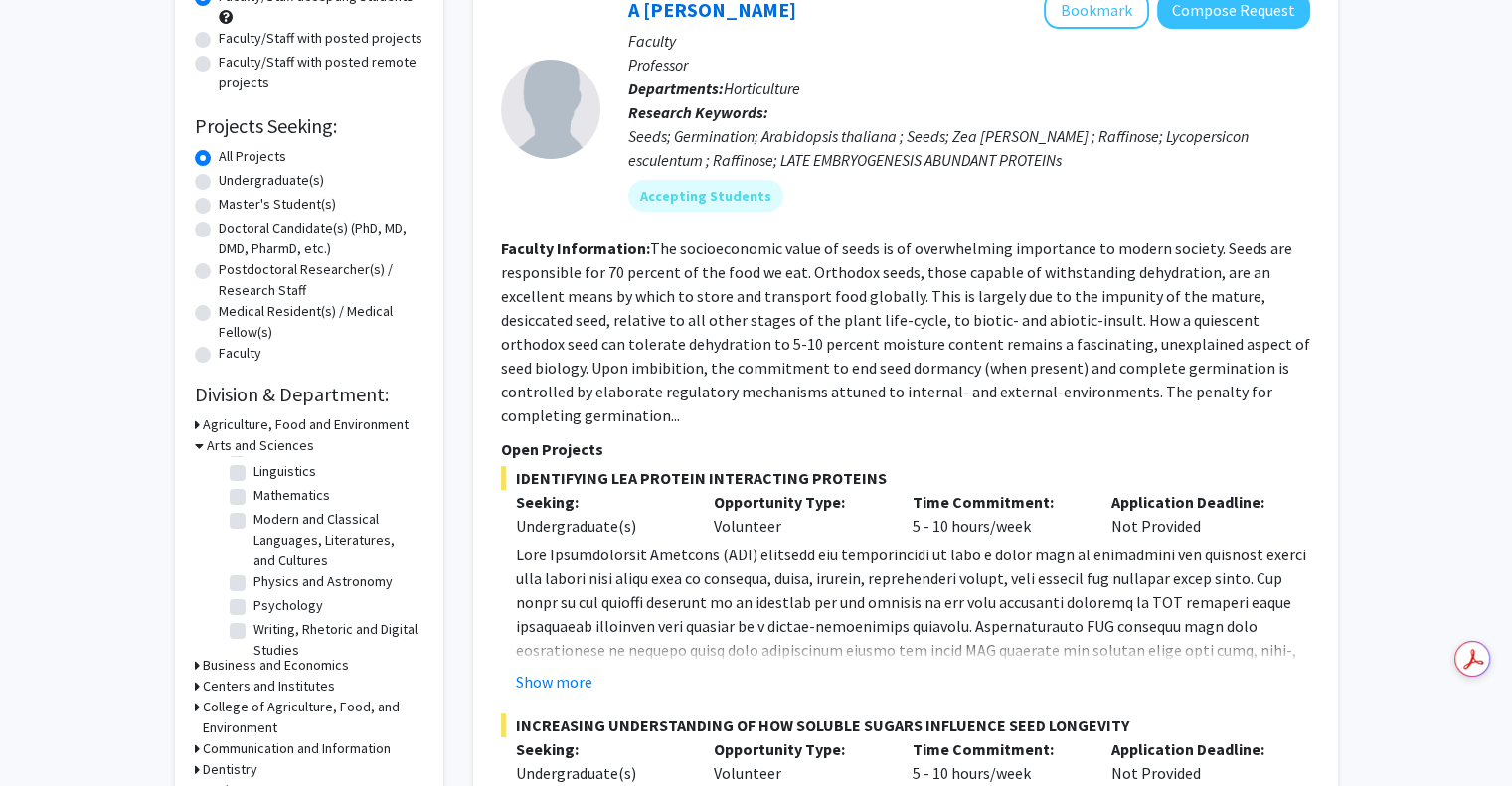 scroll, scrollTop: 105, scrollLeft: 0, axis: vertical 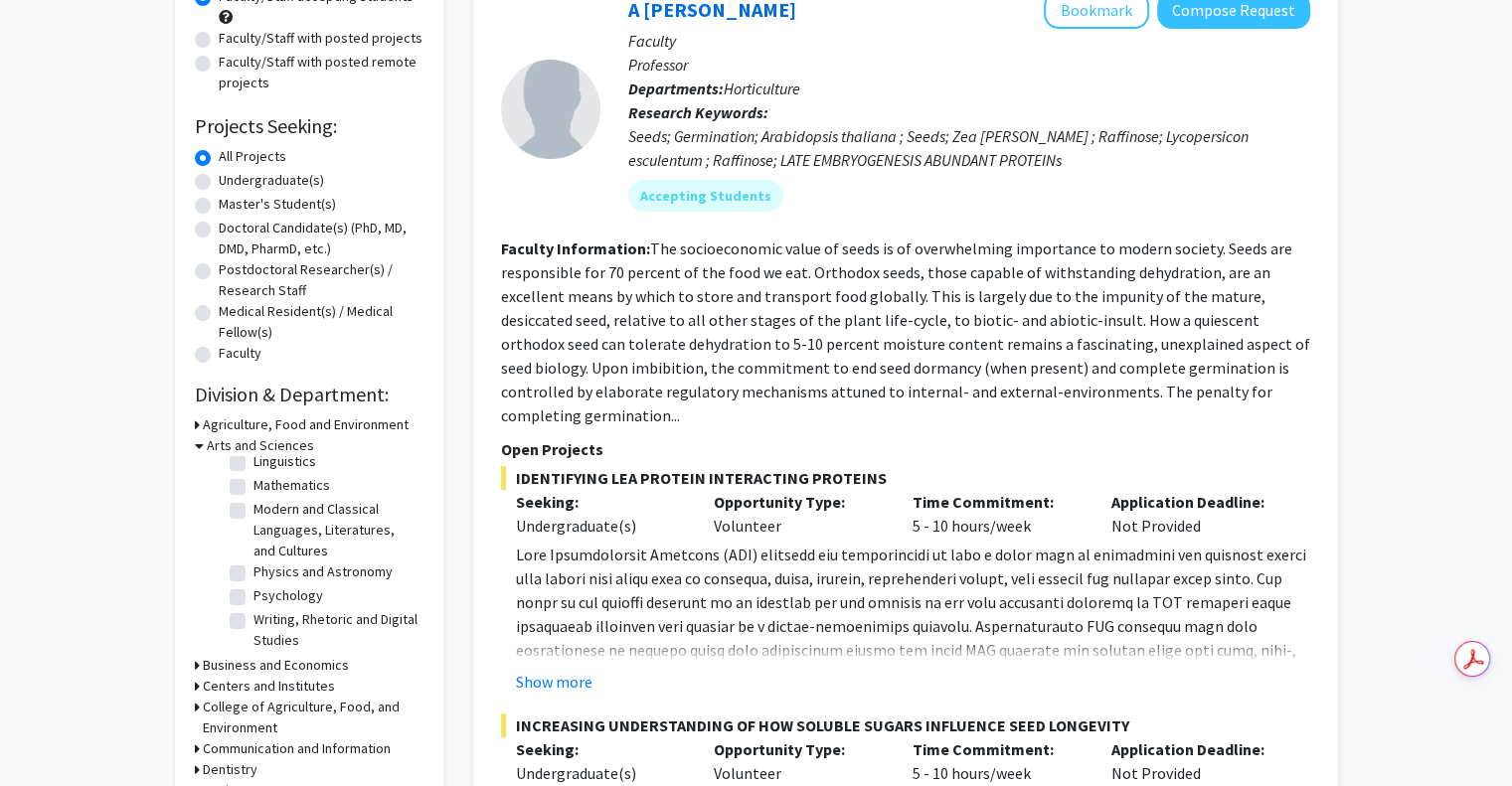 click 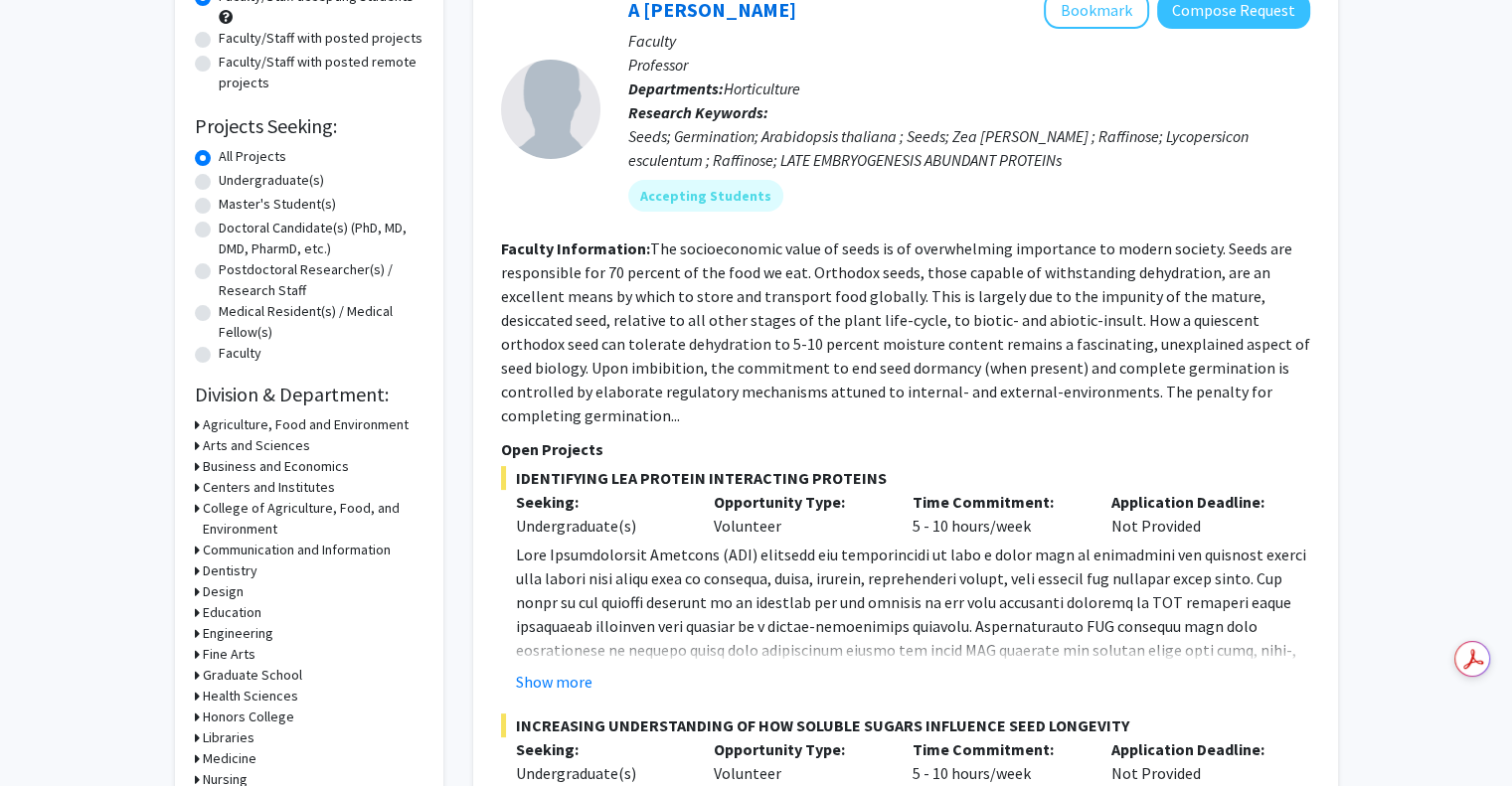 click 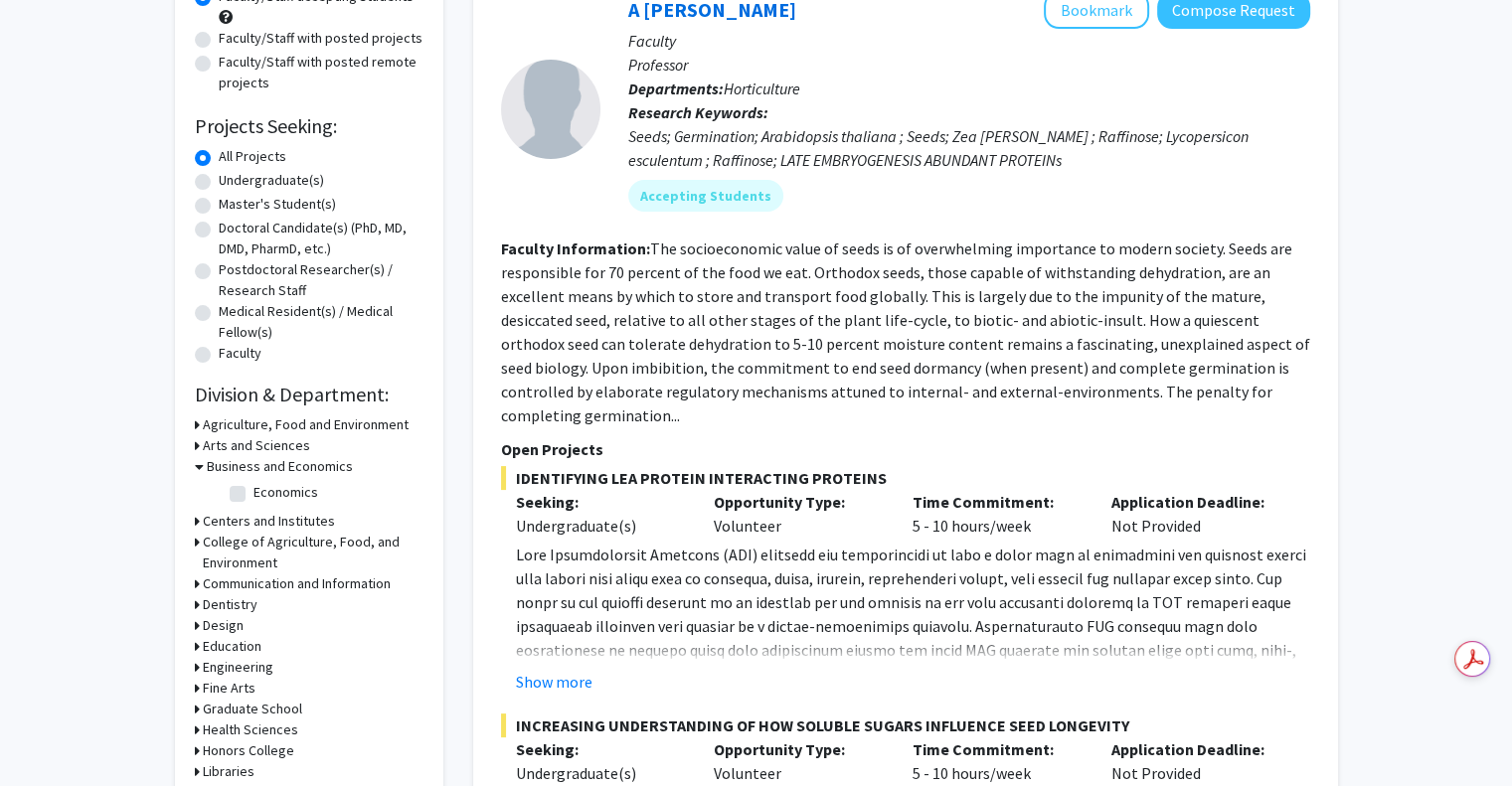 click 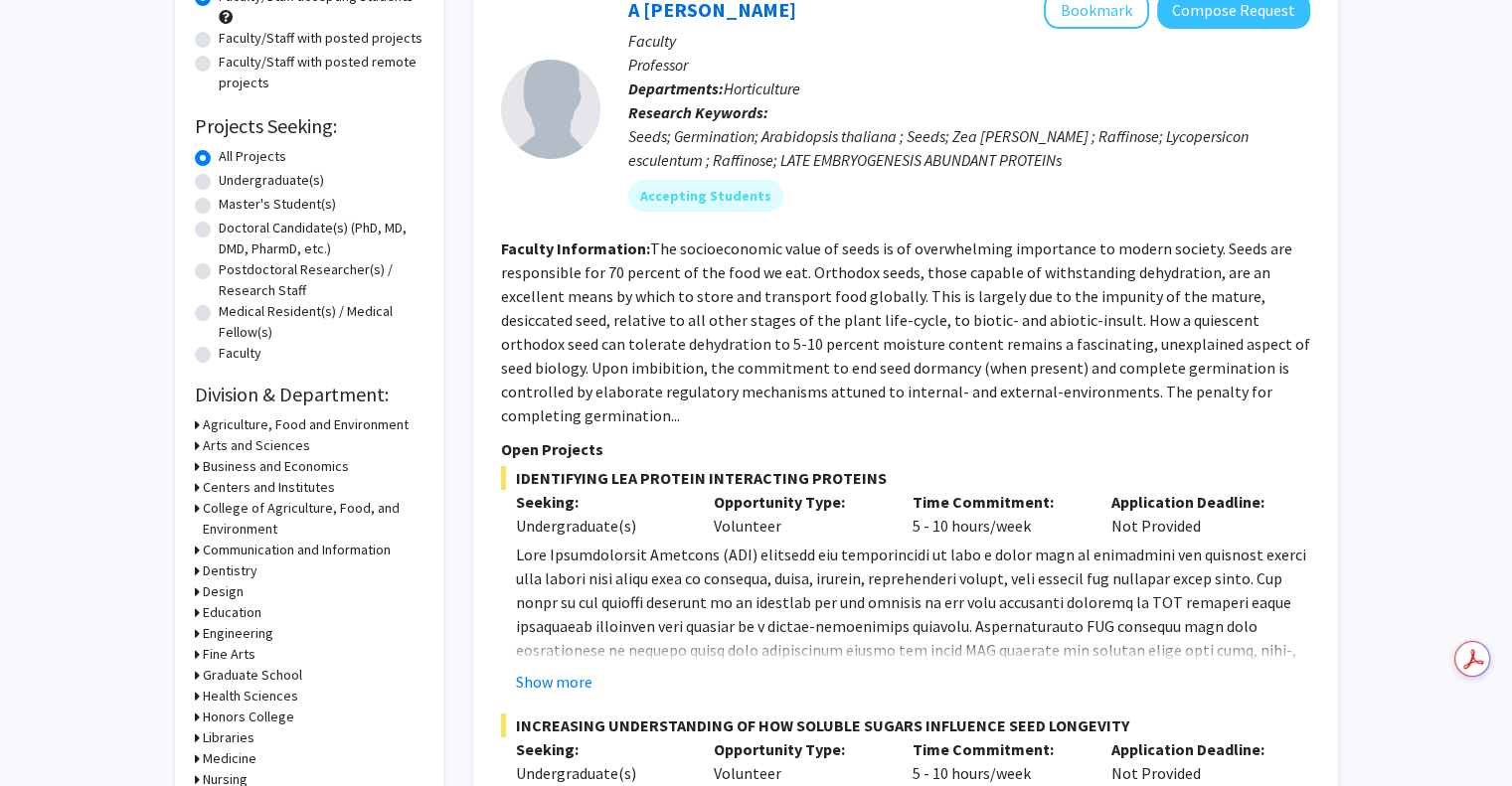 click 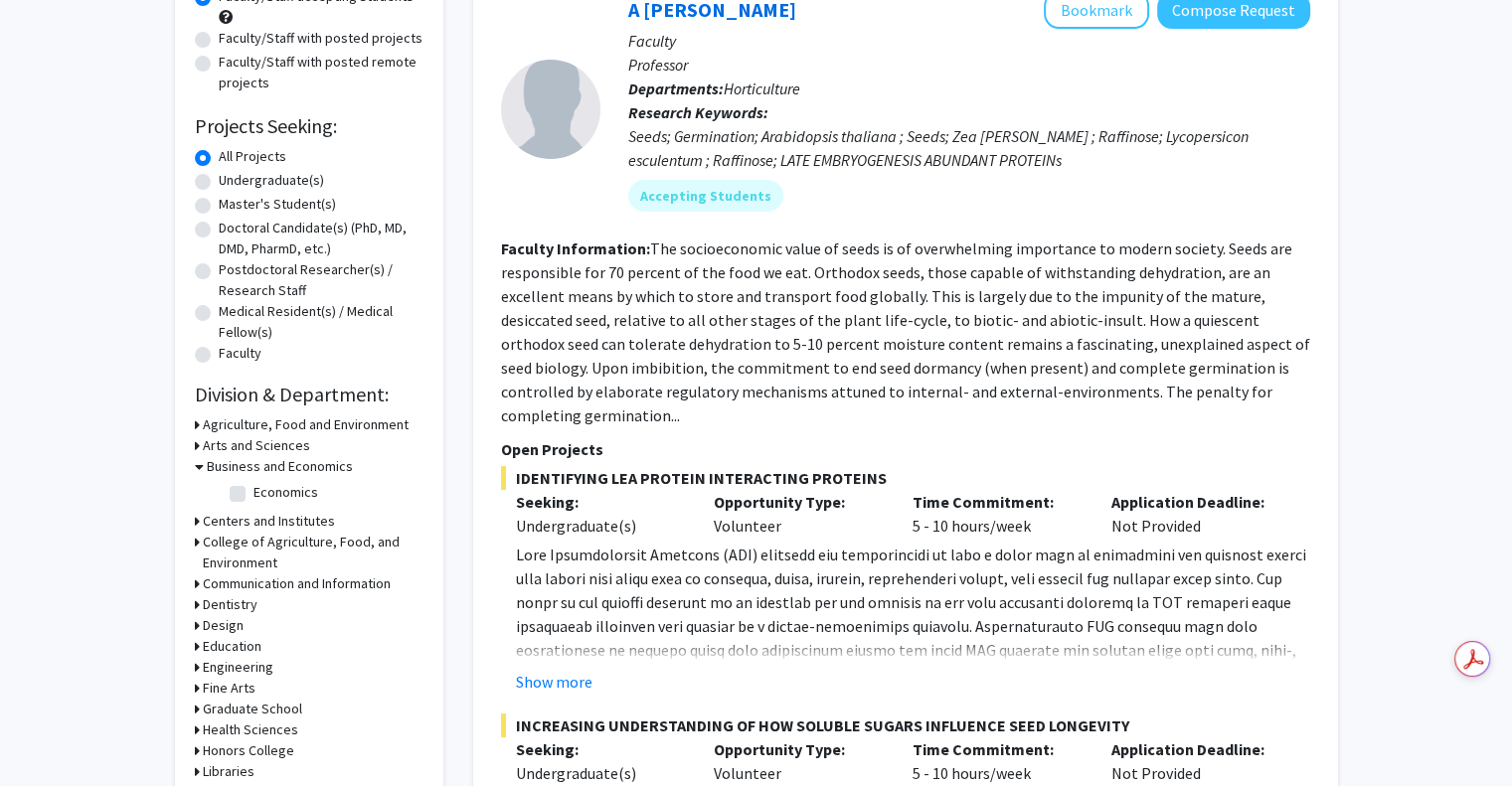 click on "Economics" 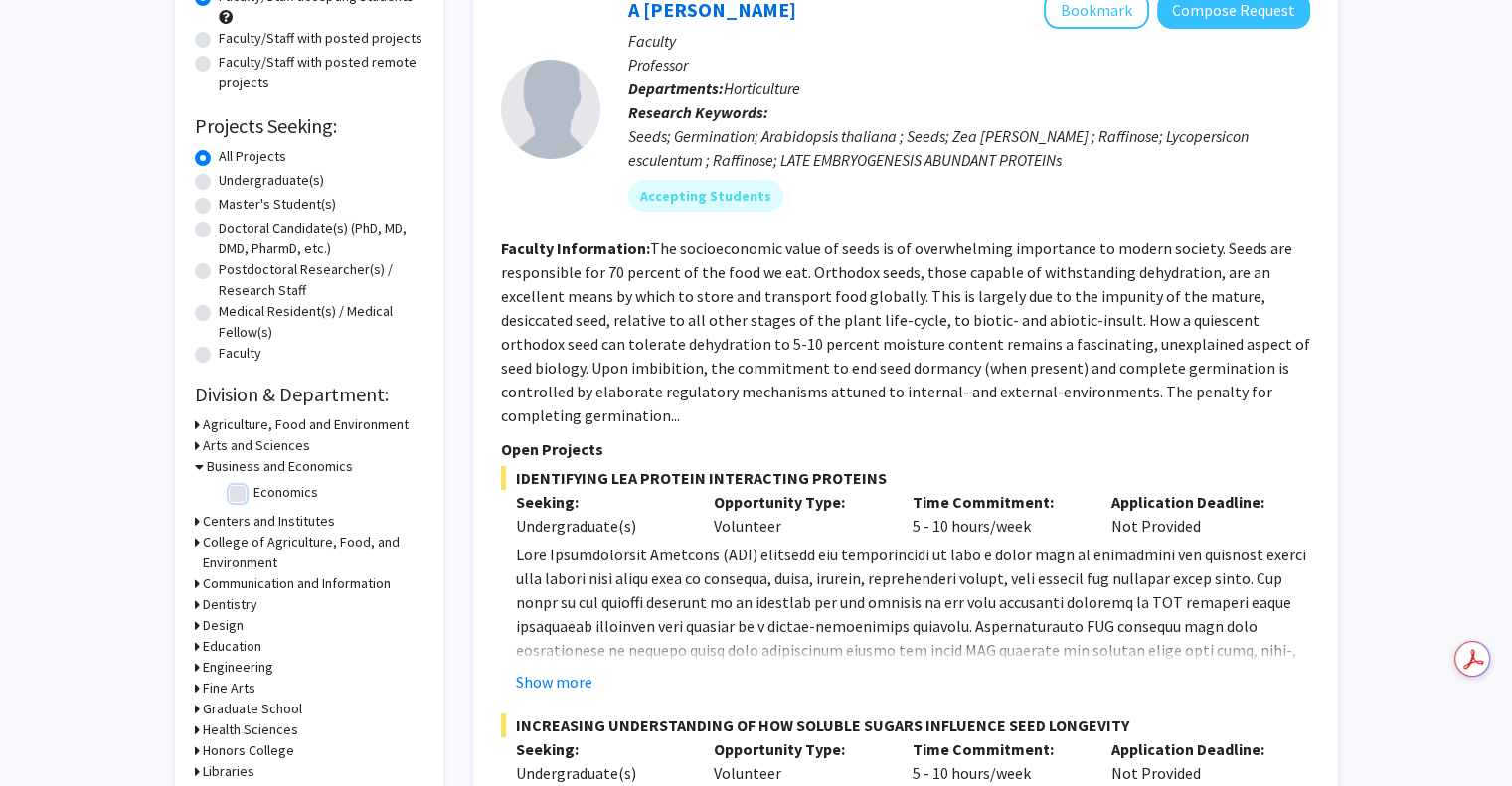 click on "Economics" at bounding box center (259, 488) 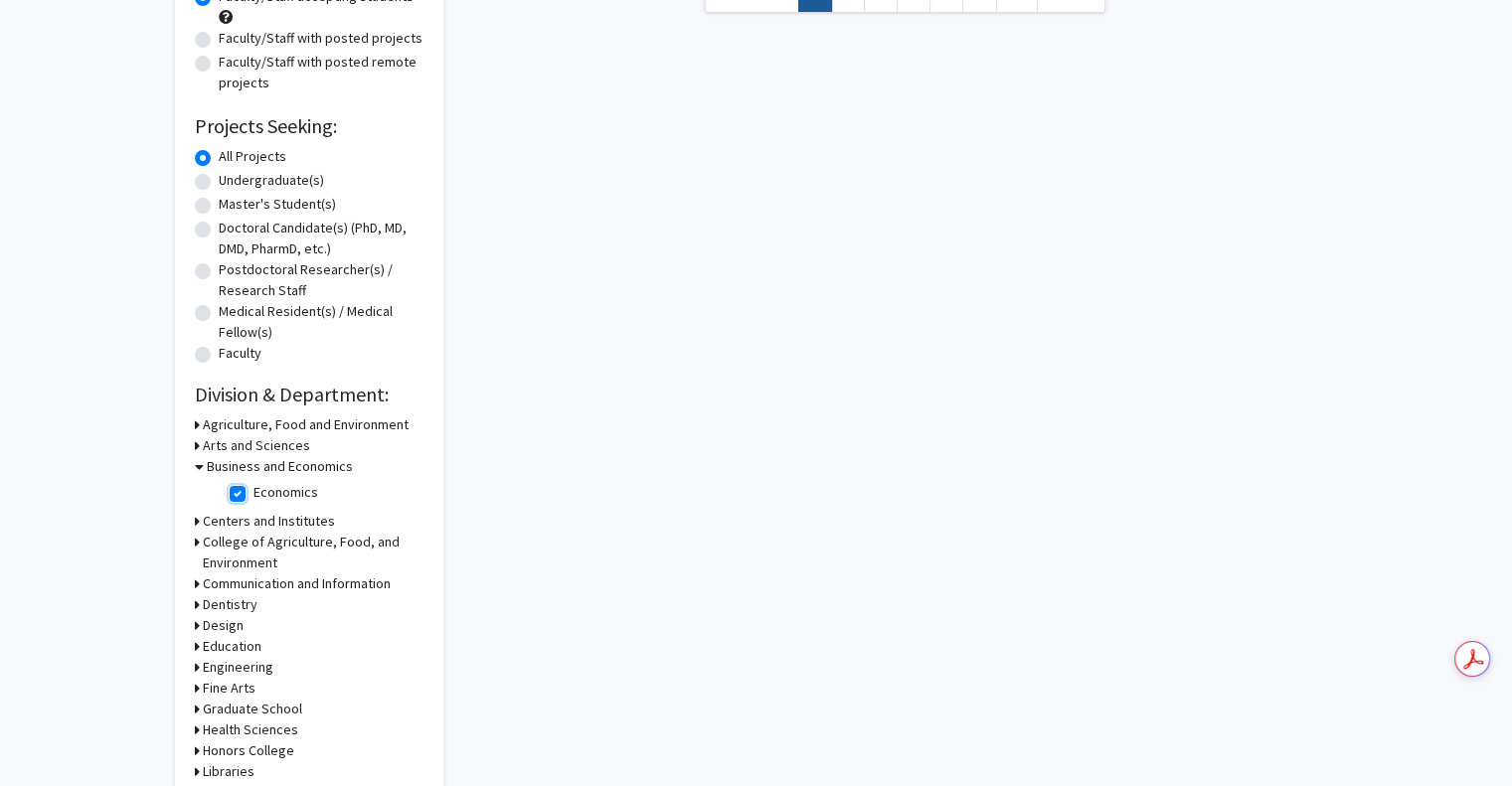 scroll, scrollTop: 0, scrollLeft: 0, axis: both 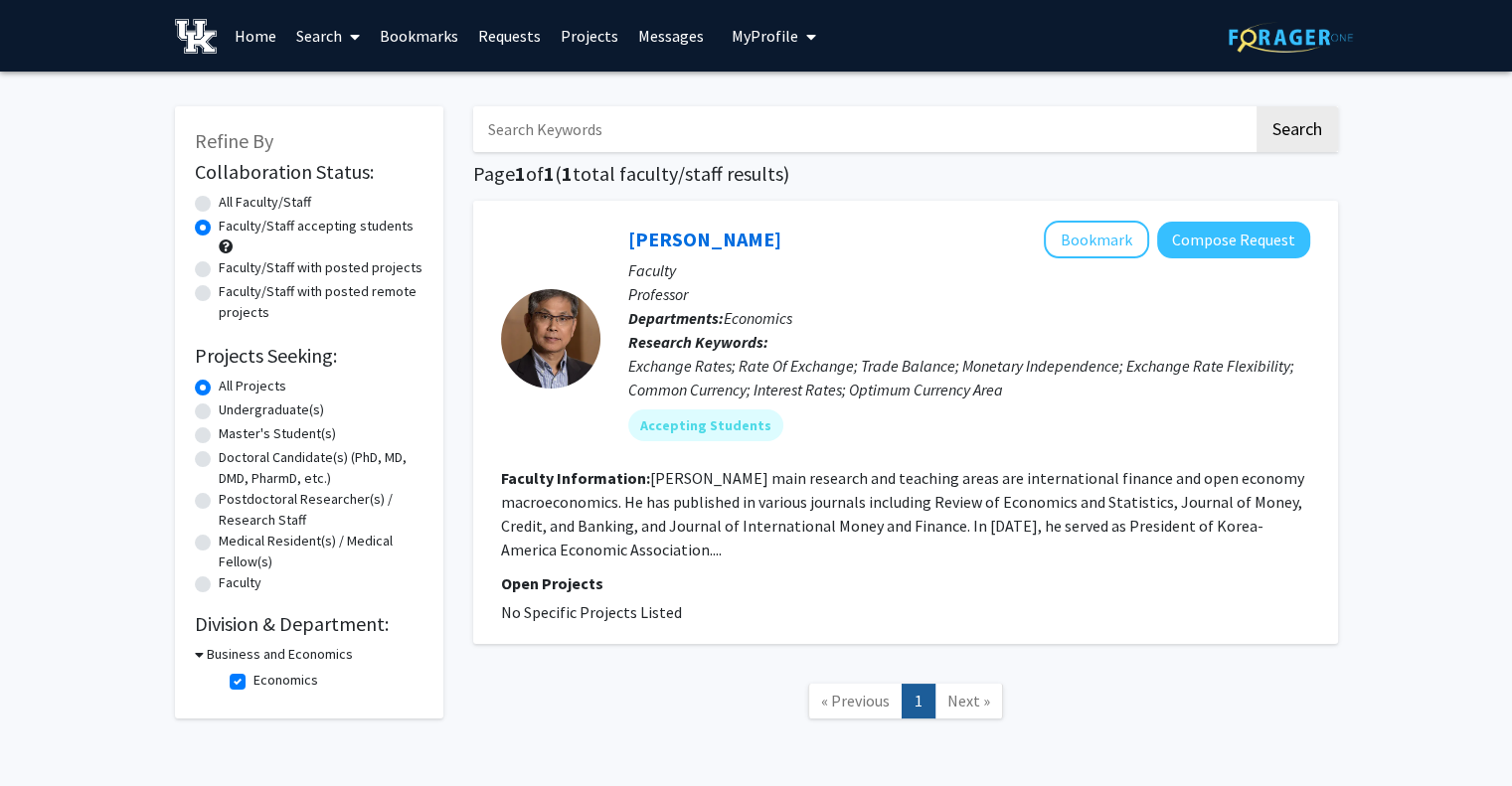 click on "Economics" 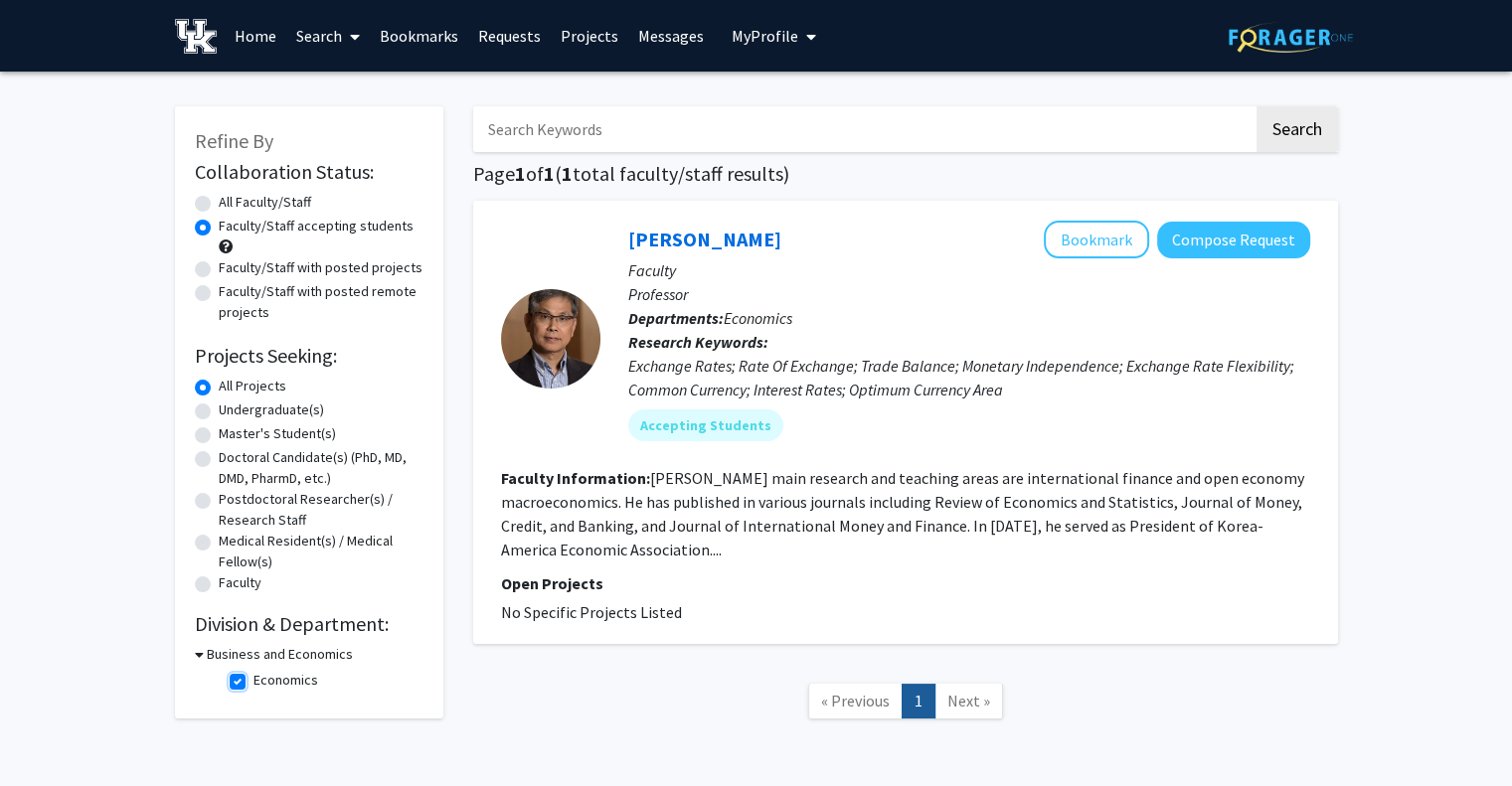 click on "Economics" at bounding box center (259, 676) 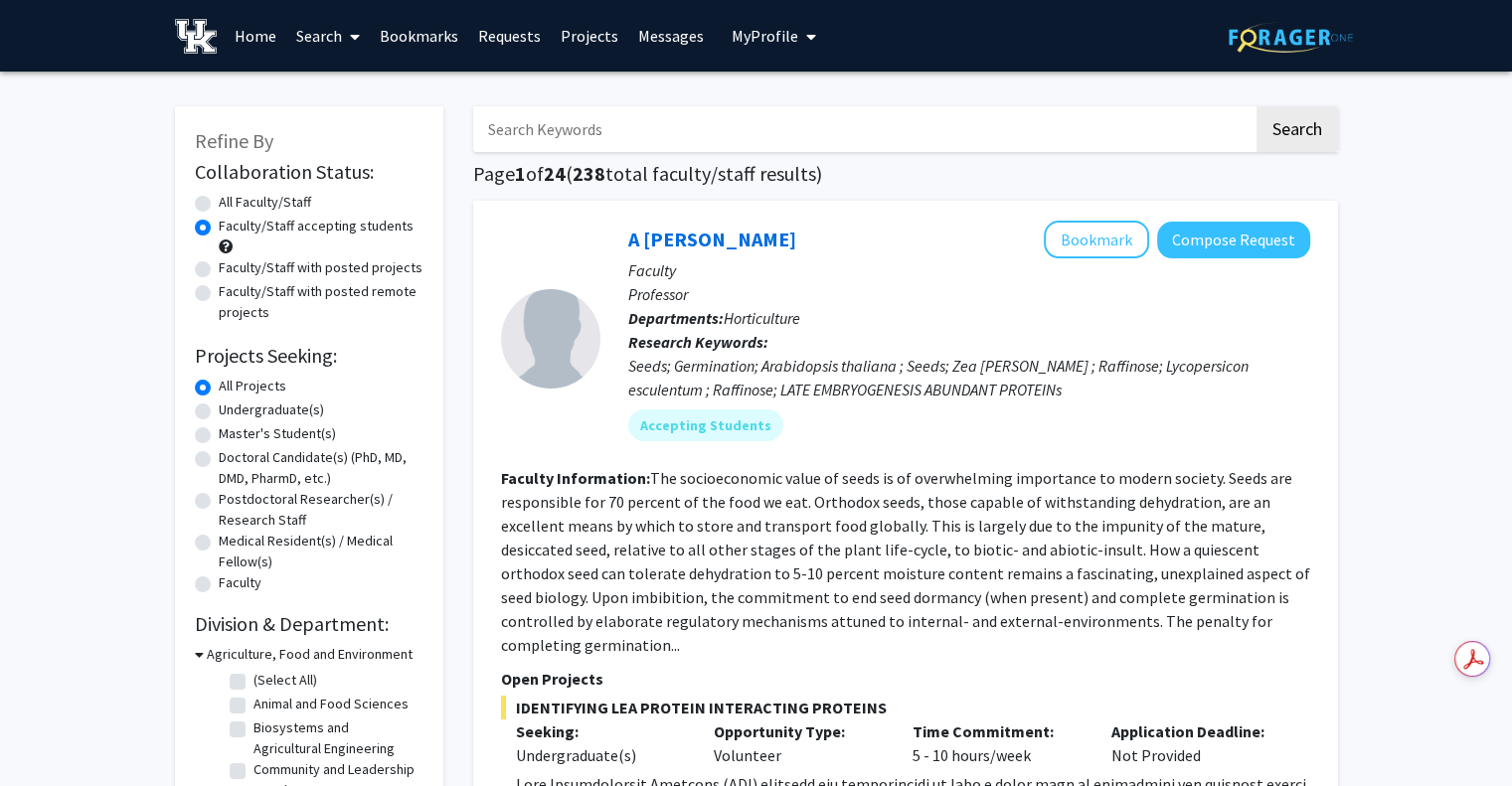 click 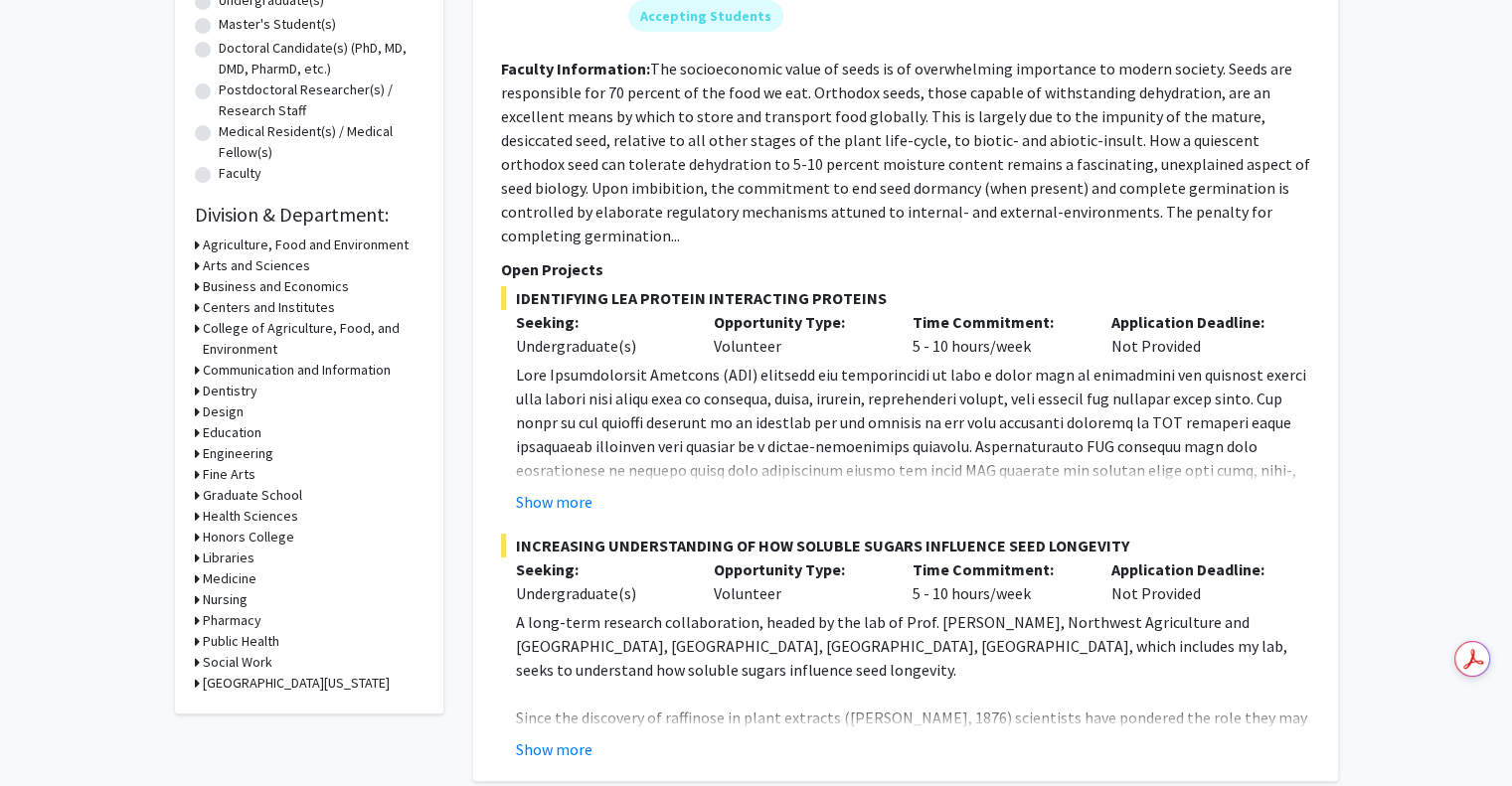 scroll, scrollTop: 412, scrollLeft: 0, axis: vertical 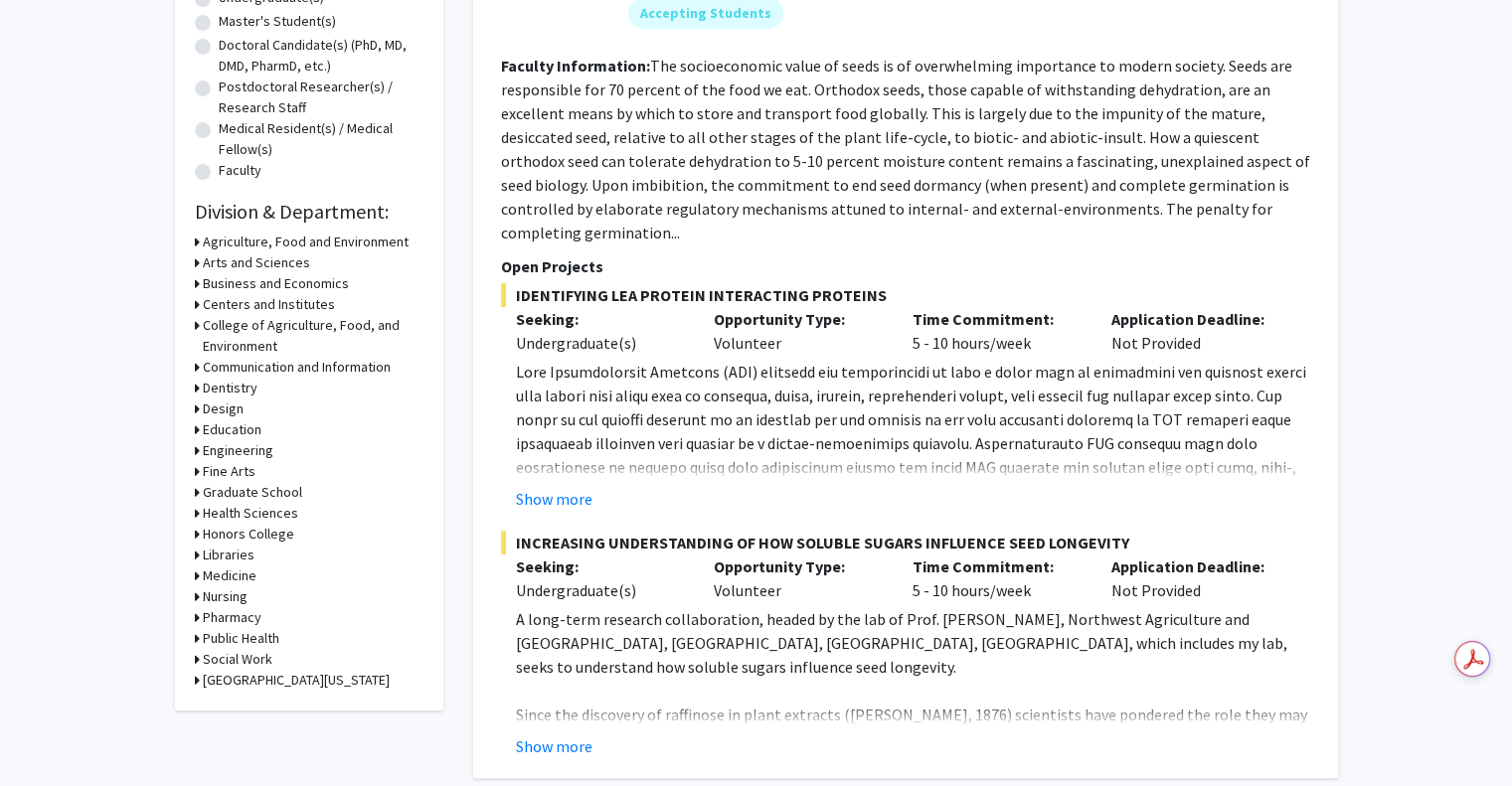 click on "Refine By Collaboration Status: Collaboration Status  All Faculty/Staff    Collaboration Status  Faculty/Staff accepting students    Collaboration Status  Faculty/Staff with posted projects    Collaboration Status  Faculty/Staff with posted remote projects    Projects Seeking: Projects Seeking Level  All Projects    Projects Seeking Level  Undergraduate(s)    Projects Seeking Level  Master's Student(s)    Projects Seeking Level  Doctoral Candidate(s) (PhD, MD, DMD, PharmD, etc.)    Projects Seeking Level  Postdoctoral Researcher(s) / Research Staff    Projects Seeking Level  Medical Resident(s) / Medical Fellow(s)    Projects Seeking Level  Faculty    Division & Department:      Agriculture, Food and Environment       Arts and Sciences       Business and Economics       Centers and Institutes       College of Agriculture, Food, and Environment       Communication and Information       Dentistry       Design       Education       Engineering       Fine Arts       Graduate School" 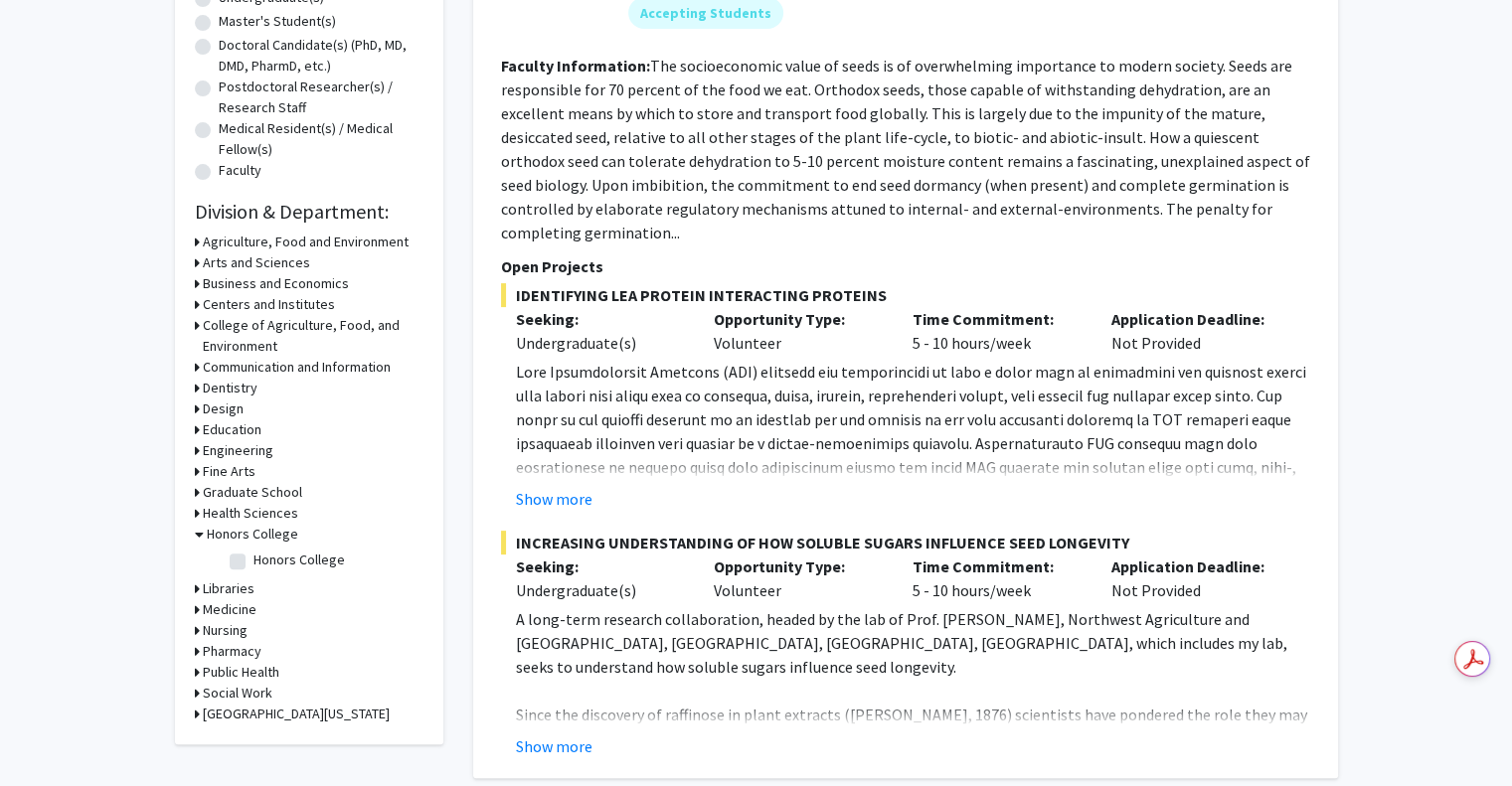 click on "Honors College" 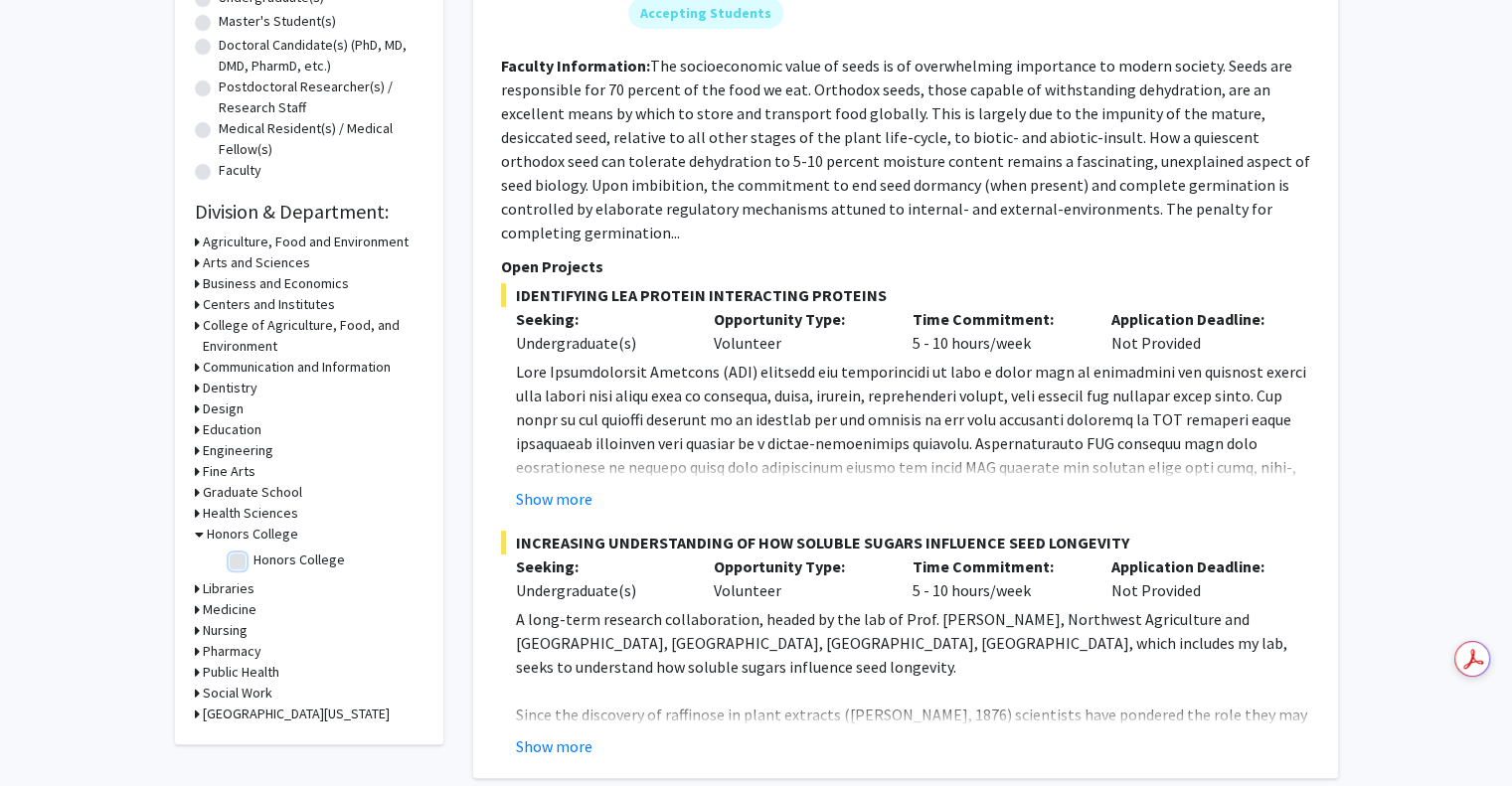 click on "Honors College" at bounding box center (259, 555) 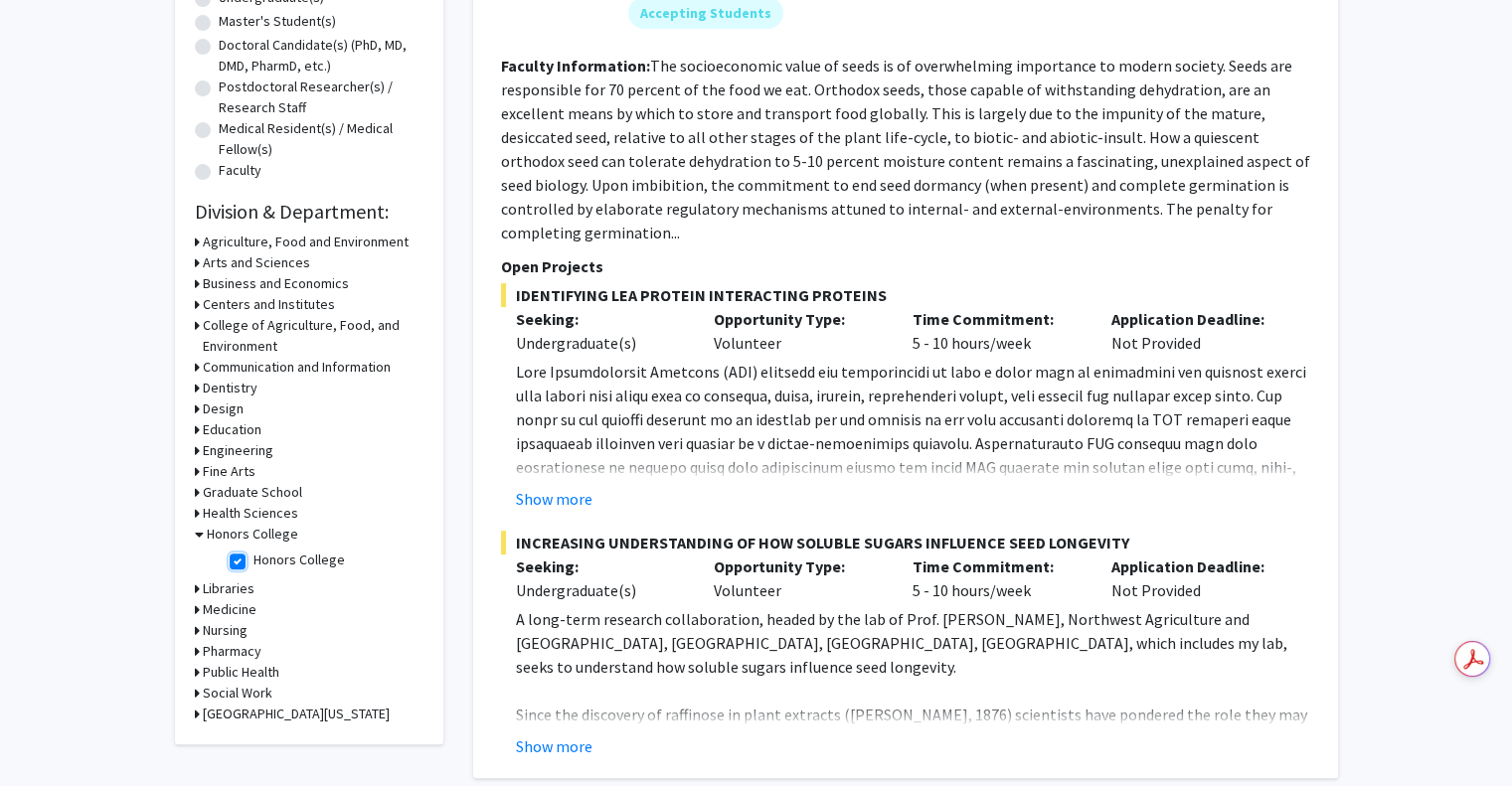 scroll, scrollTop: 0, scrollLeft: 0, axis: both 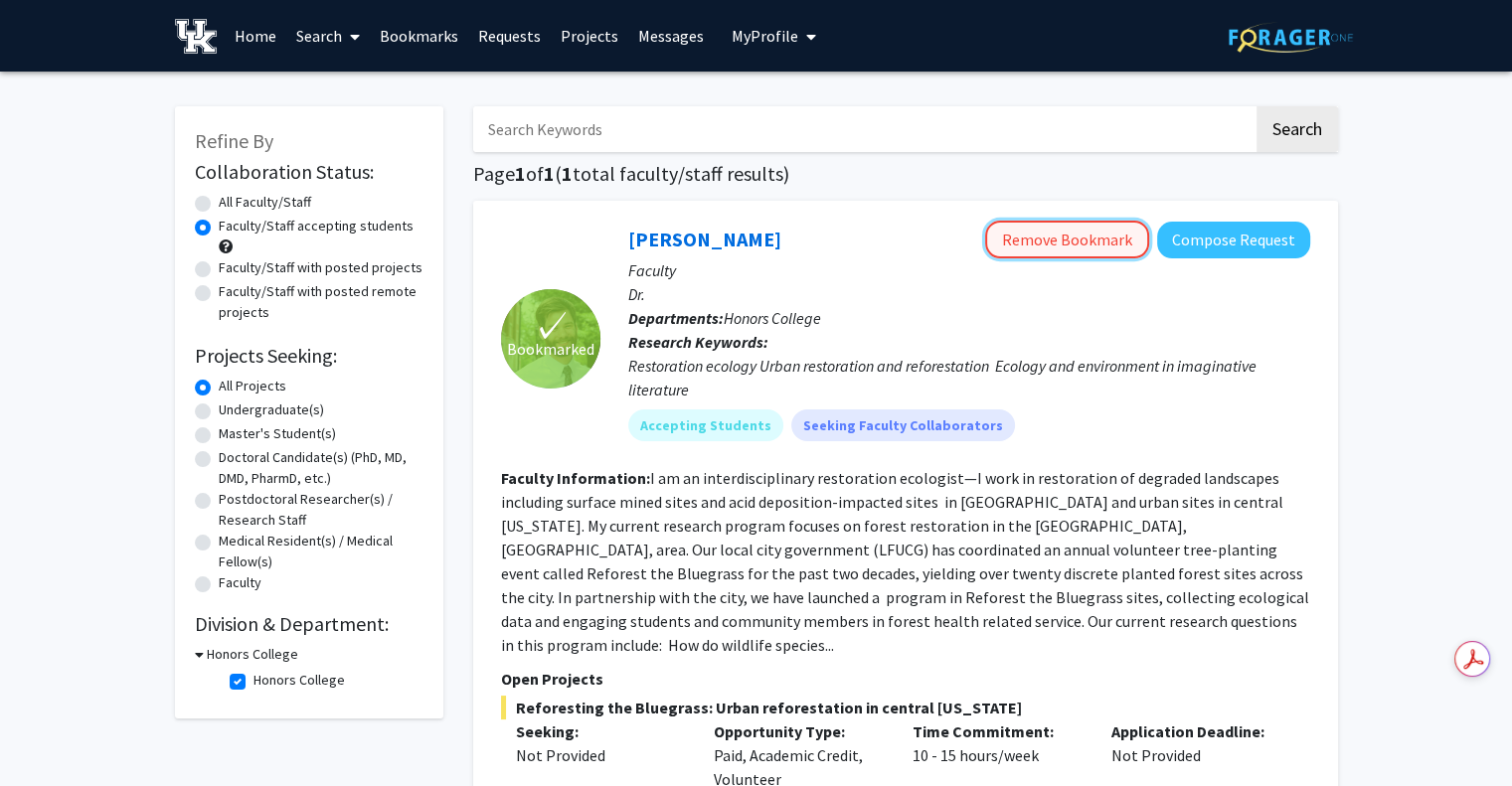 click on "Remove Bookmark" 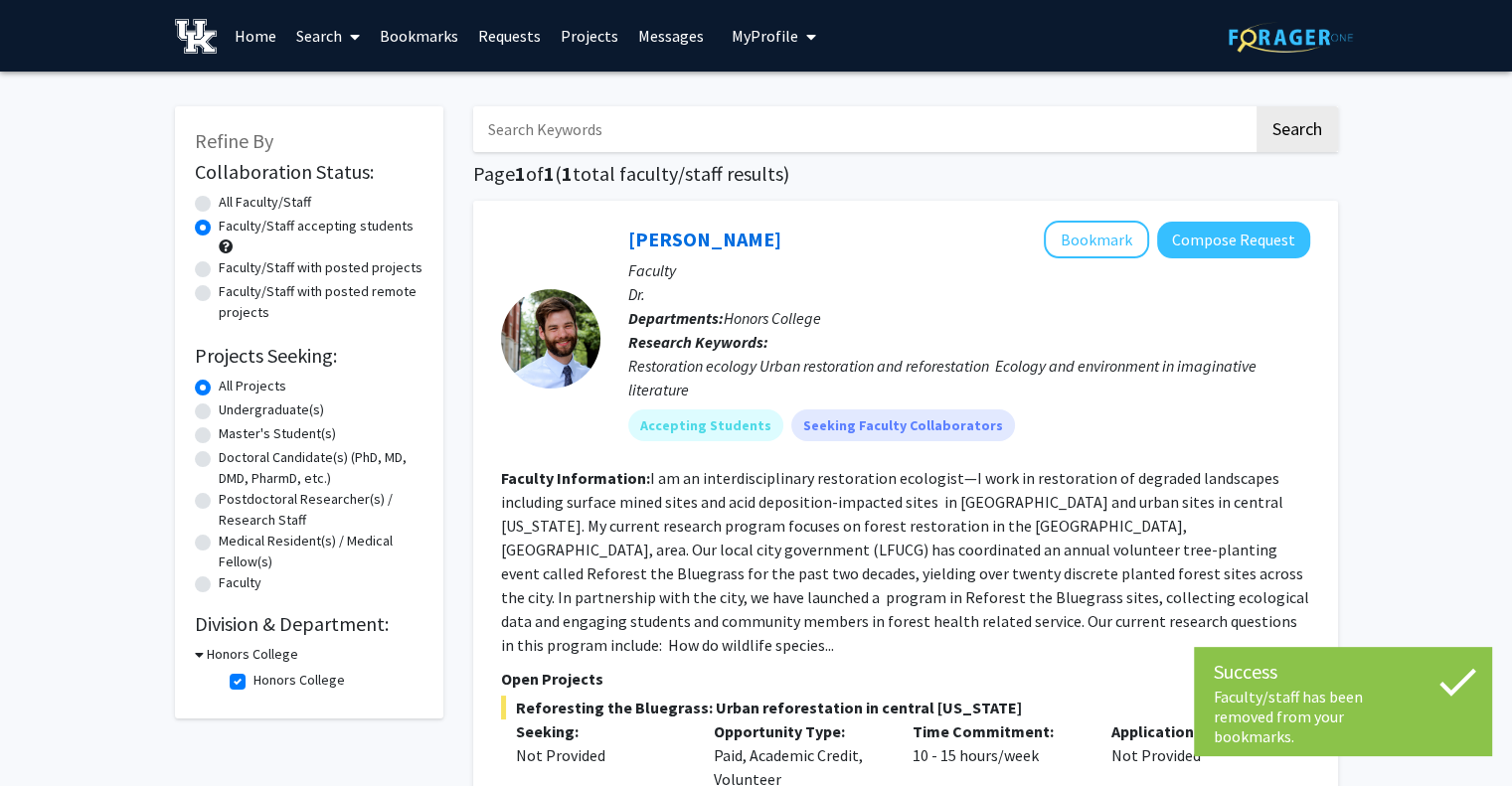 click on "Honors College" 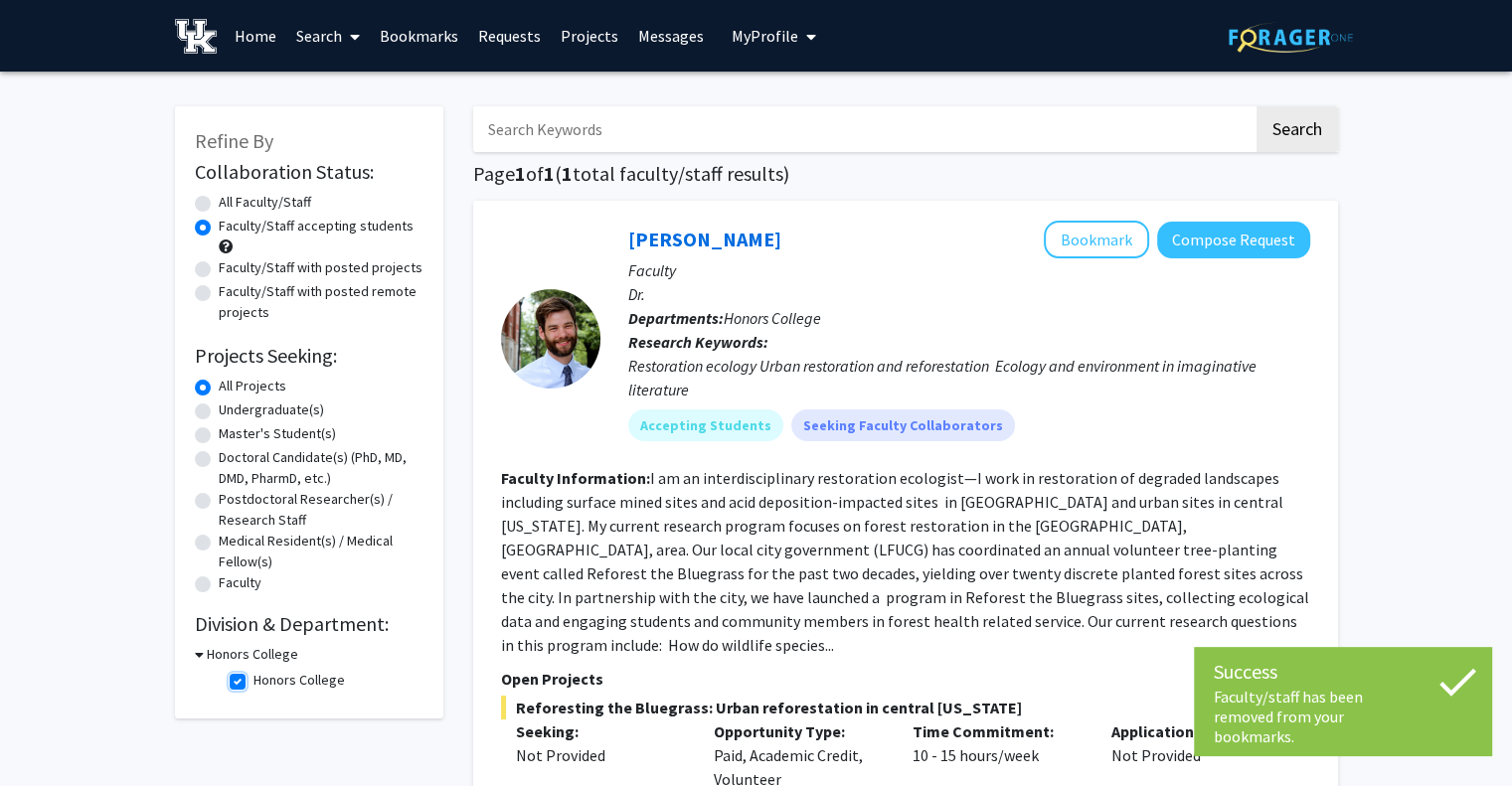 click on "Honors College" at bounding box center [259, 676] 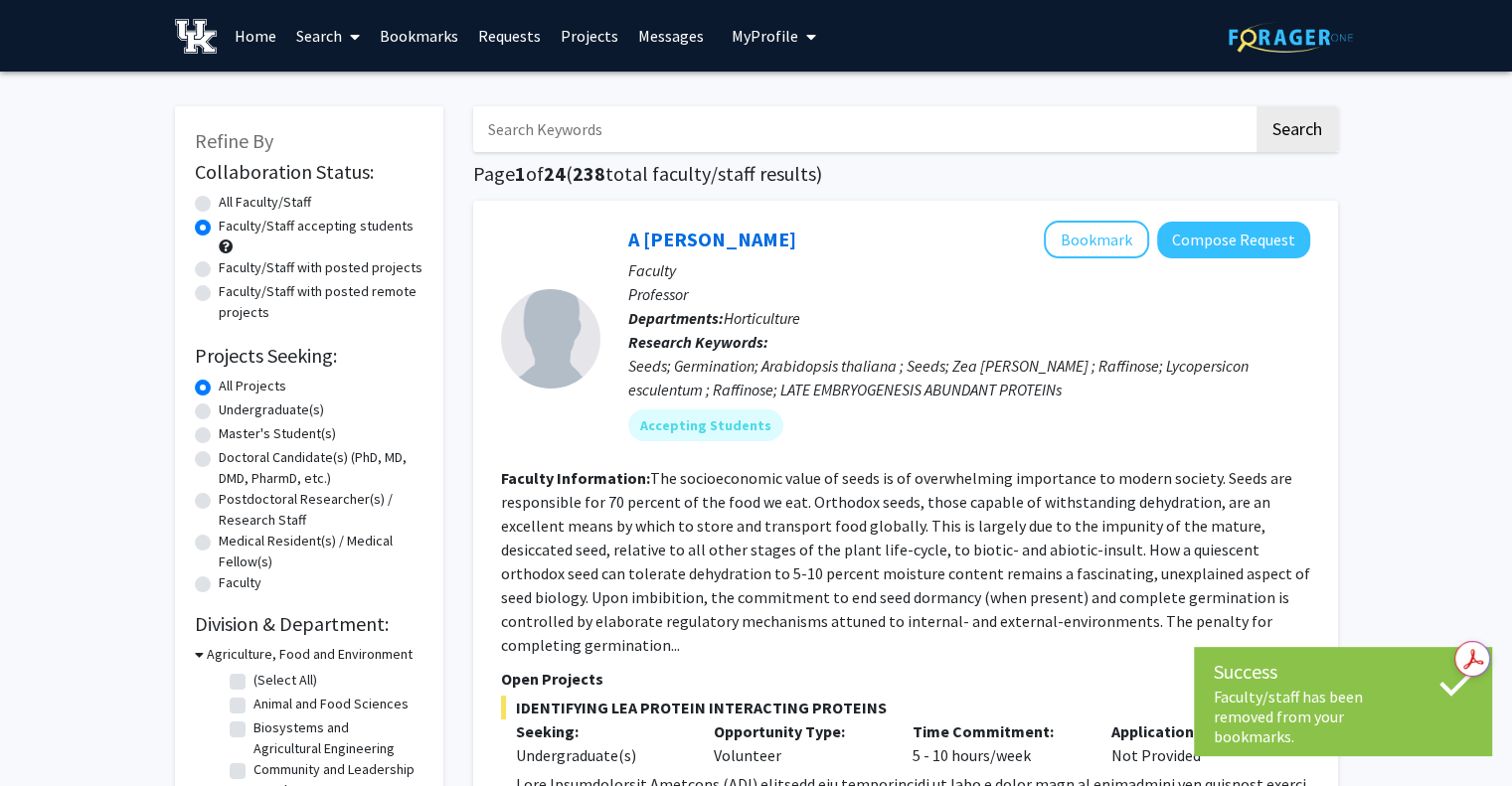 click on "Agriculture, Food and Environment" at bounding box center [309, 654] 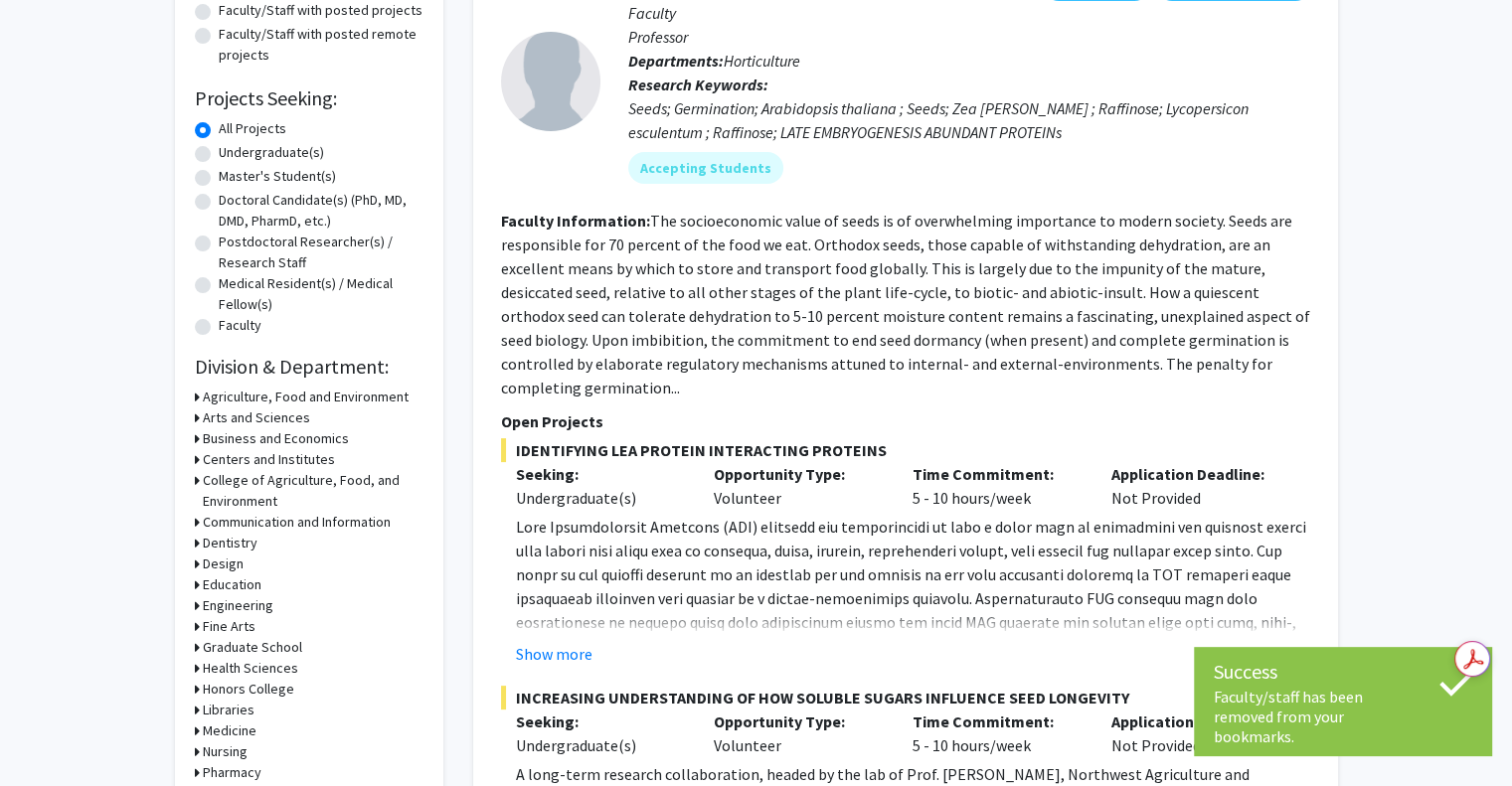 scroll, scrollTop: 552, scrollLeft: 0, axis: vertical 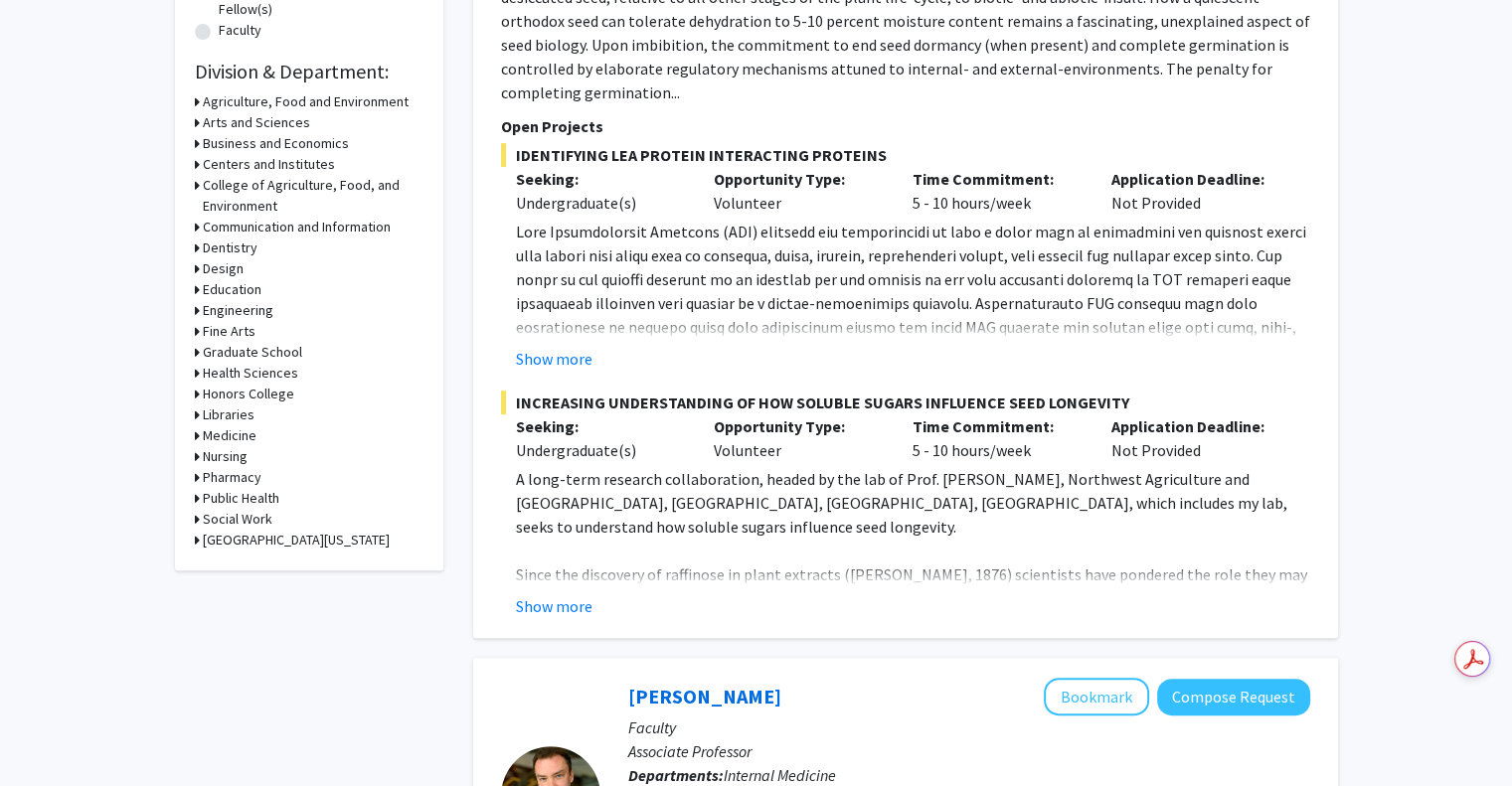 click 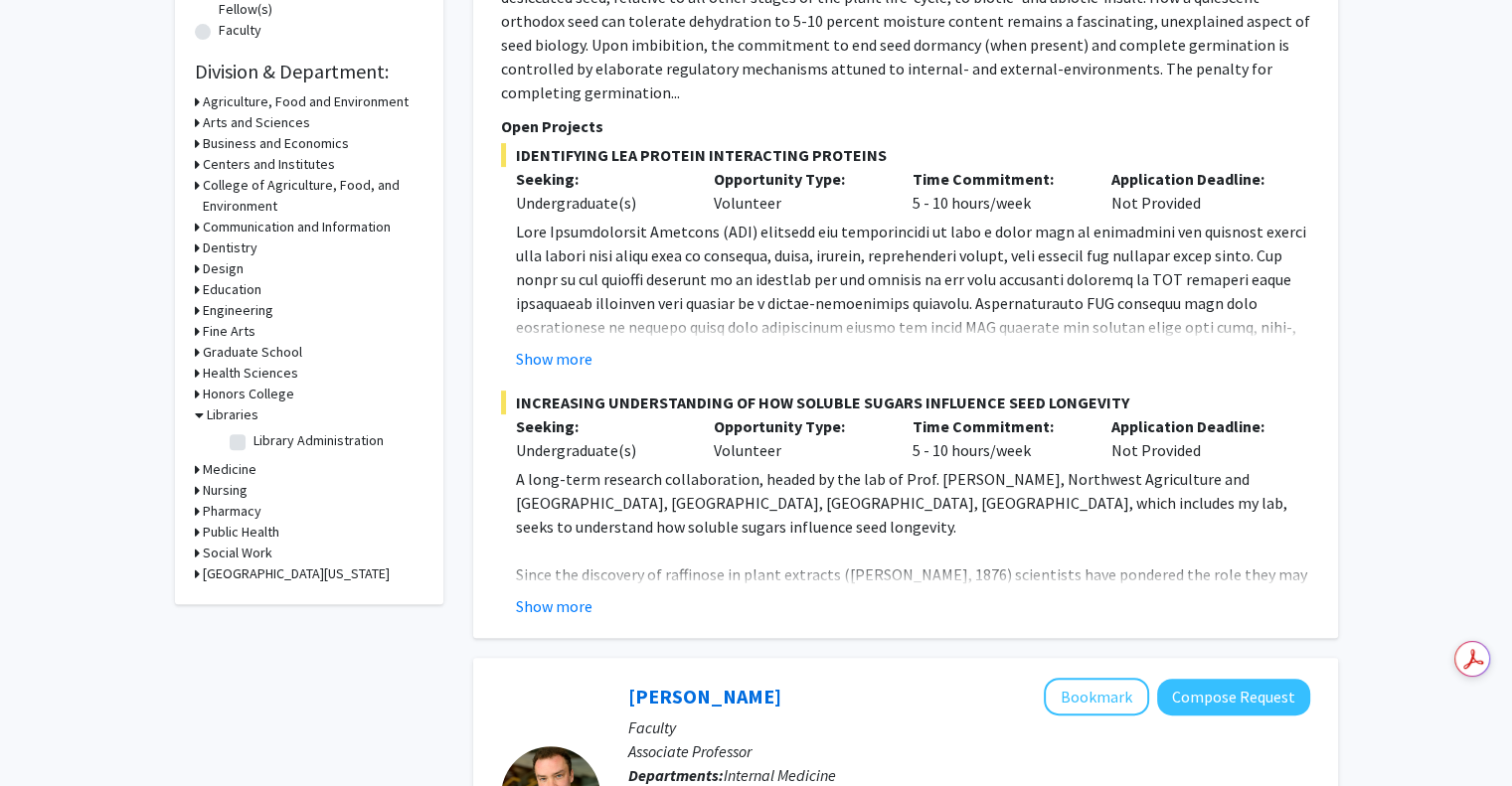 click on "[GEOGRAPHIC_DATA][US_STATE]" at bounding box center [296, 573] 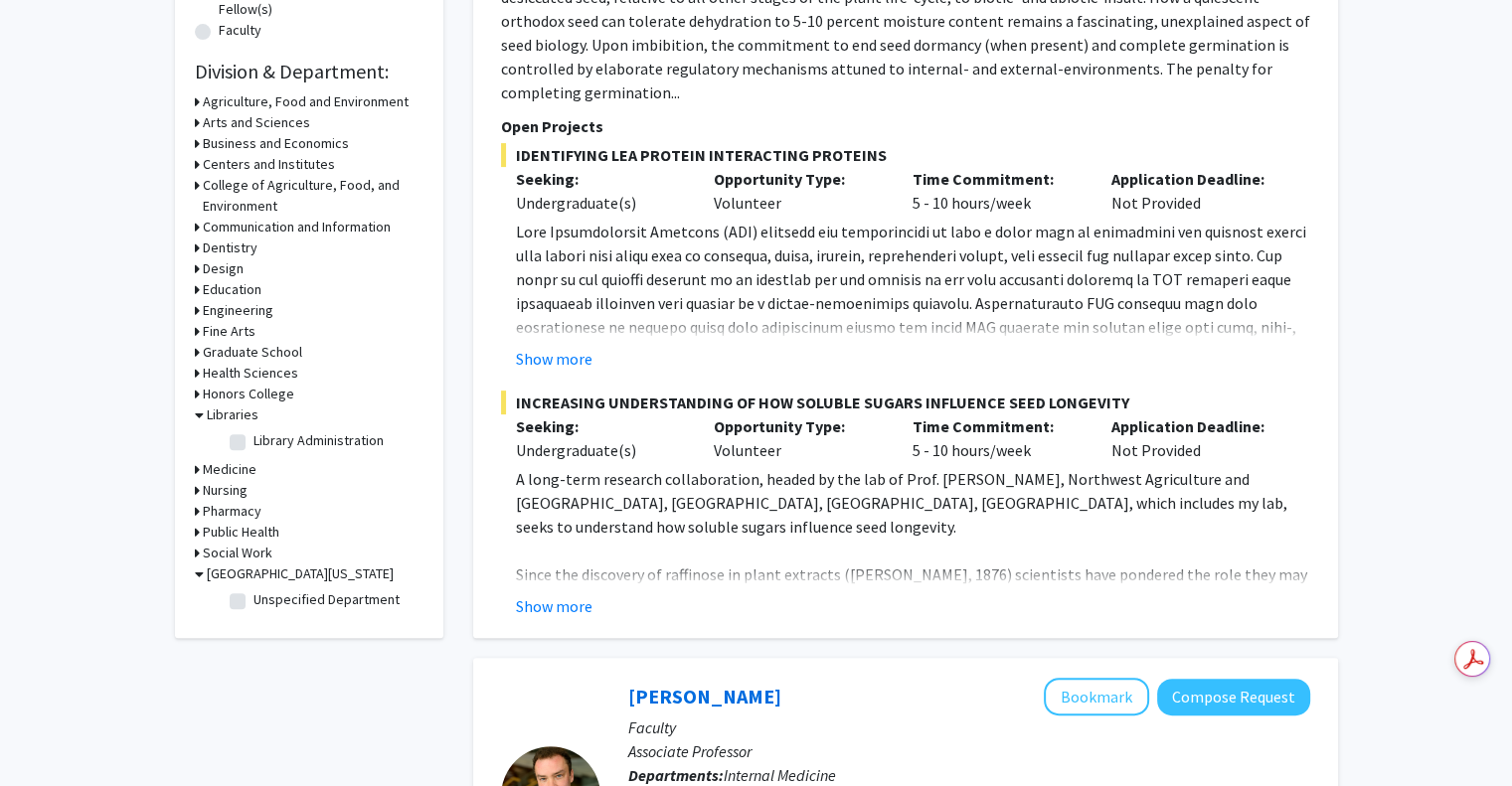 click on "Social Work" at bounding box center (238, 552) 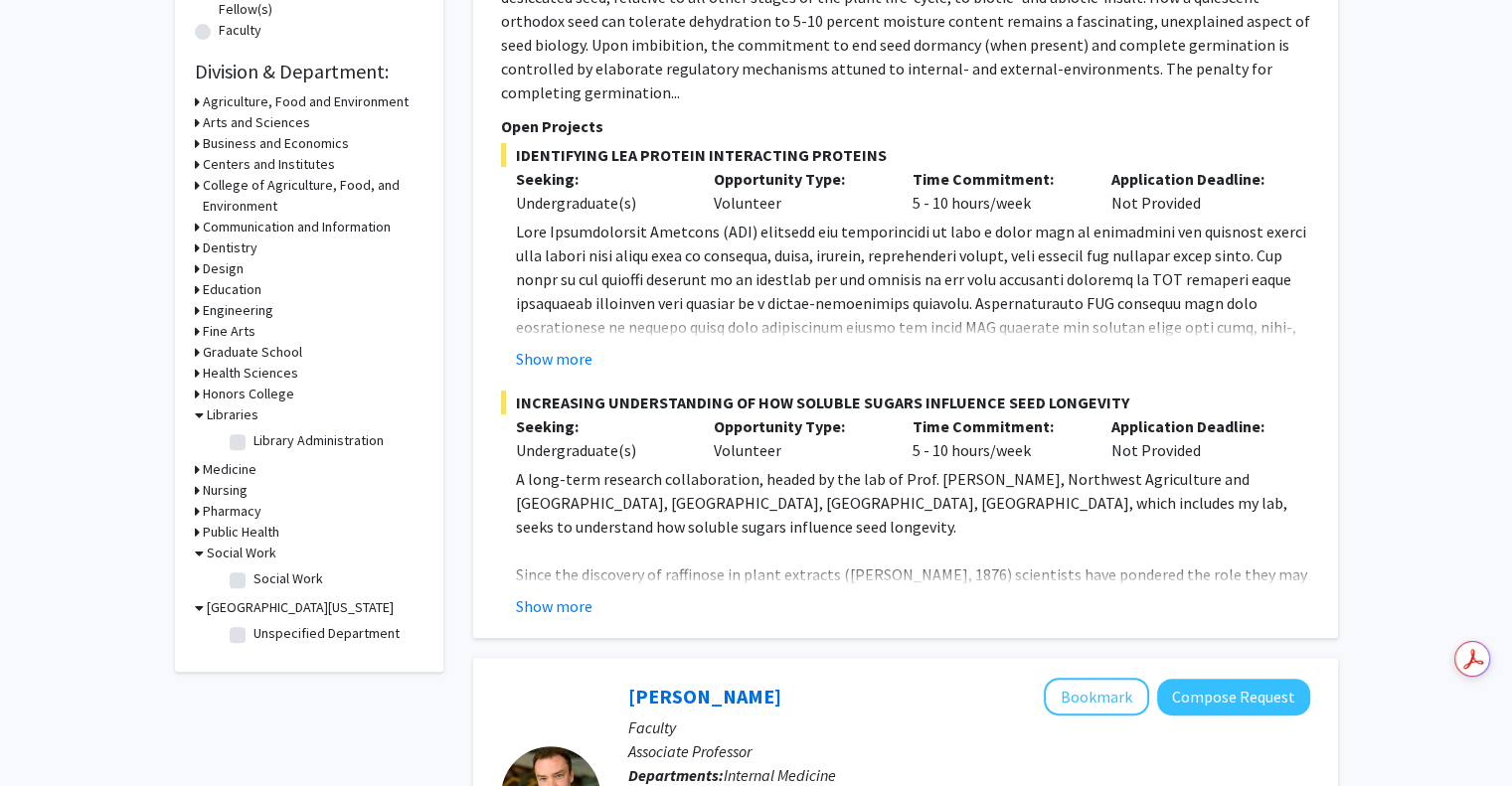 click on "Social Work" at bounding box center (242, 552) 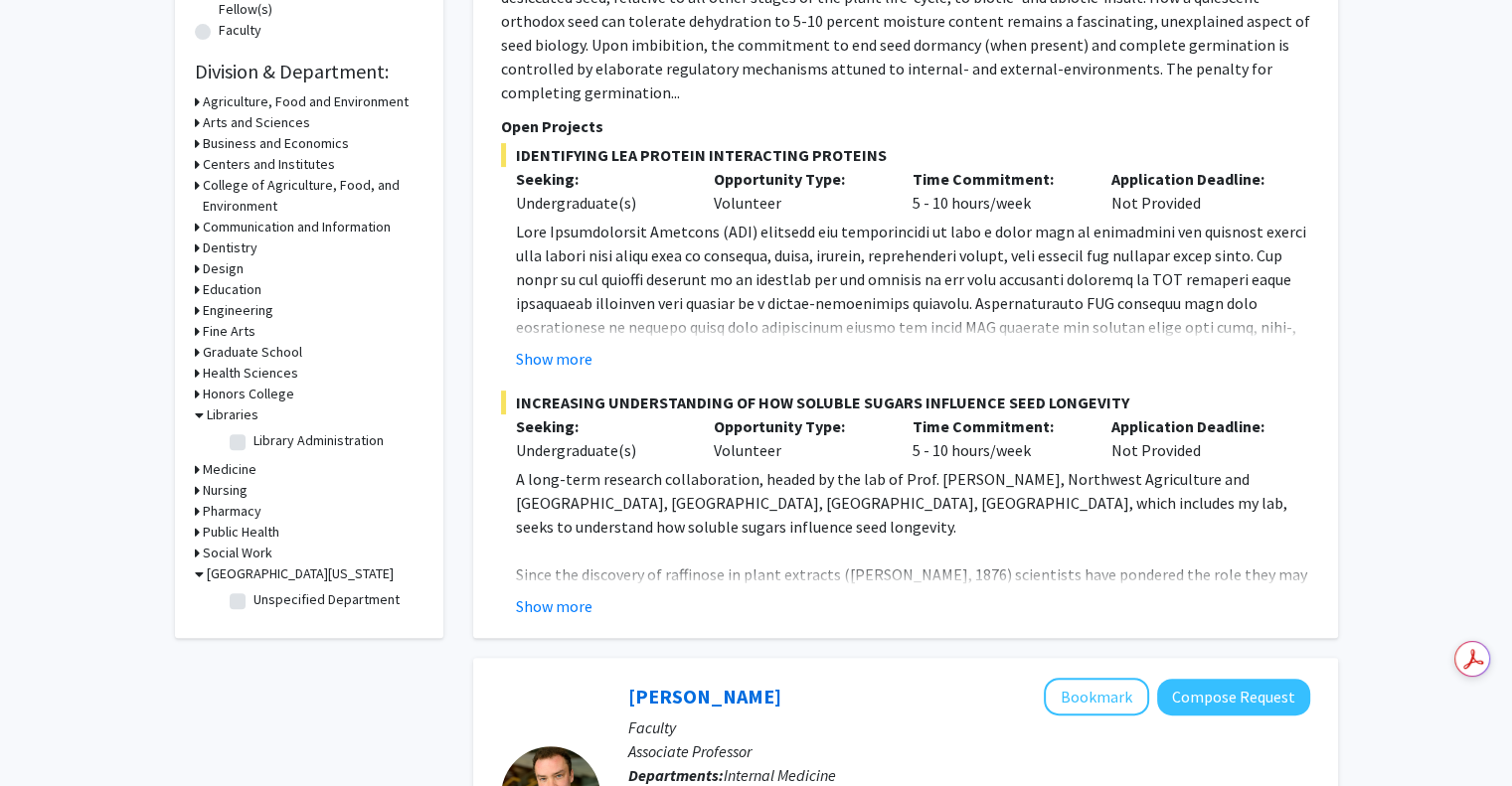 click on "Public Health" at bounding box center [241, 532] 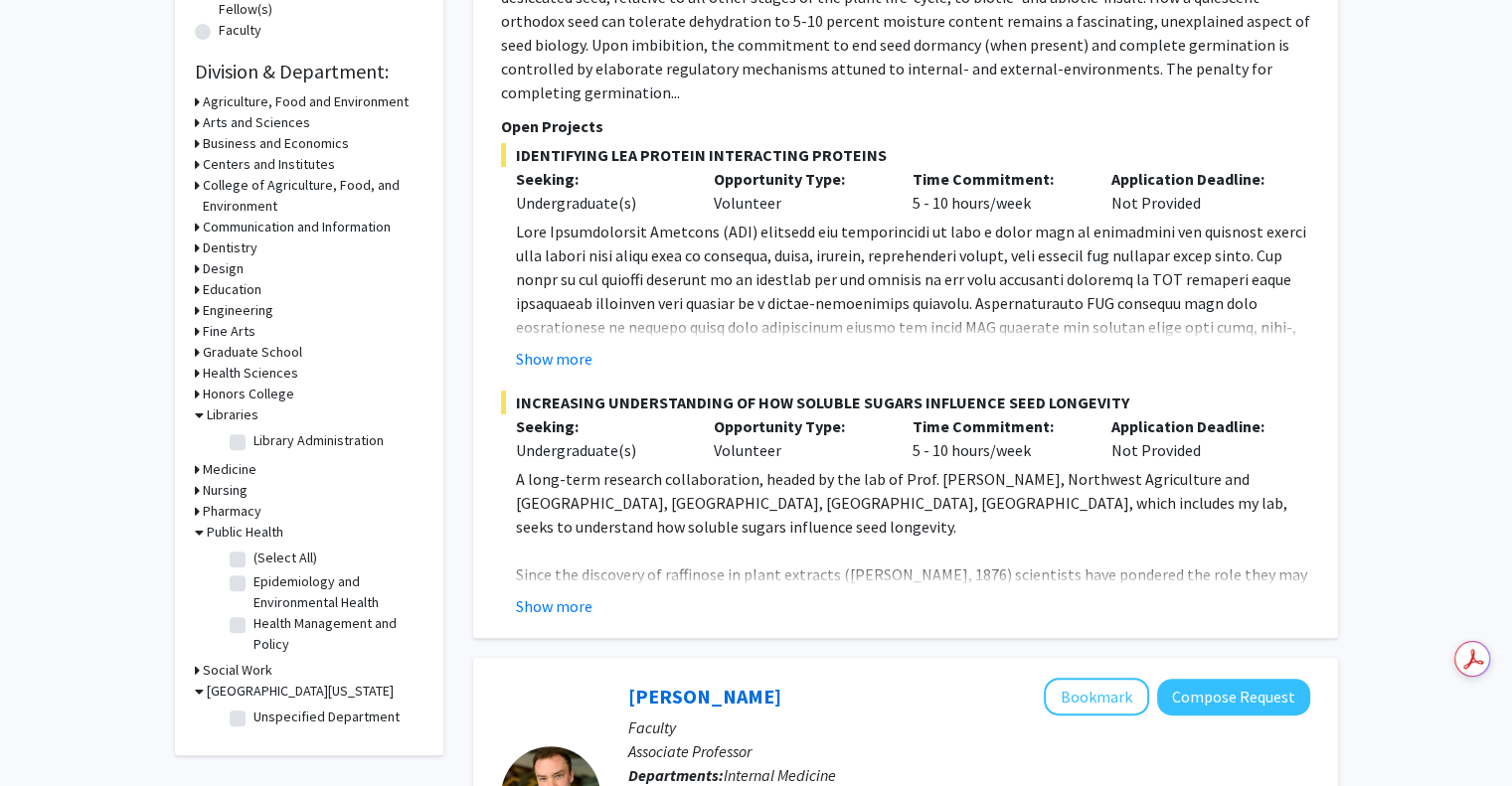 click on "Public Health" at bounding box center [245, 532] 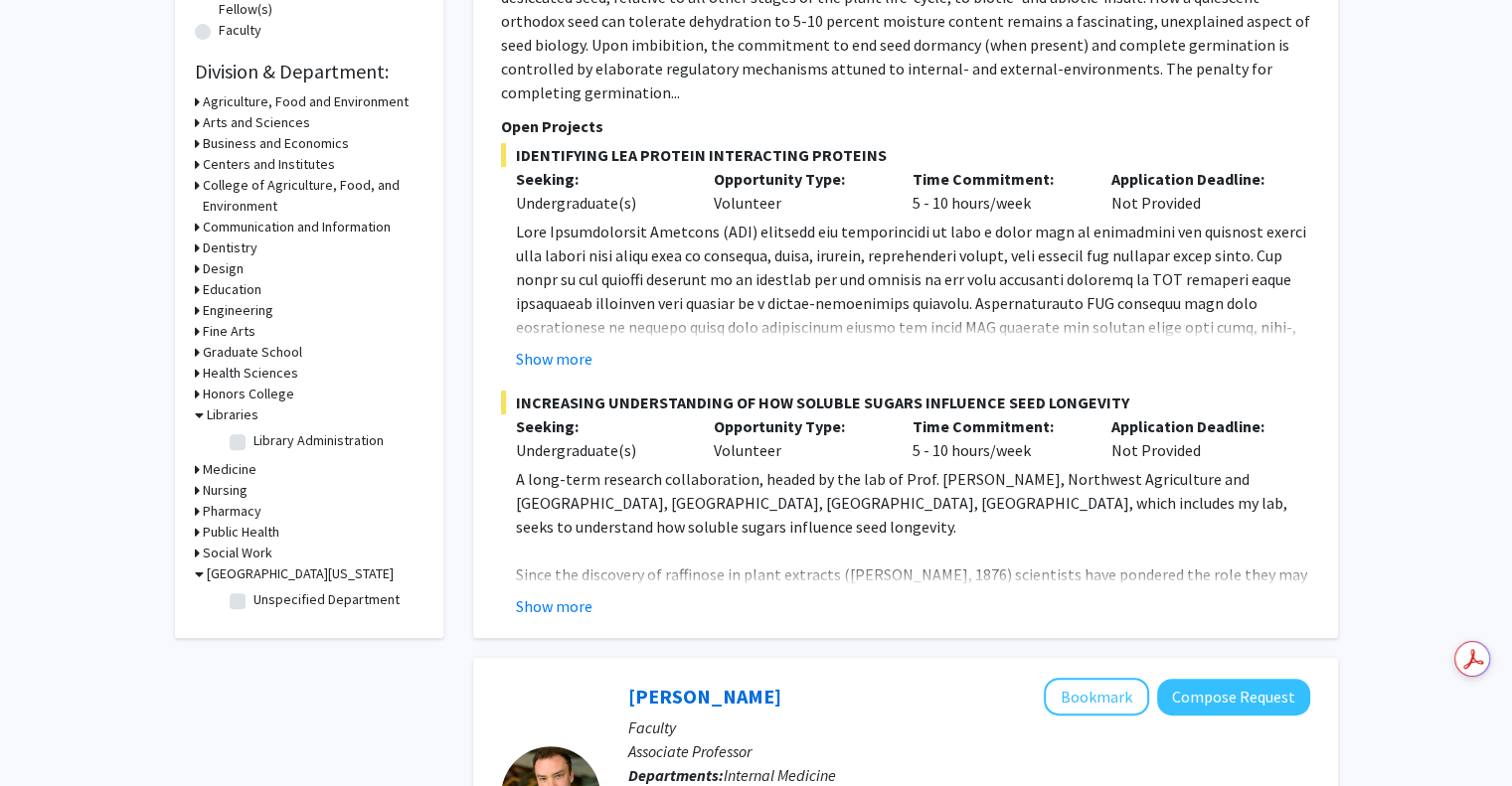 click on "Library Administration" 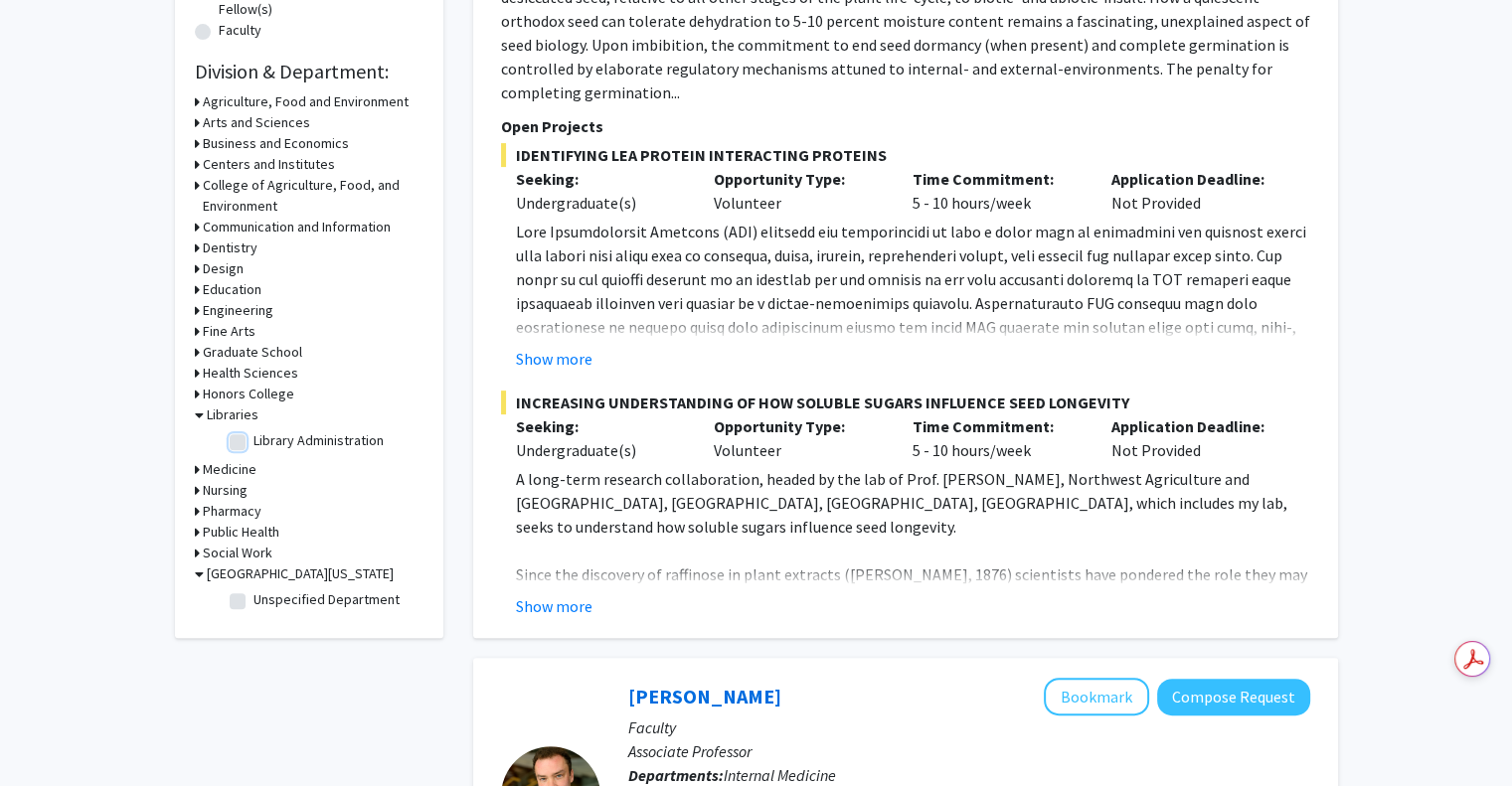 click on "Library Administration" at bounding box center [259, 436] 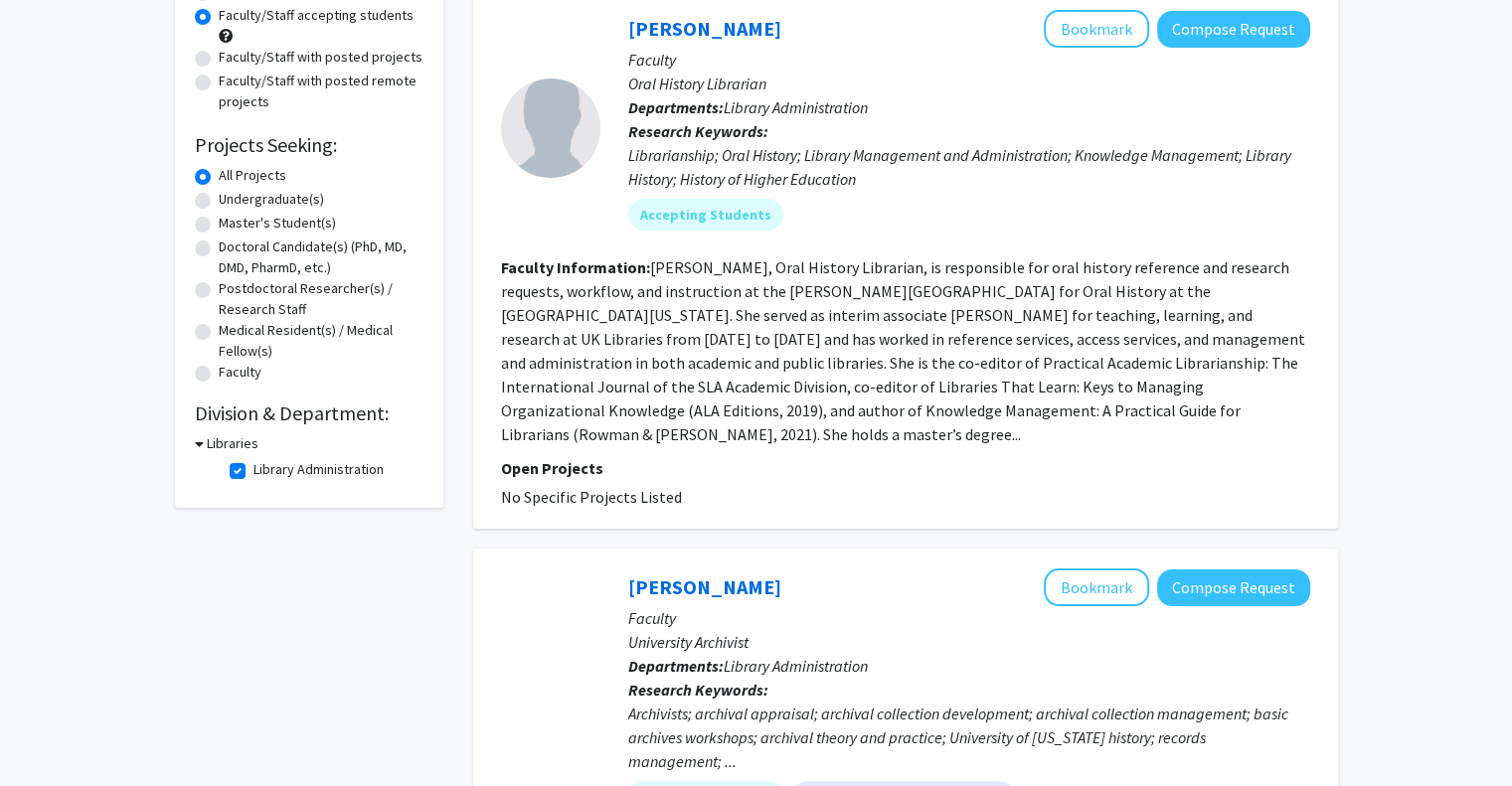 scroll, scrollTop: 207, scrollLeft: 0, axis: vertical 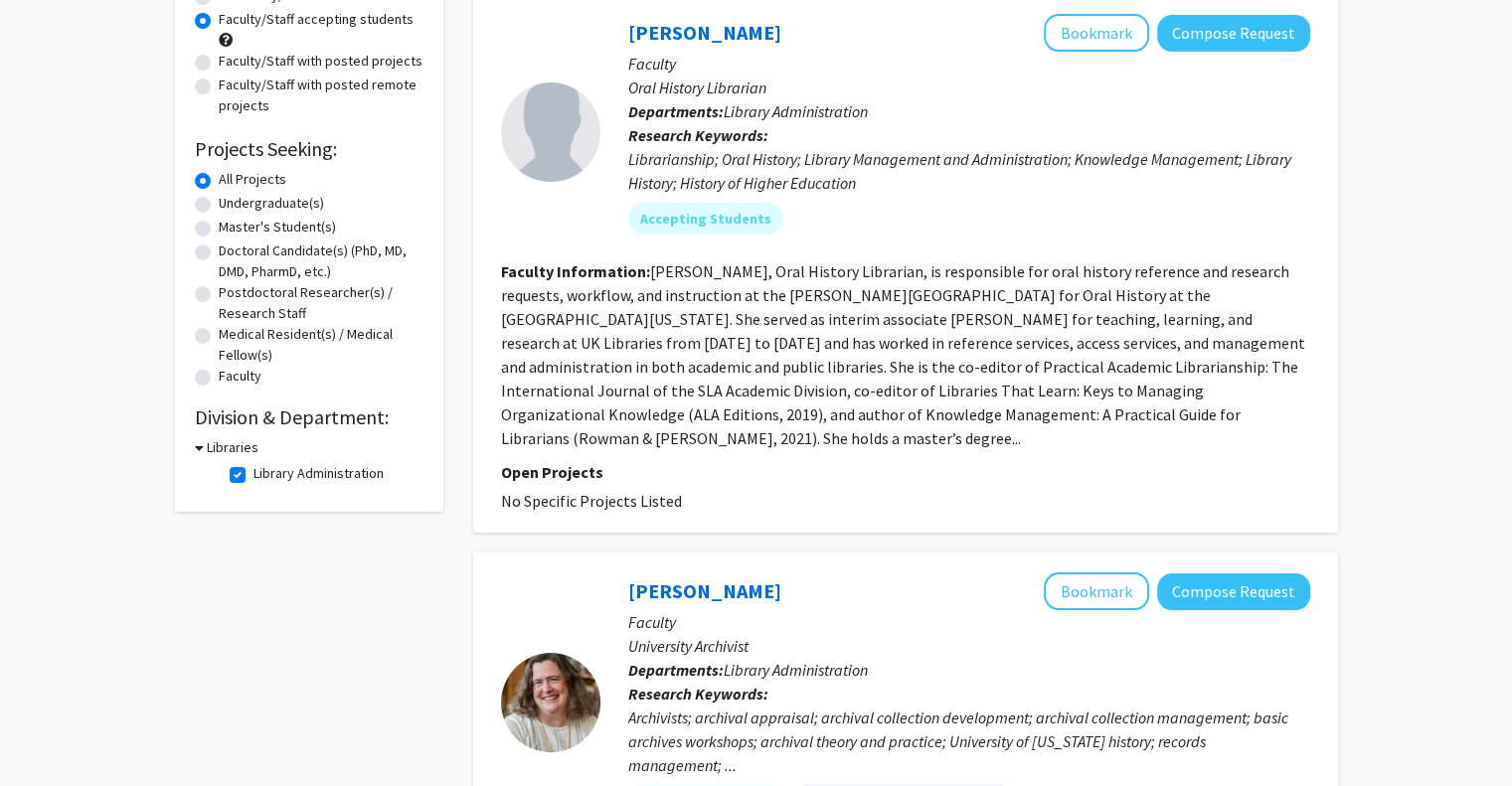 click on "Library Administration" 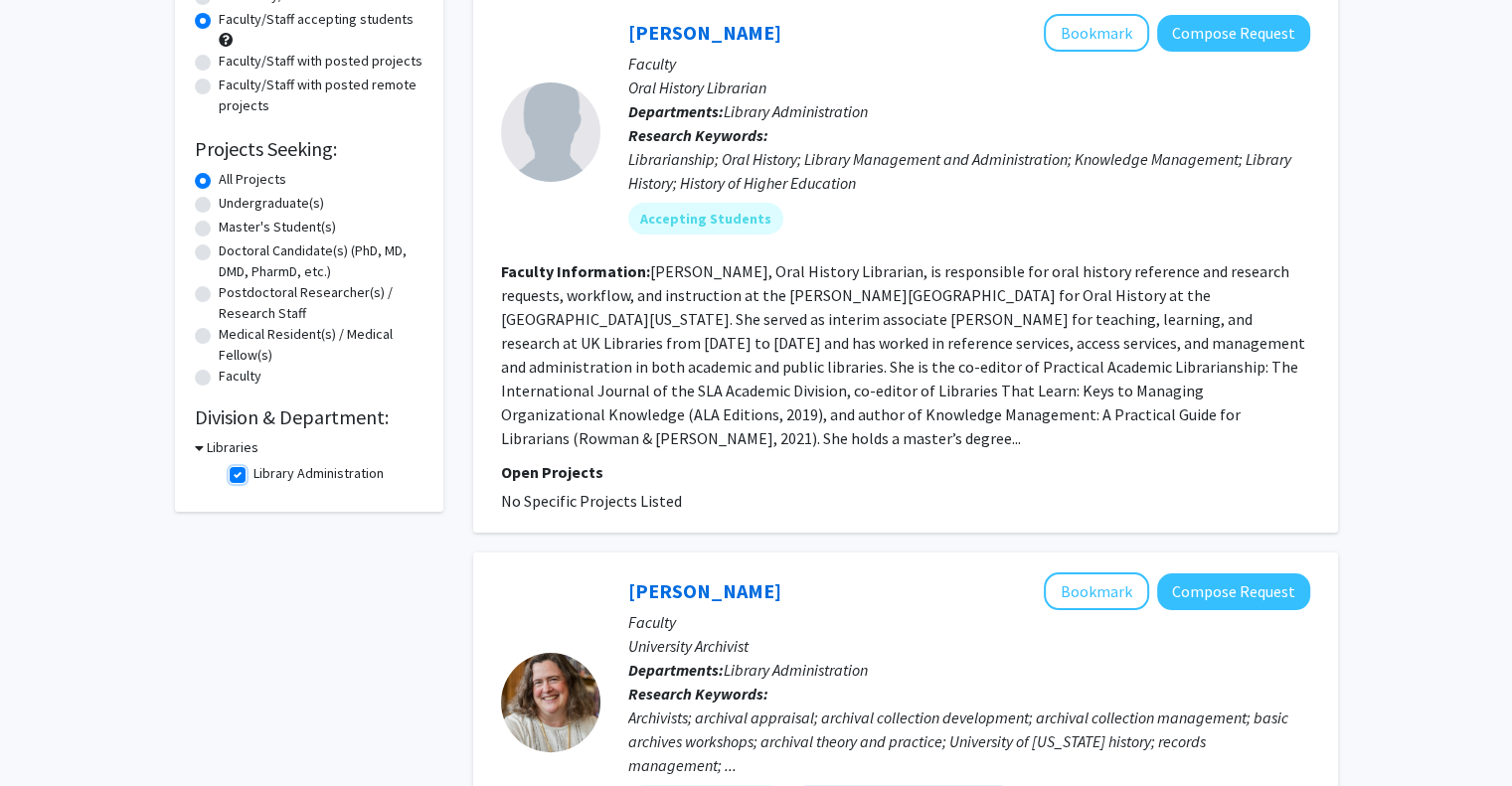 click on "Library Administration" at bounding box center [259, 469] 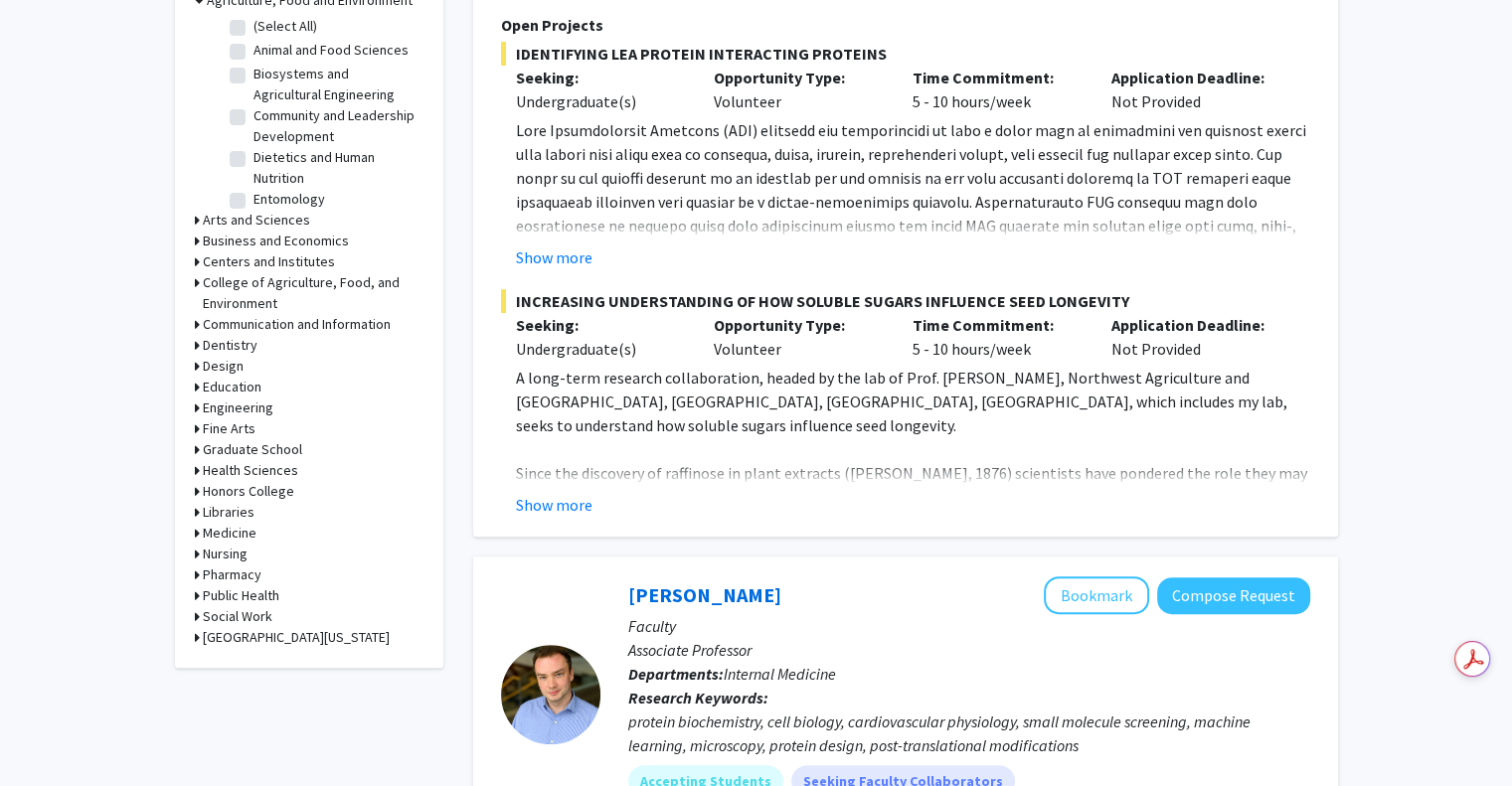 scroll, scrollTop: 655, scrollLeft: 0, axis: vertical 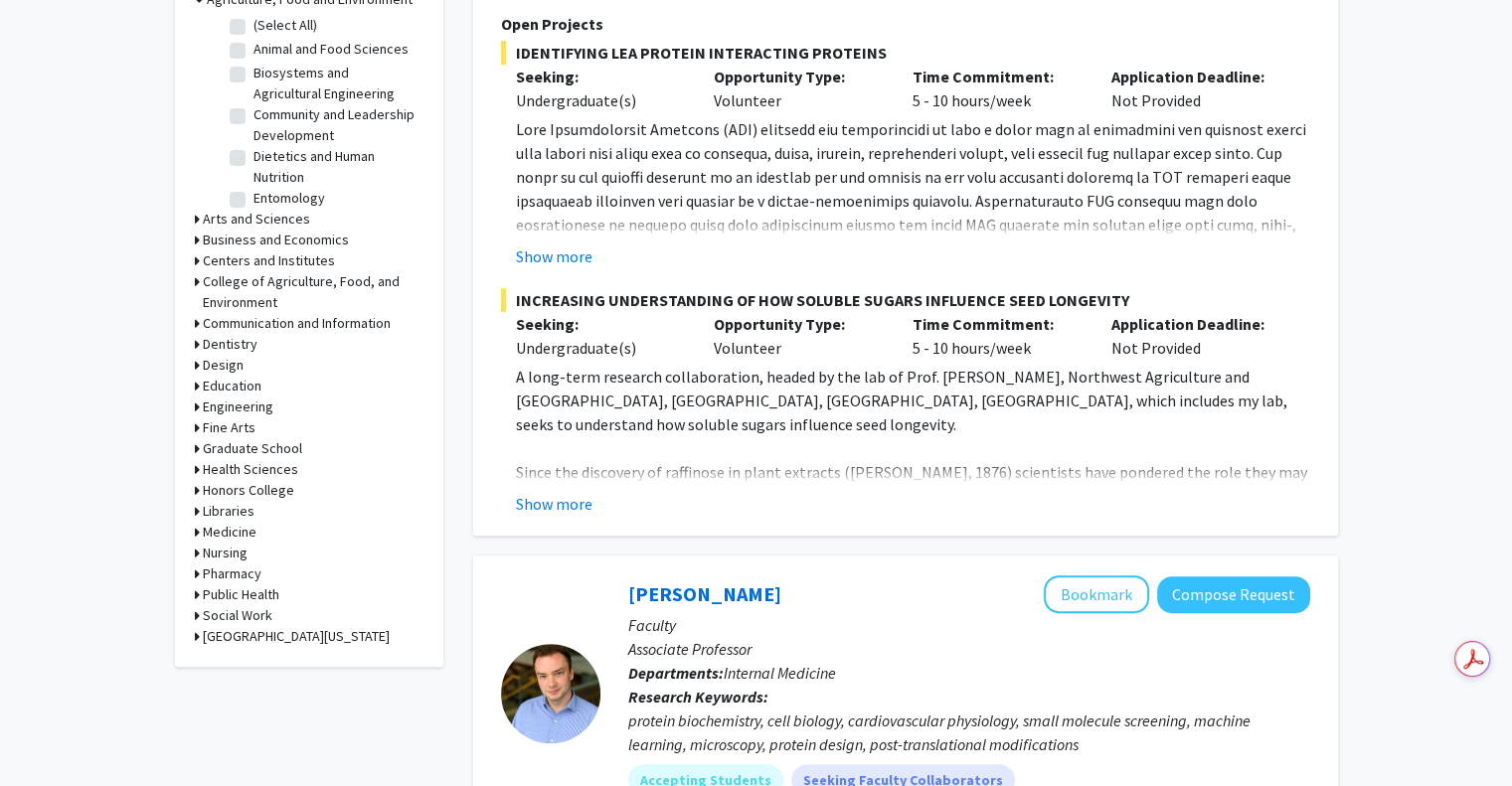 click on "[GEOGRAPHIC_DATA][US_STATE]" at bounding box center (296, 636) 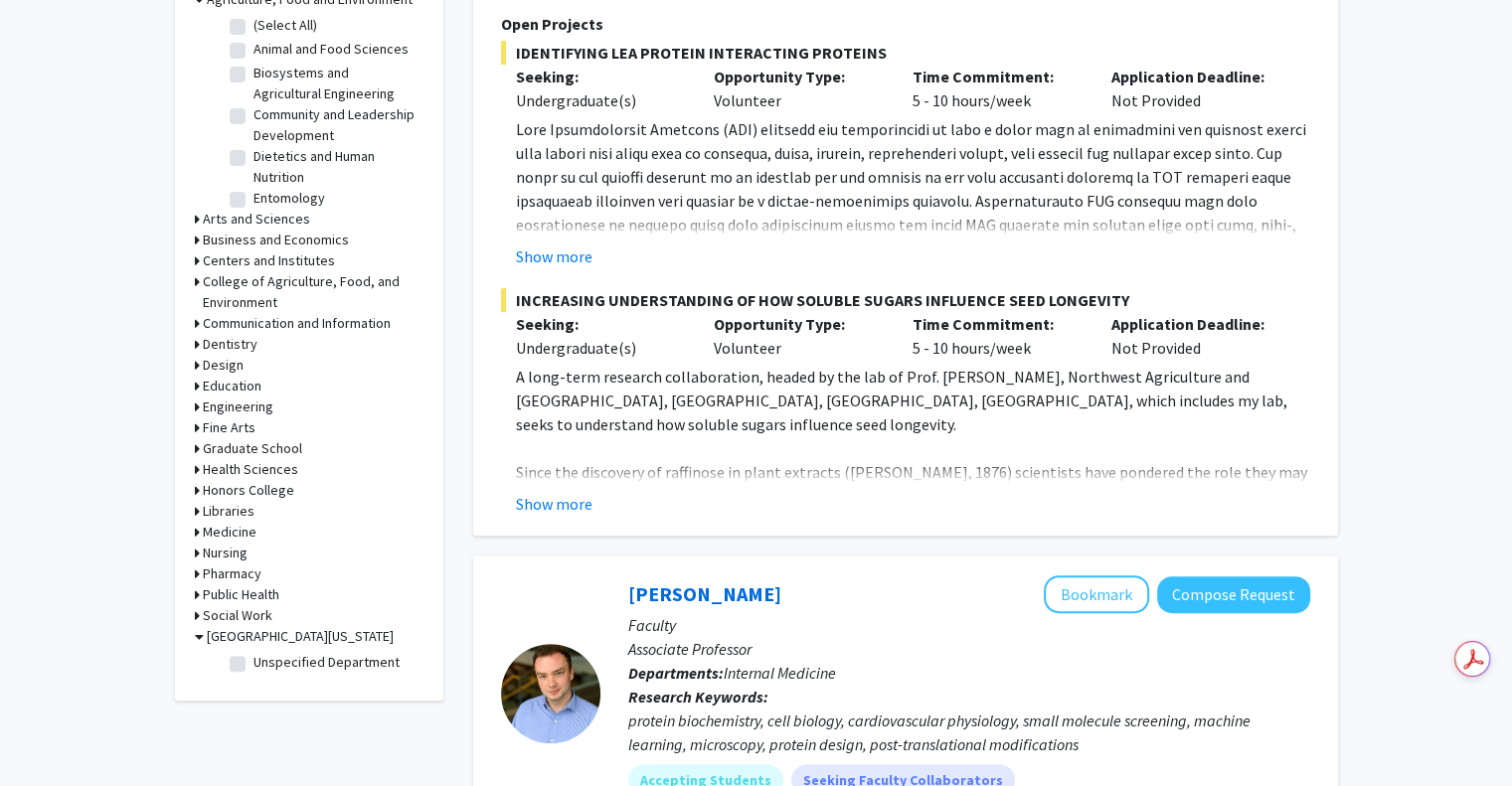 click on "Unspecified Department" 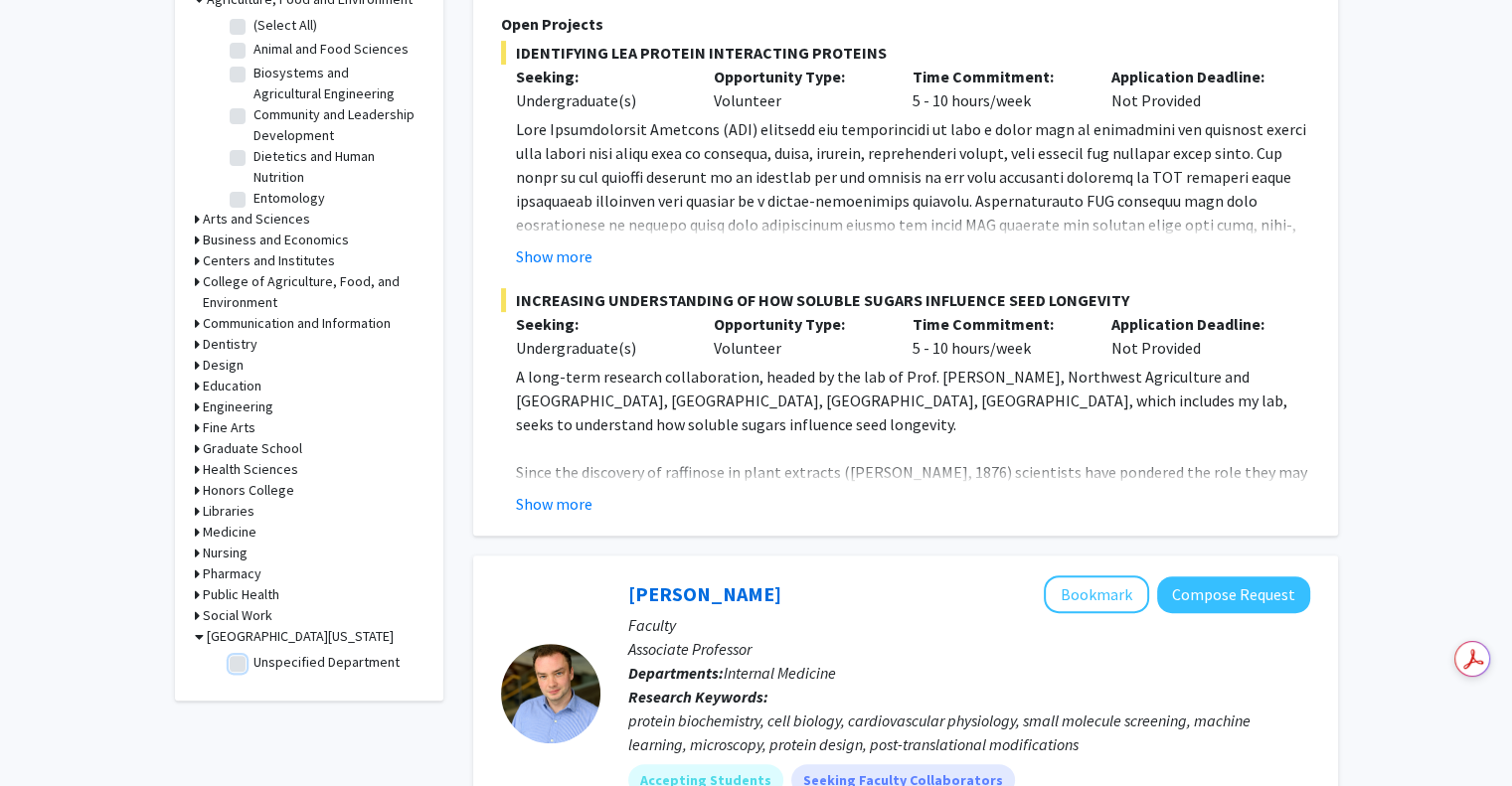 click on "Unspecified Department" at bounding box center [259, 658] 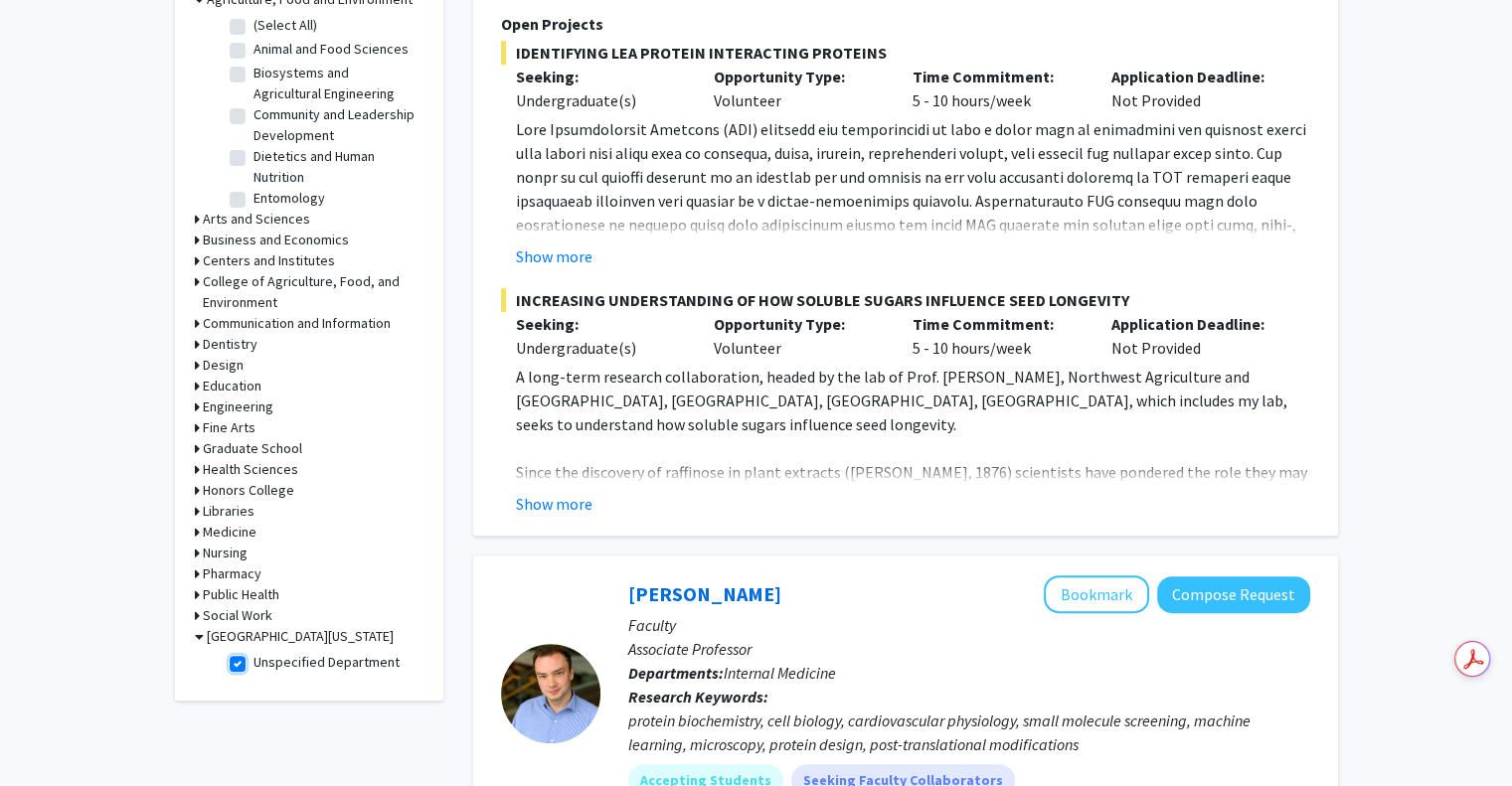 scroll, scrollTop: 0, scrollLeft: 0, axis: both 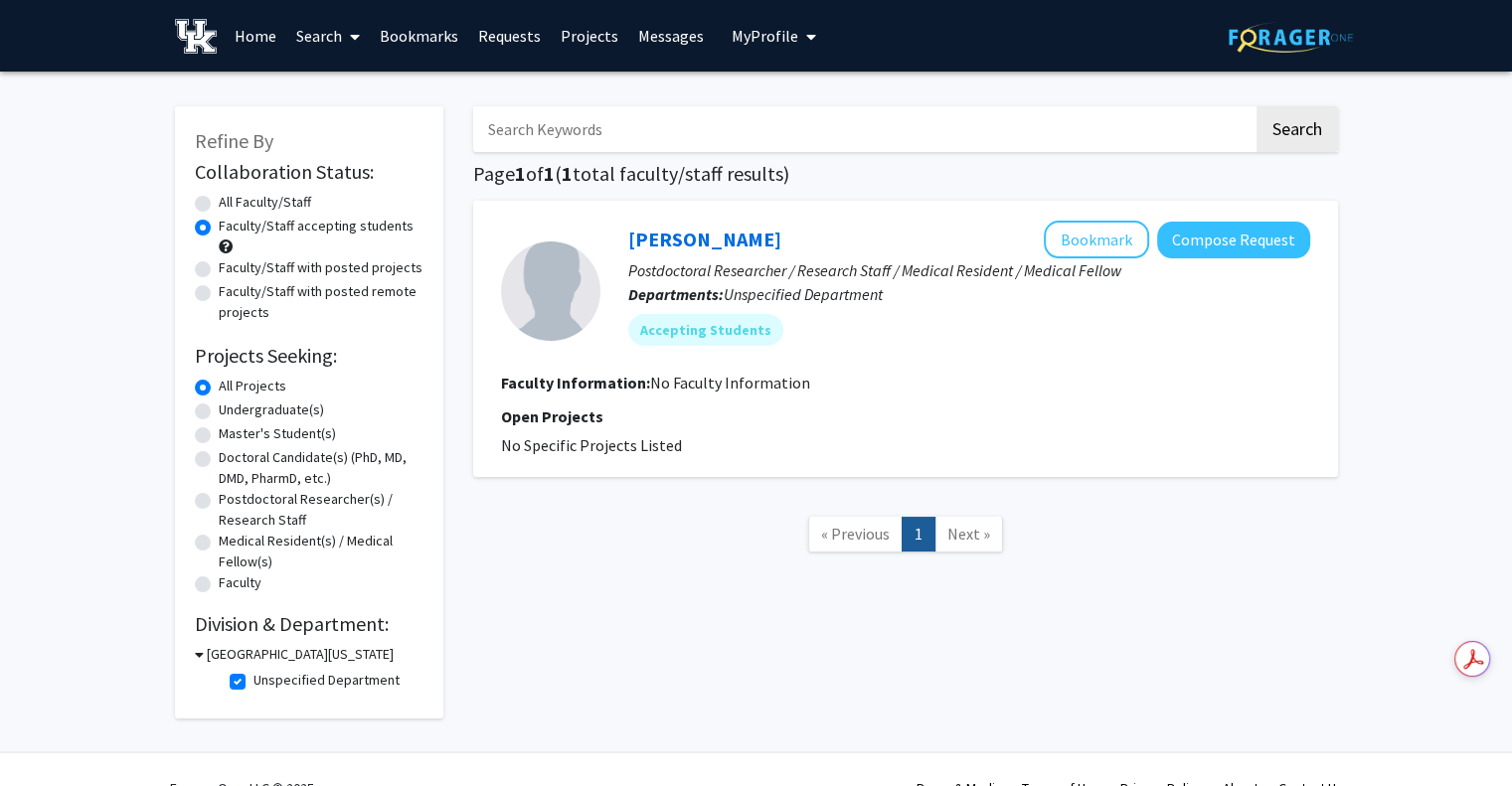 click on "Unspecified Department" 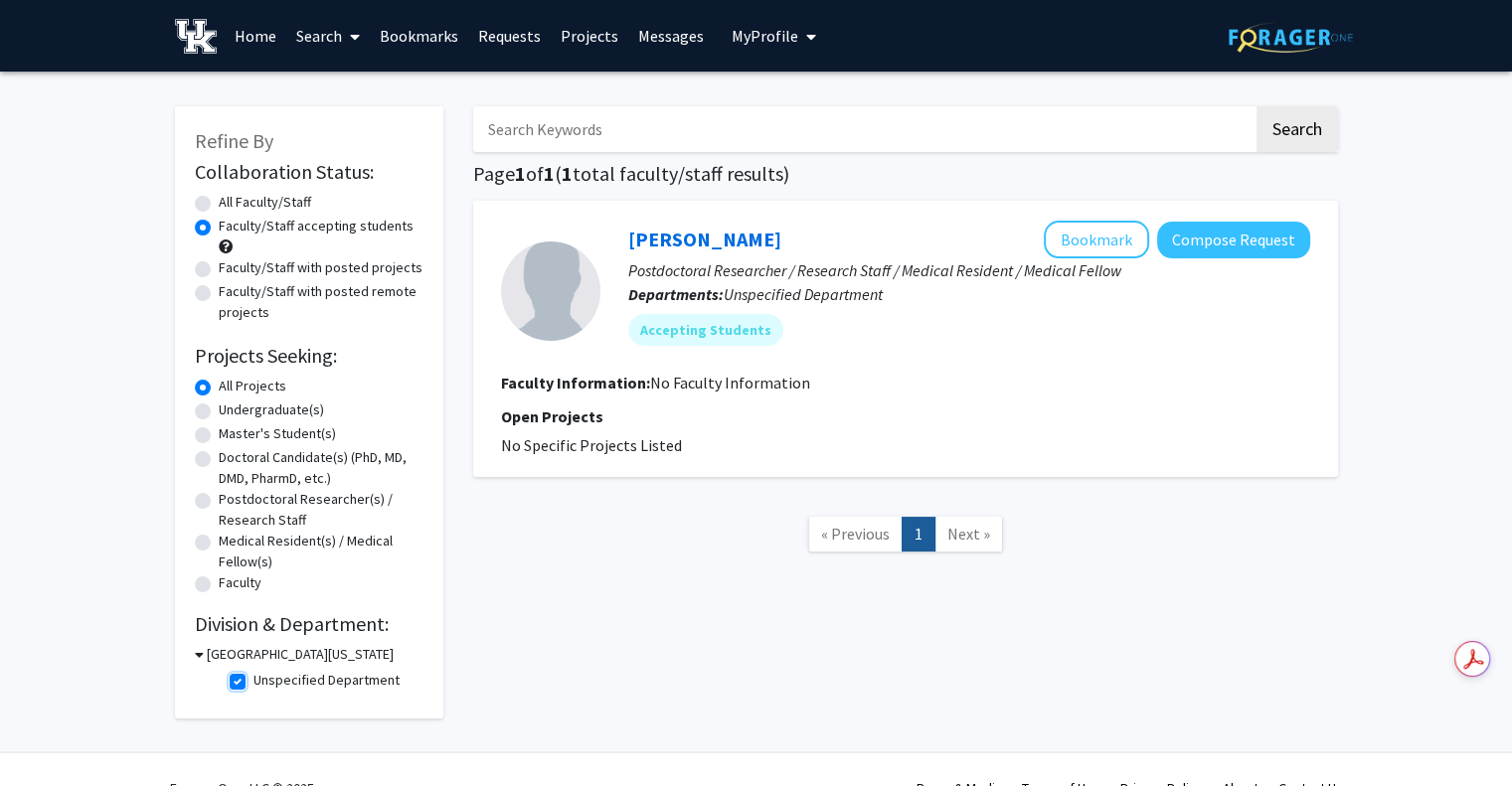 click on "Unspecified Department" at bounding box center [259, 676] 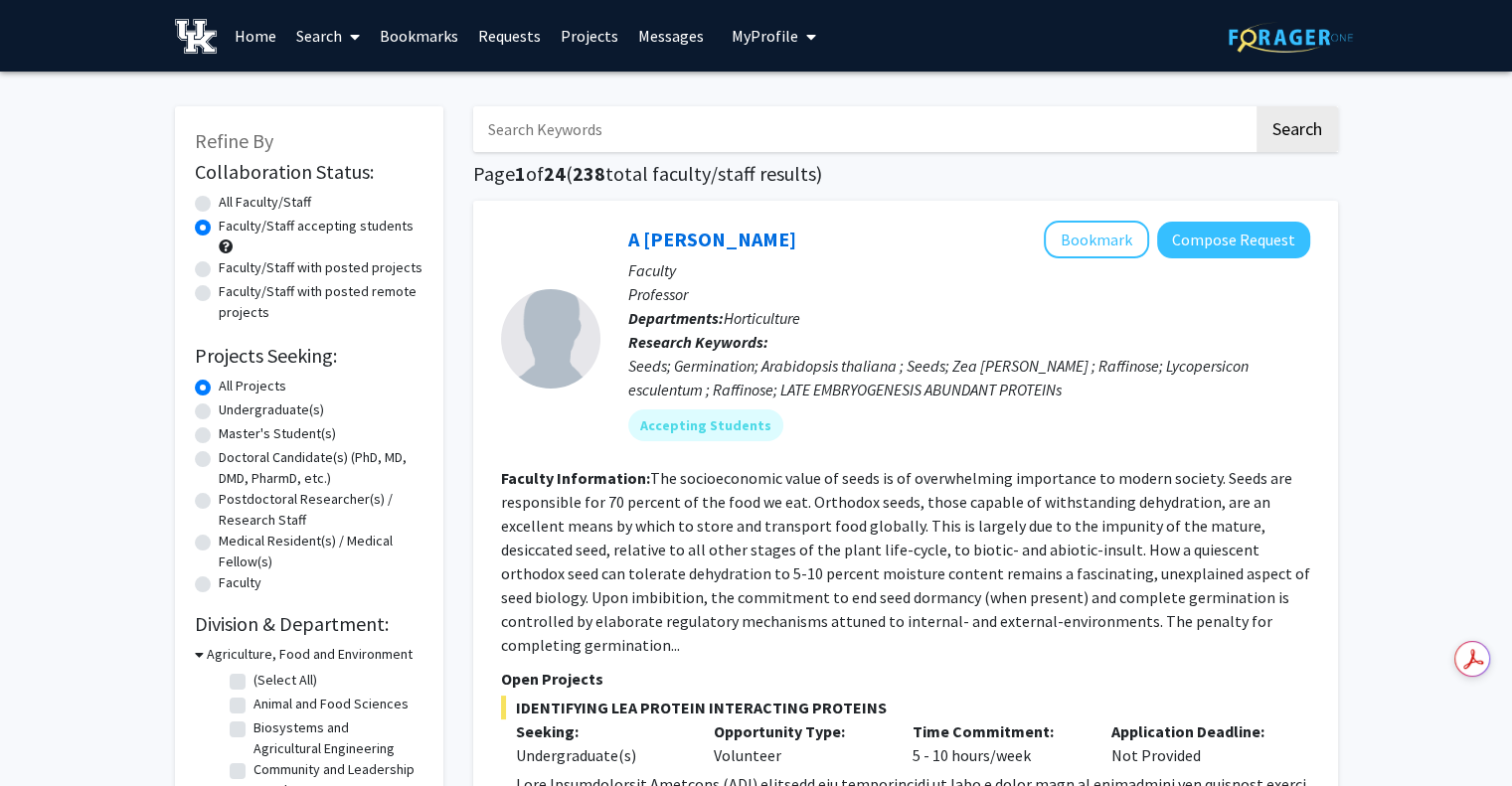 click on "Bookmarks" at bounding box center [419, 36] 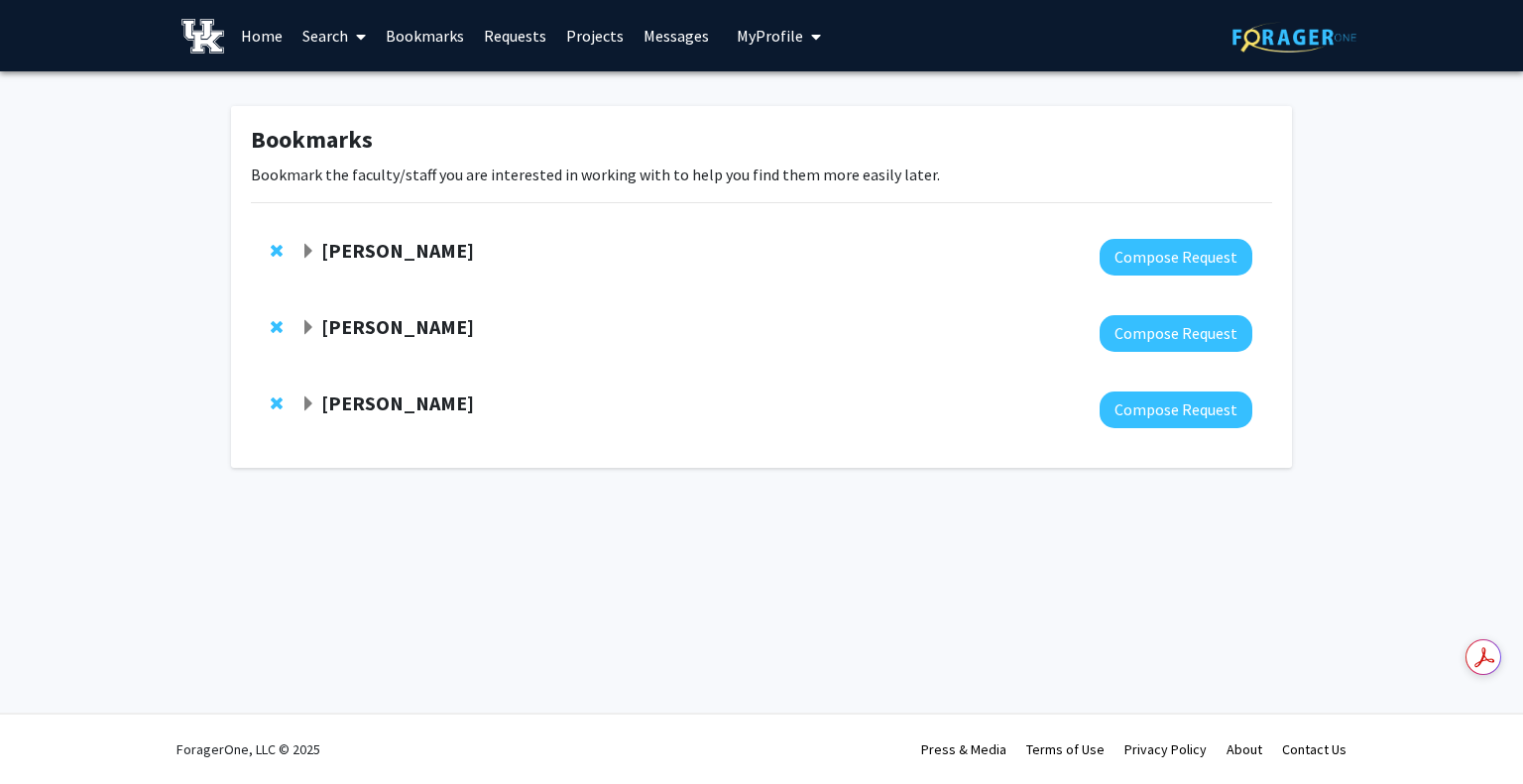 click 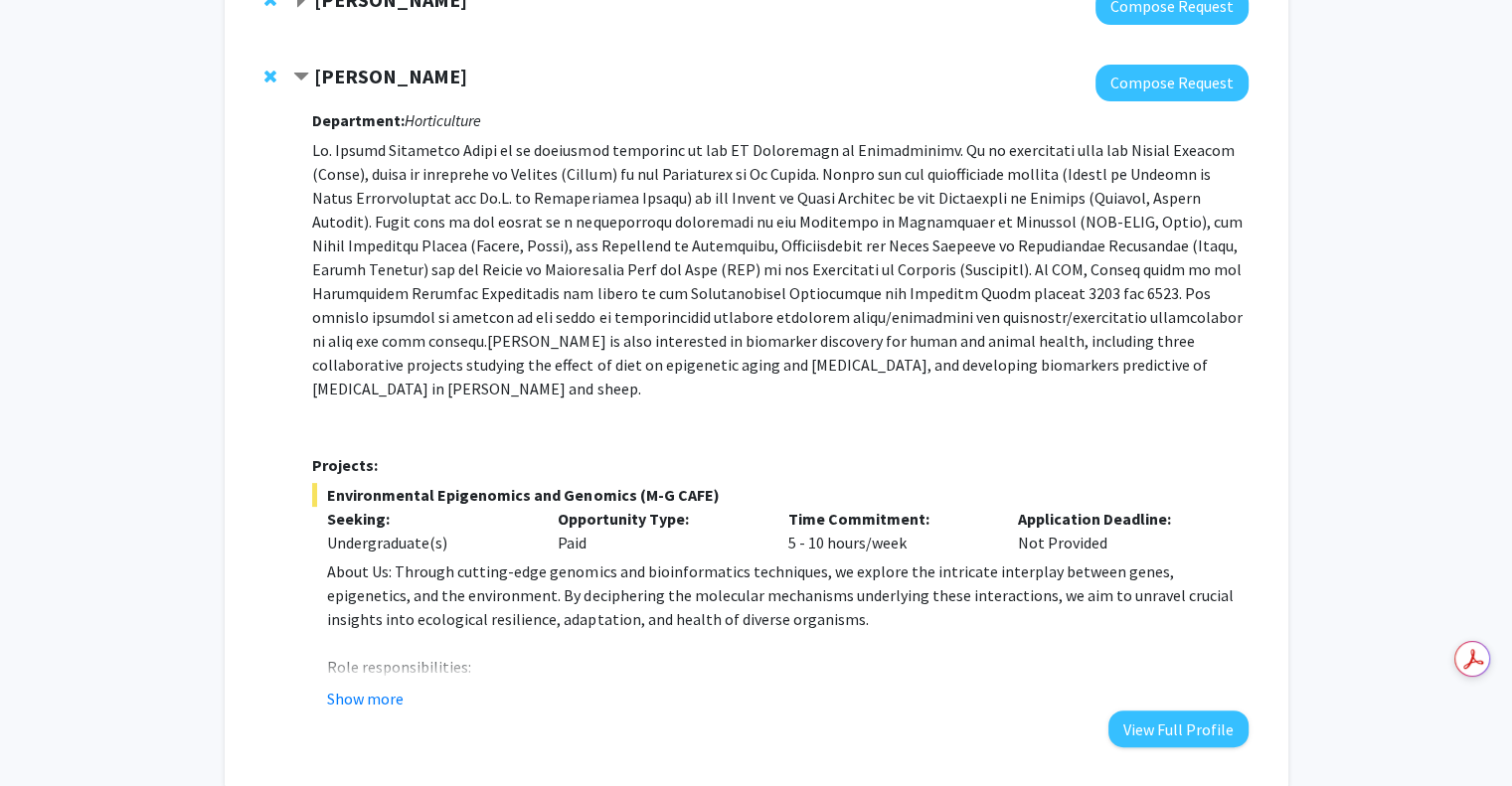 scroll, scrollTop: 330, scrollLeft: 0, axis: vertical 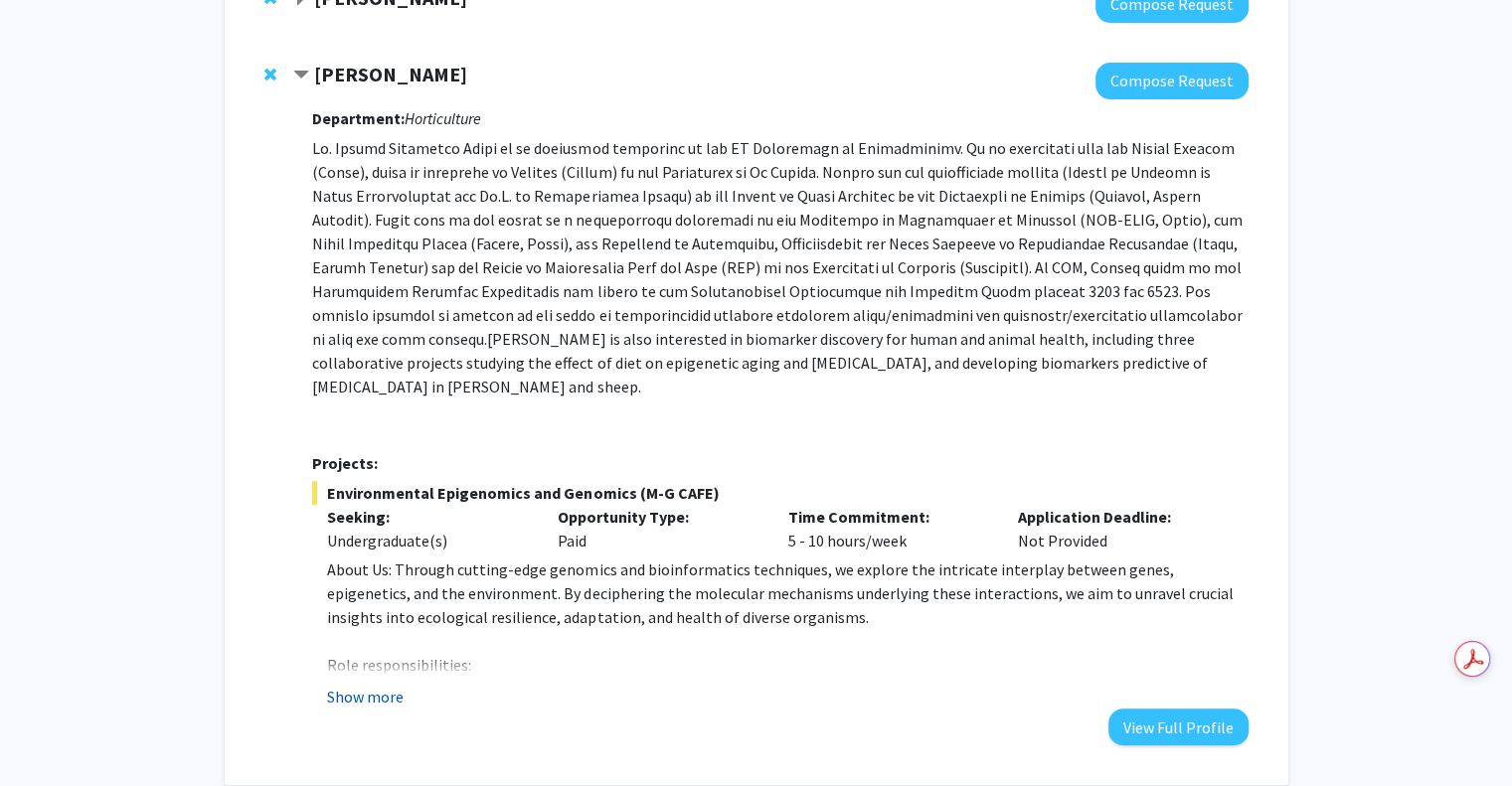 click on "Show more" at bounding box center (365, 697) 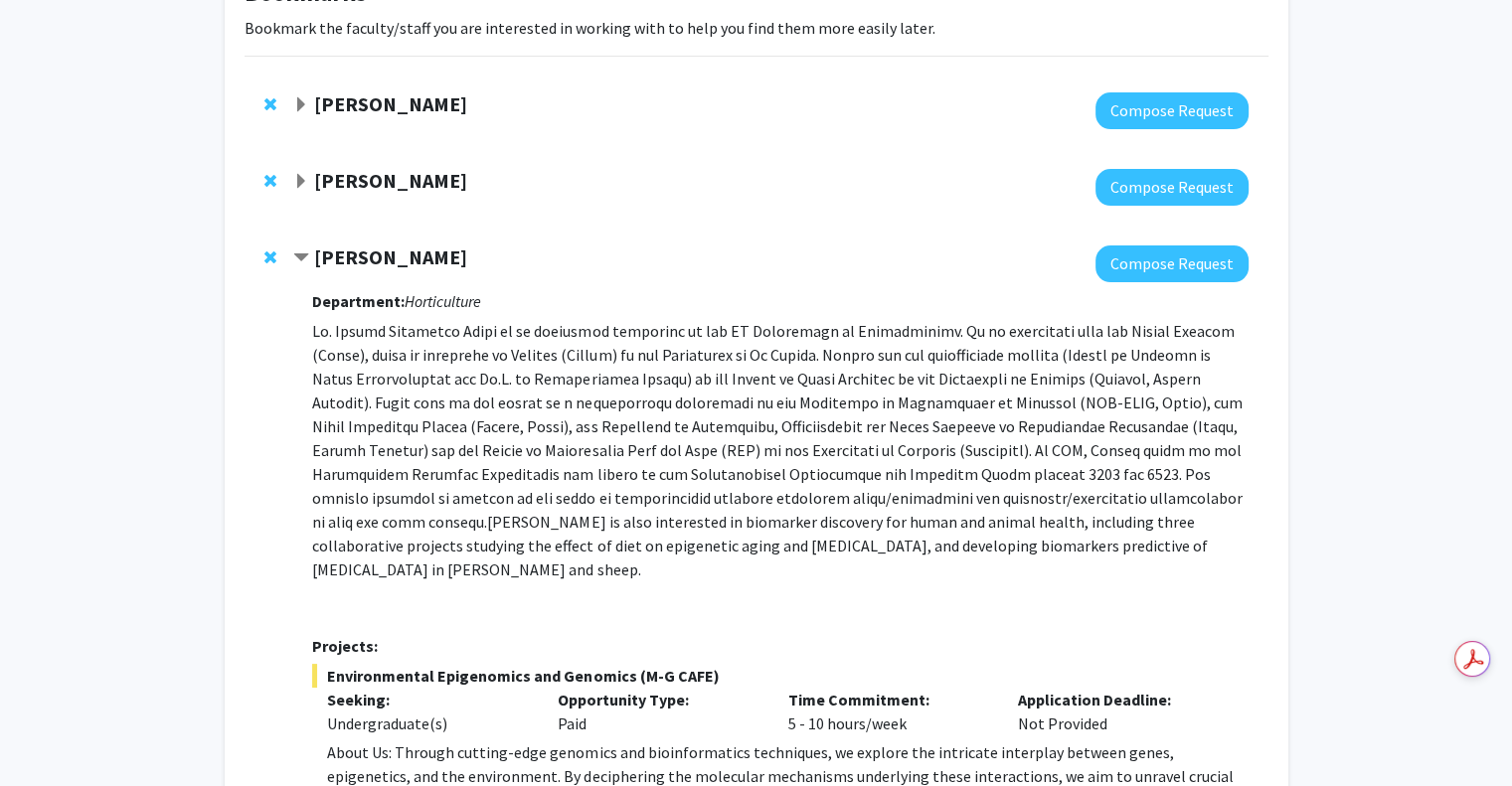 scroll, scrollTop: 142, scrollLeft: 0, axis: vertical 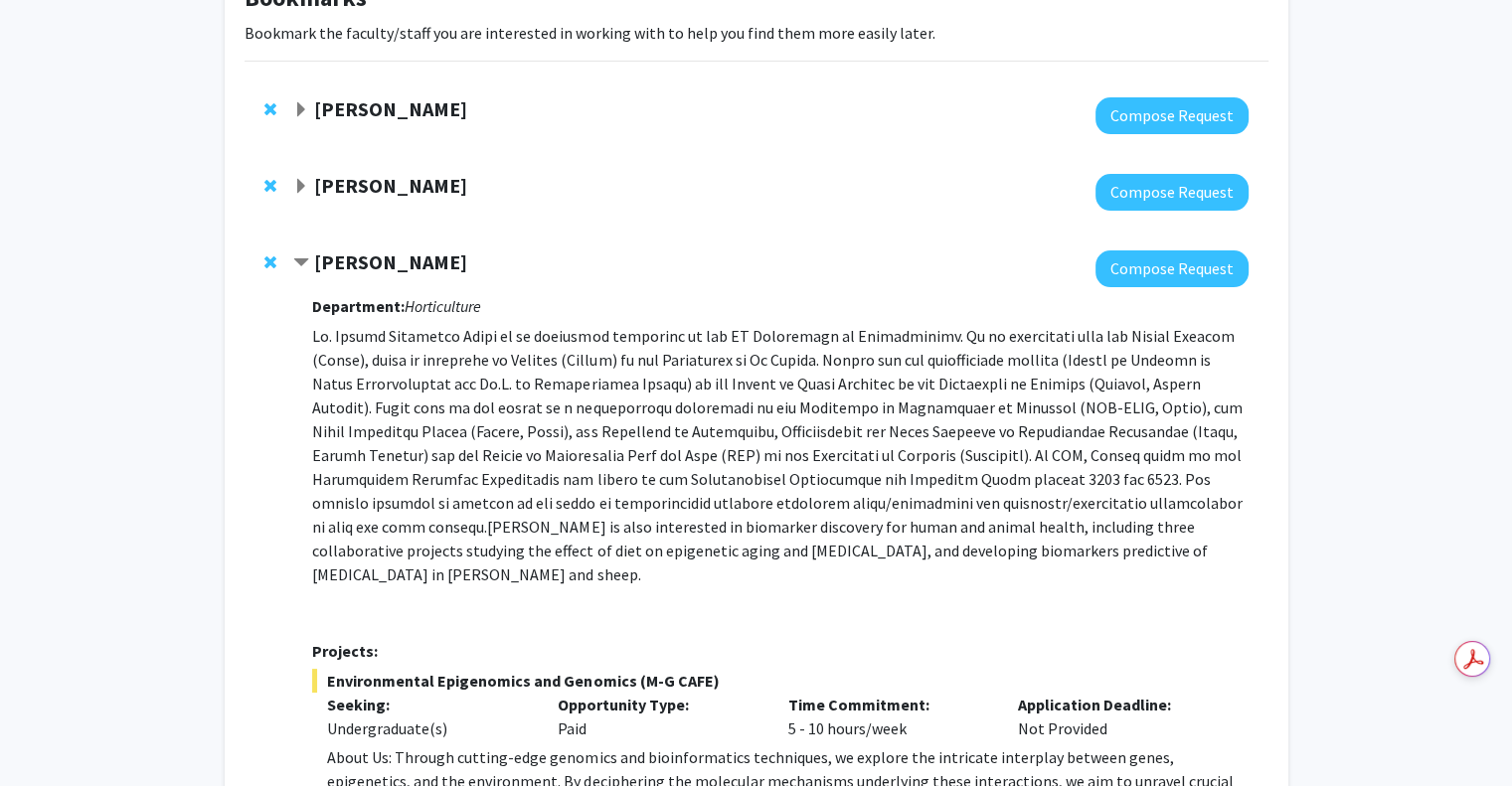 click 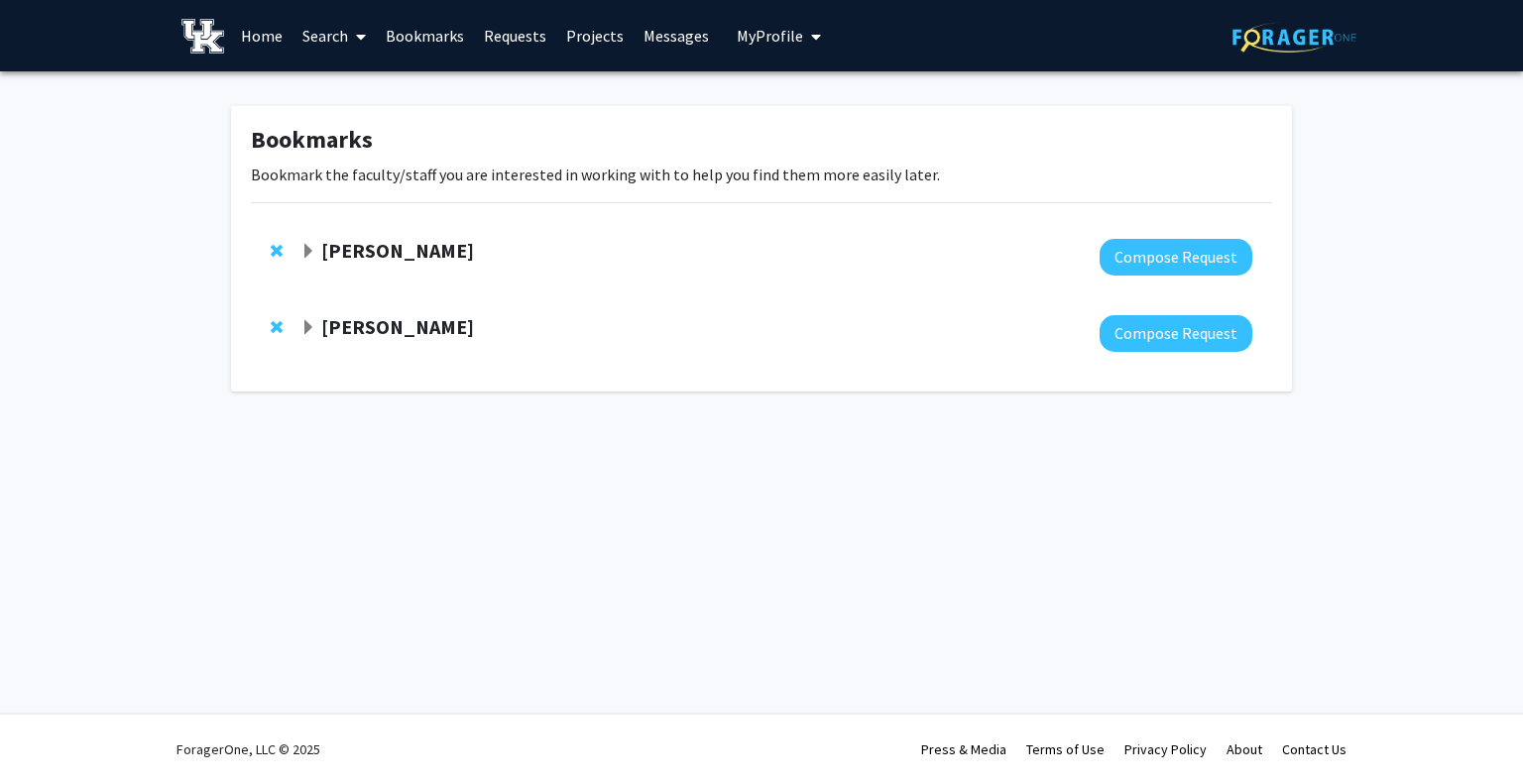 click 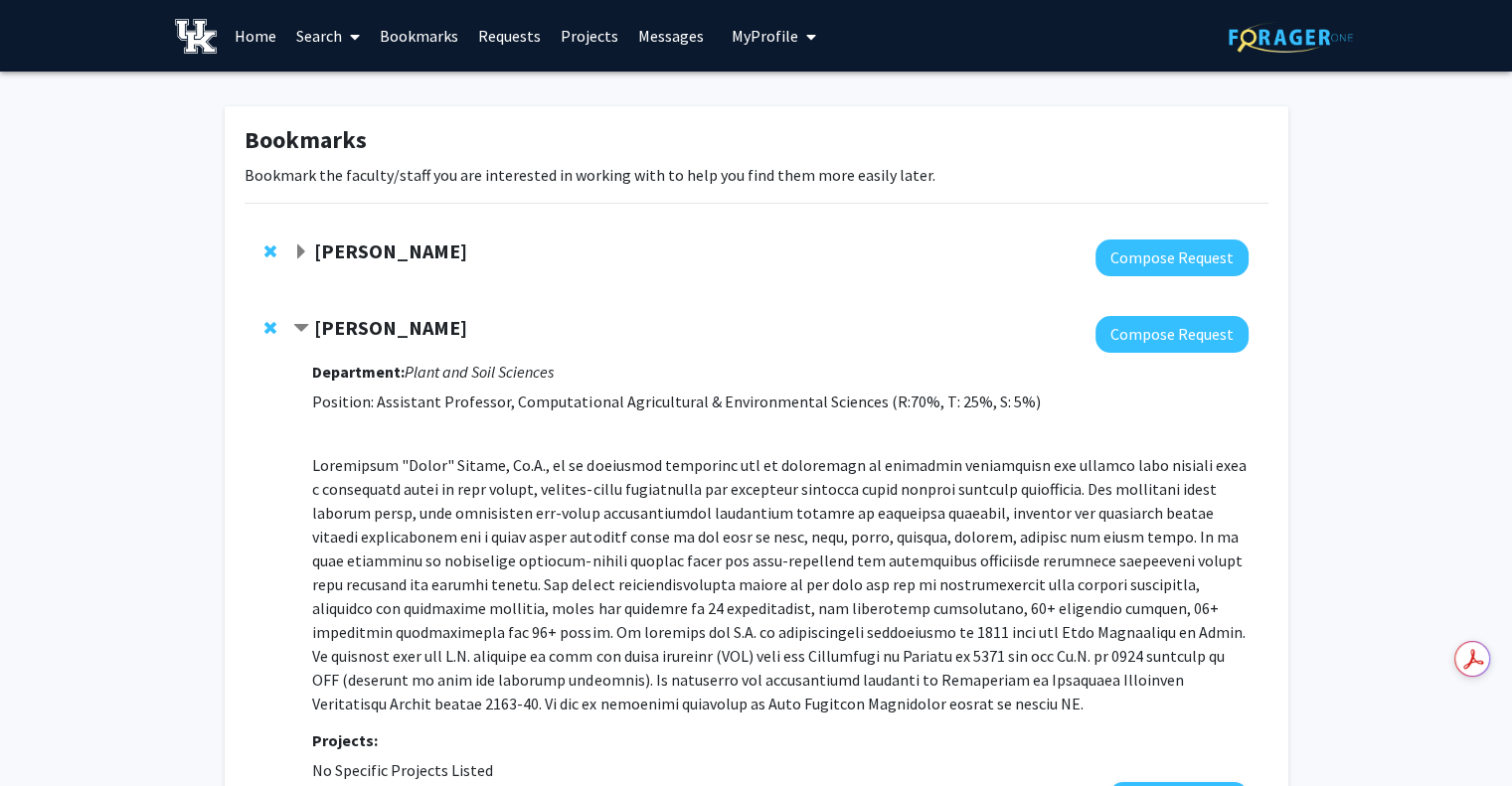 scroll, scrollTop: 176, scrollLeft: 0, axis: vertical 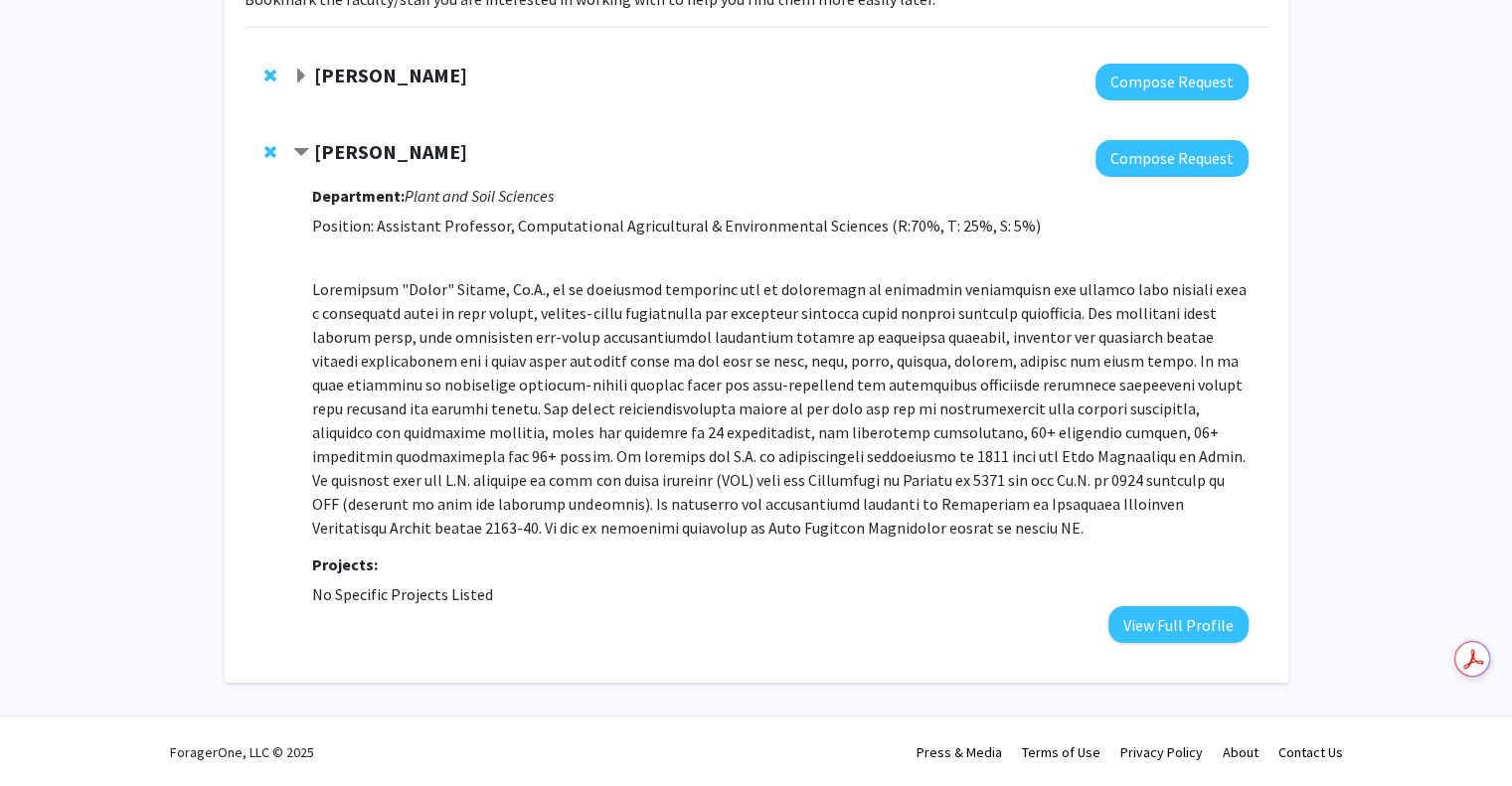 click 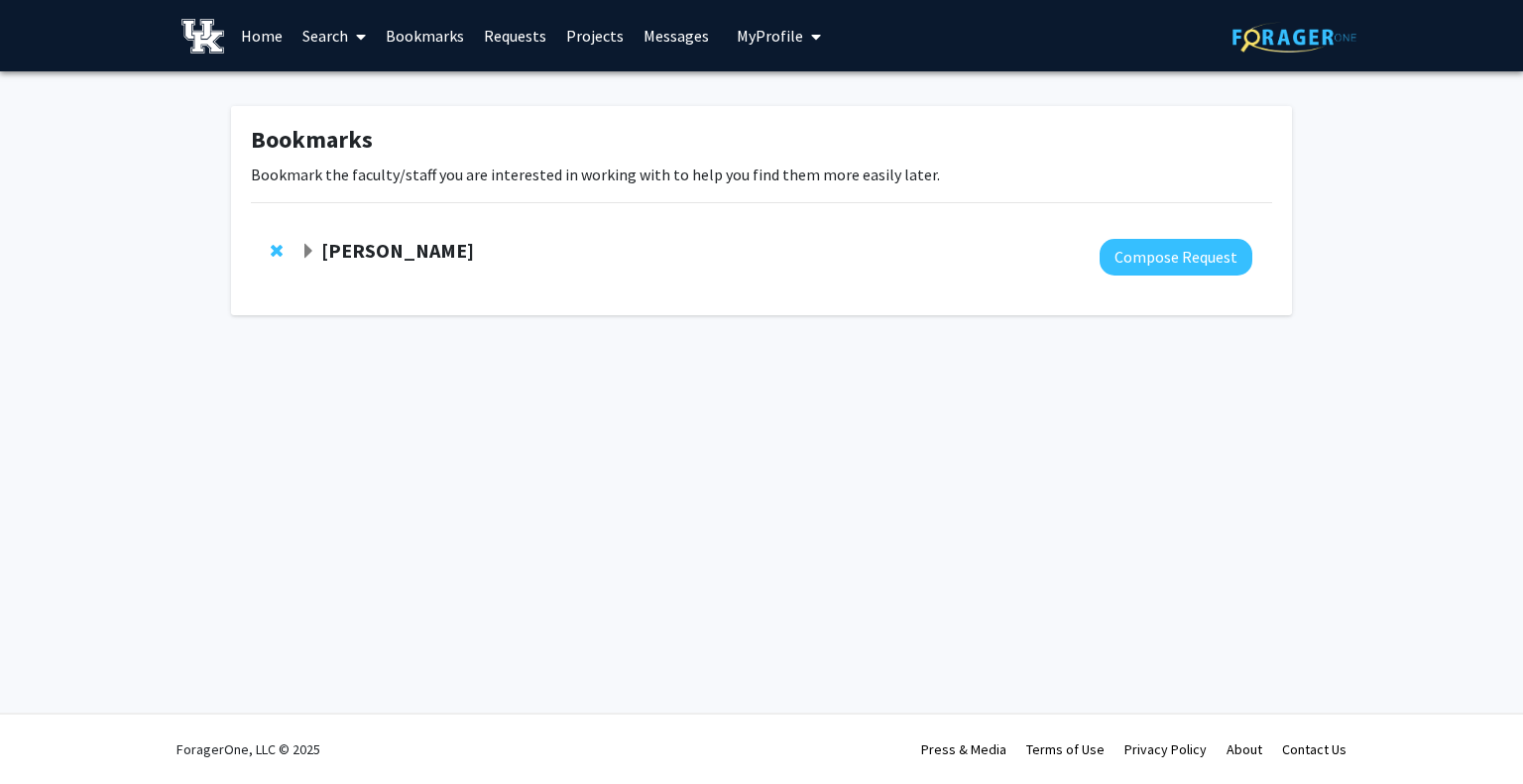 click on "[PERSON_NAME]" 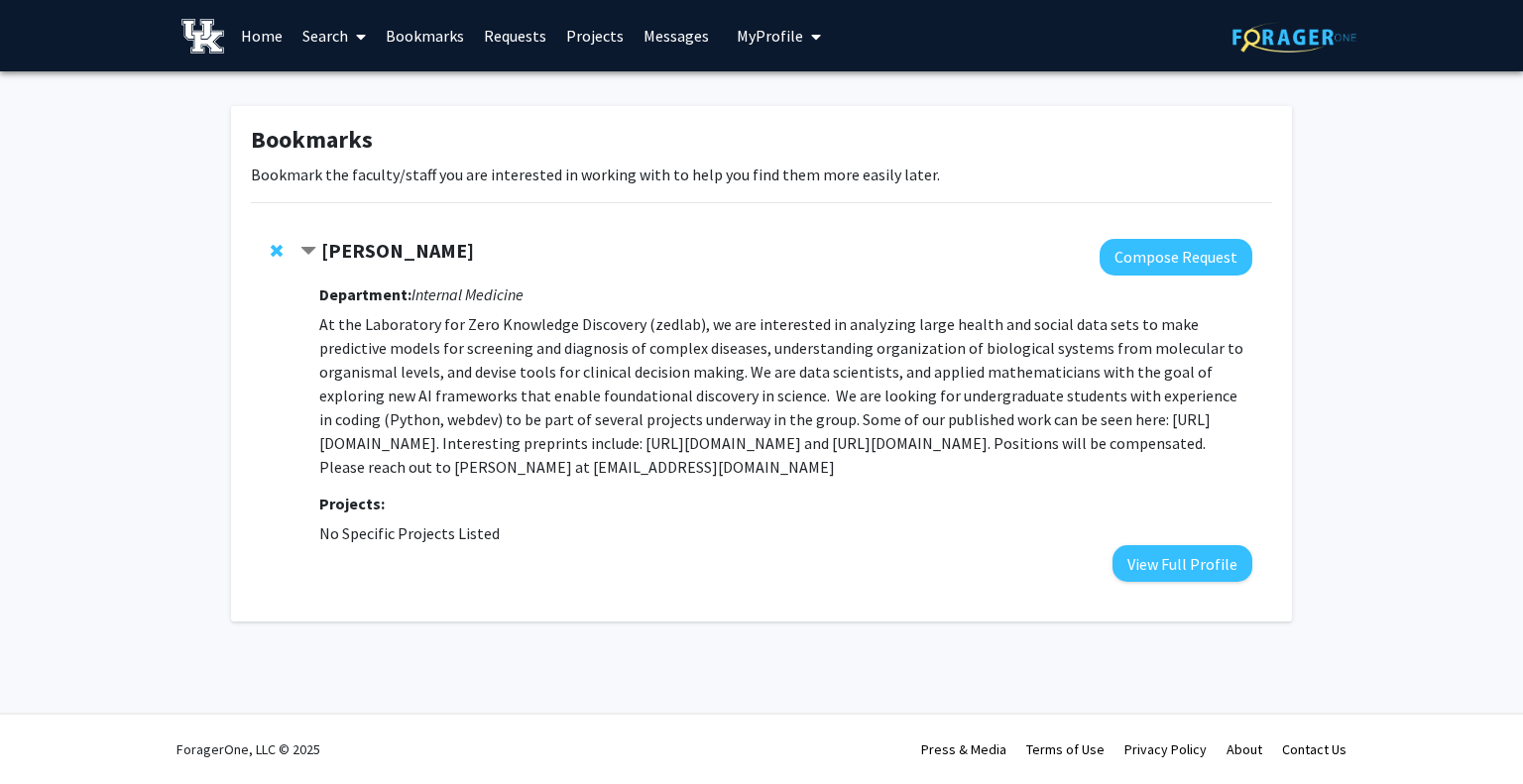 click on "[PERSON_NAME]  Compose Request  Department:  Internal Medicine  At the Laboratory for Zero Knowledge Discovery (zedlab), we are interested in analyzing large health and social data sets to make predictive models for screening and diagnosis of complex diseases, understanding organization of biological systems from molecular to organismal levels, and devise tools for clinical decision making. We are data scientists, and applied mathematicians with the goal of exploring new AI frameworks that enable foundational discovery in science.  We are looking for undergraduate students with experience in coding (Python, webdev) to be part of several projects underway in the group. Some of our published work can be seen here: [URL][DOMAIN_NAME]. Interesting preprints include: [URL][DOMAIN_NAME] and [URL][DOMAIN_NAME]. Positions will be compensated. Please reach out to [PERSON_NAME] at [EMAIL_ADDRESS][DOMAIN_NAME] Projects:  View Full Profile" 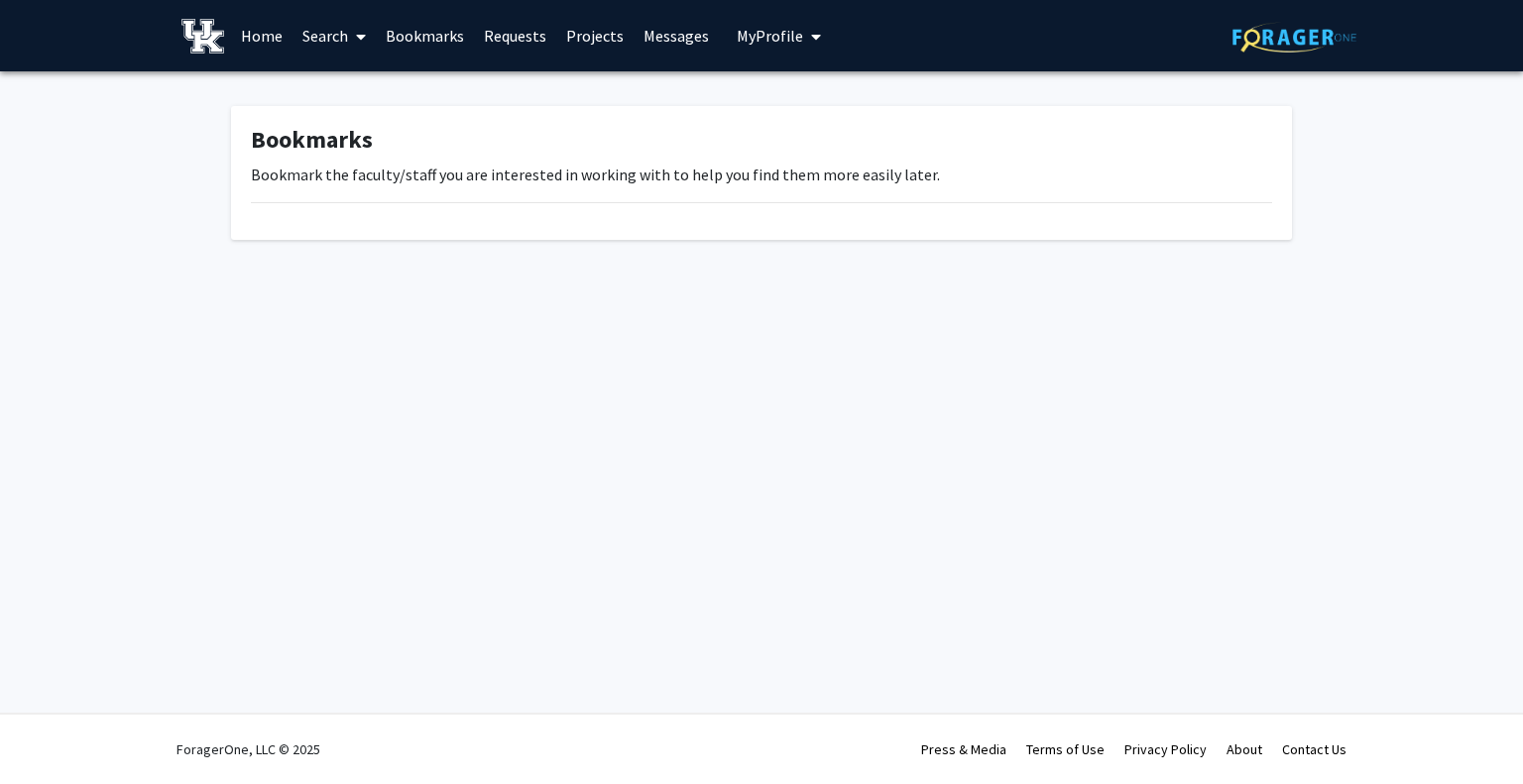 click on "Search" at bounding box center [334, 36] 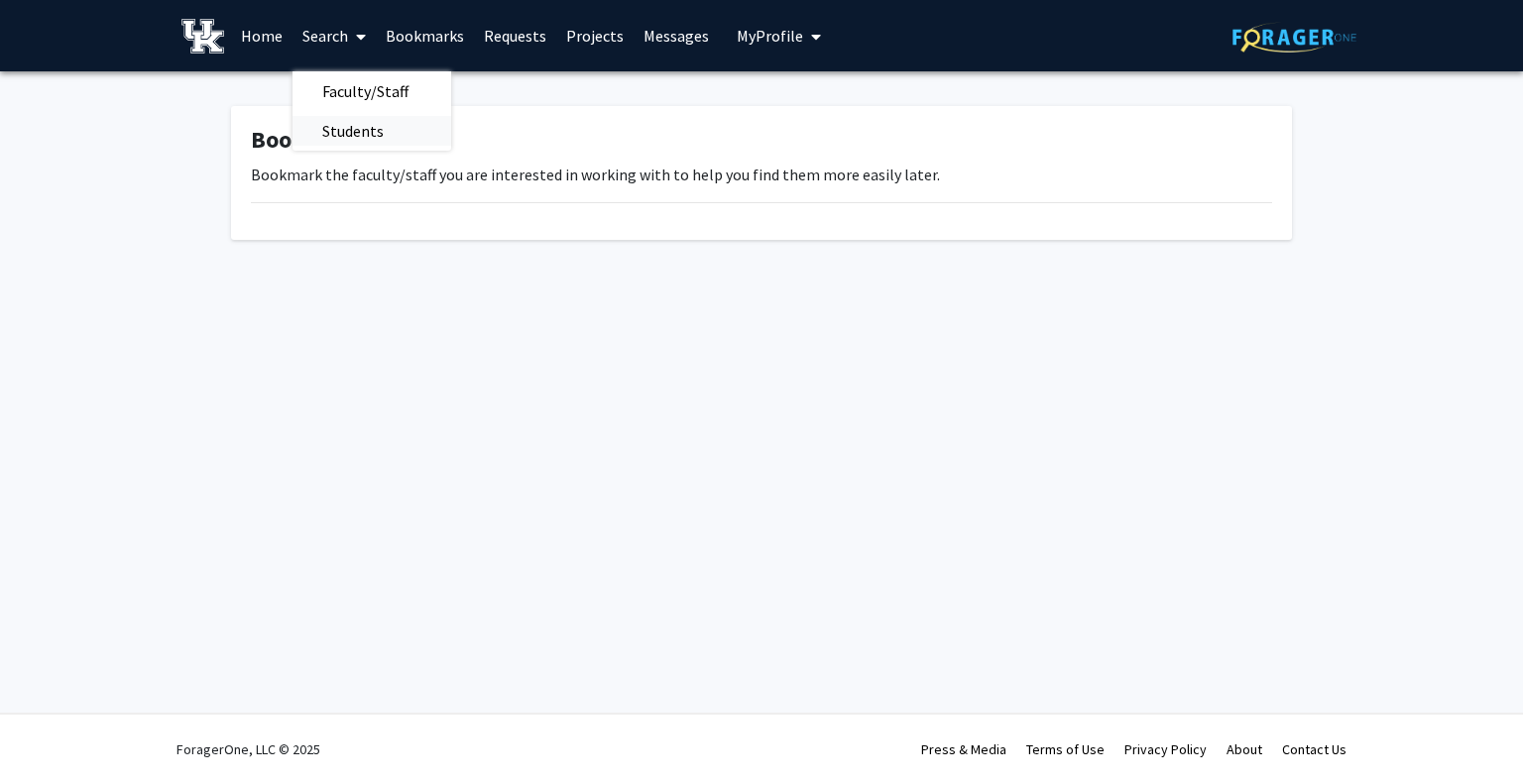 click on "Students" at bounding box center (353, 131) 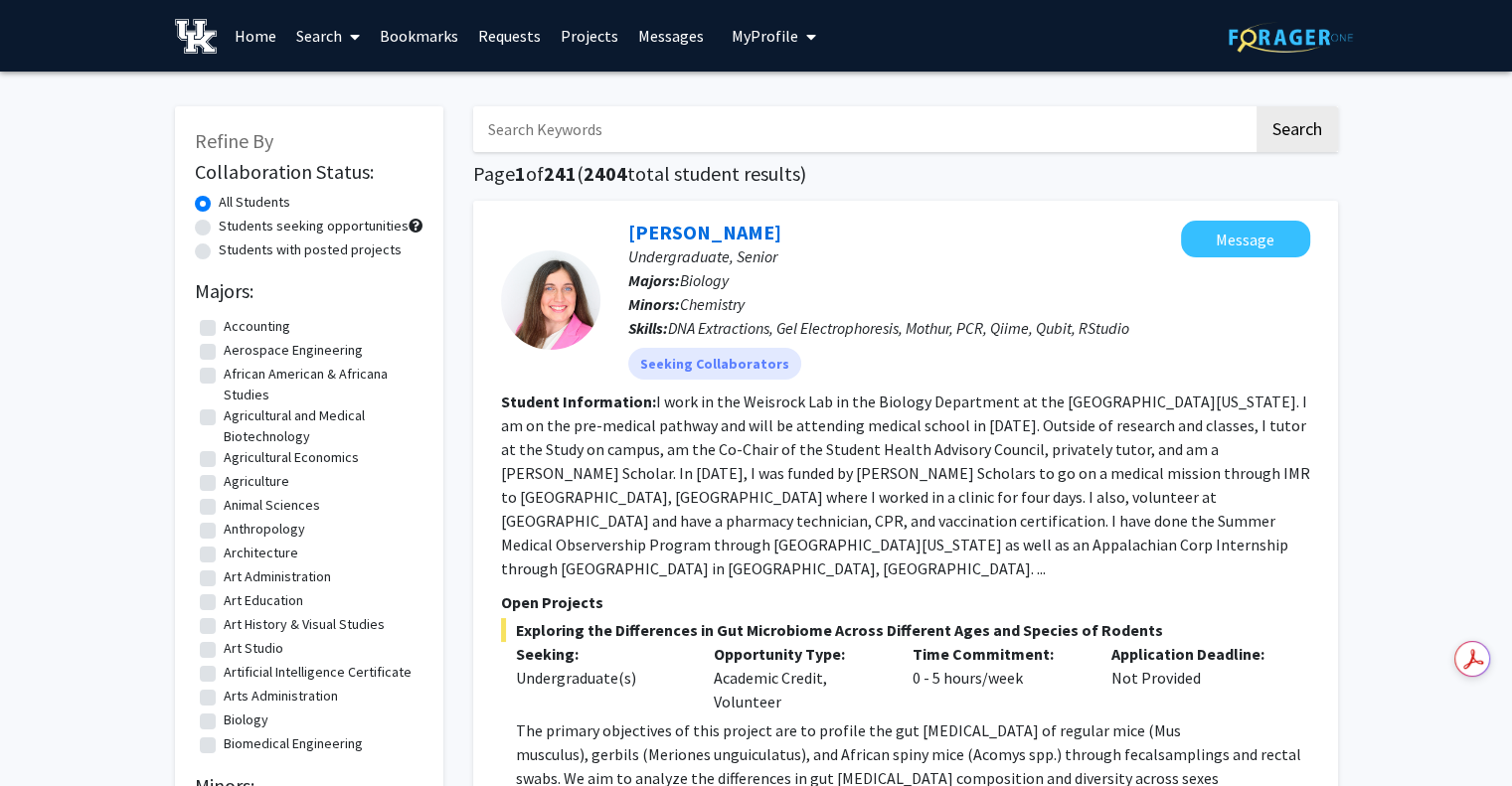 click on "Students seeking opportunities" 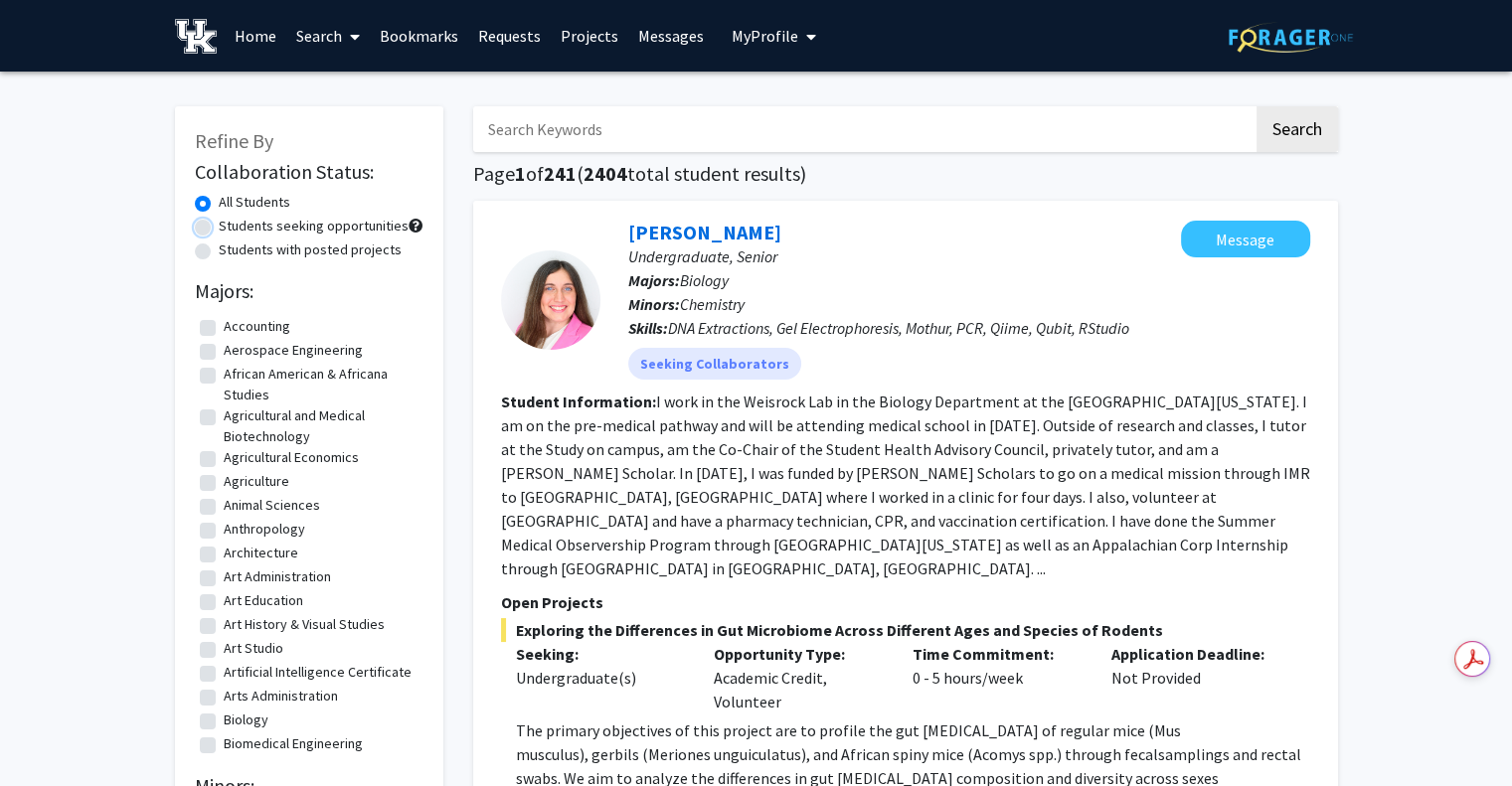 click on "Students seeking opportunities" at bounding box center (225, 222) 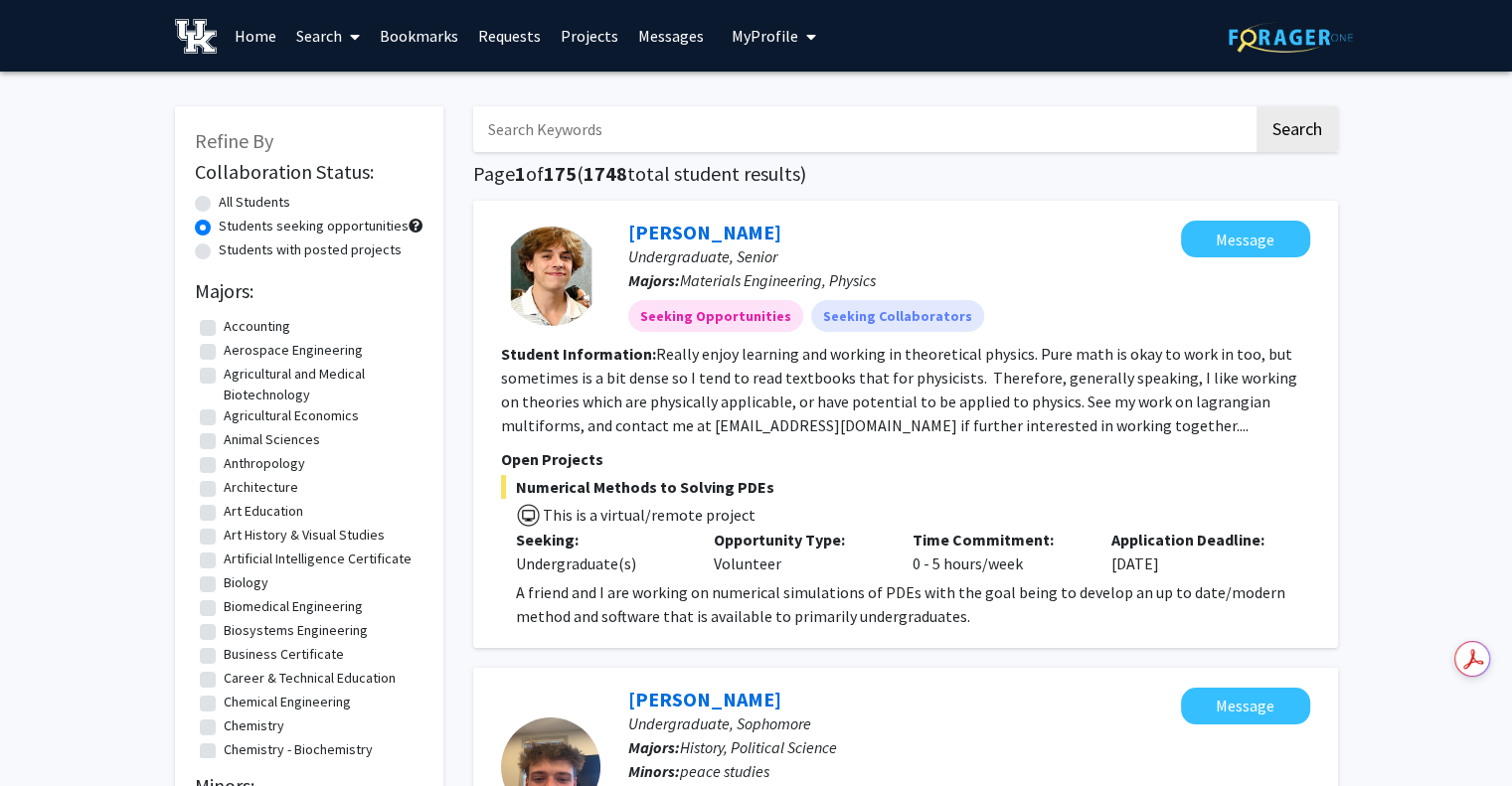 click on "Students with posted projects" 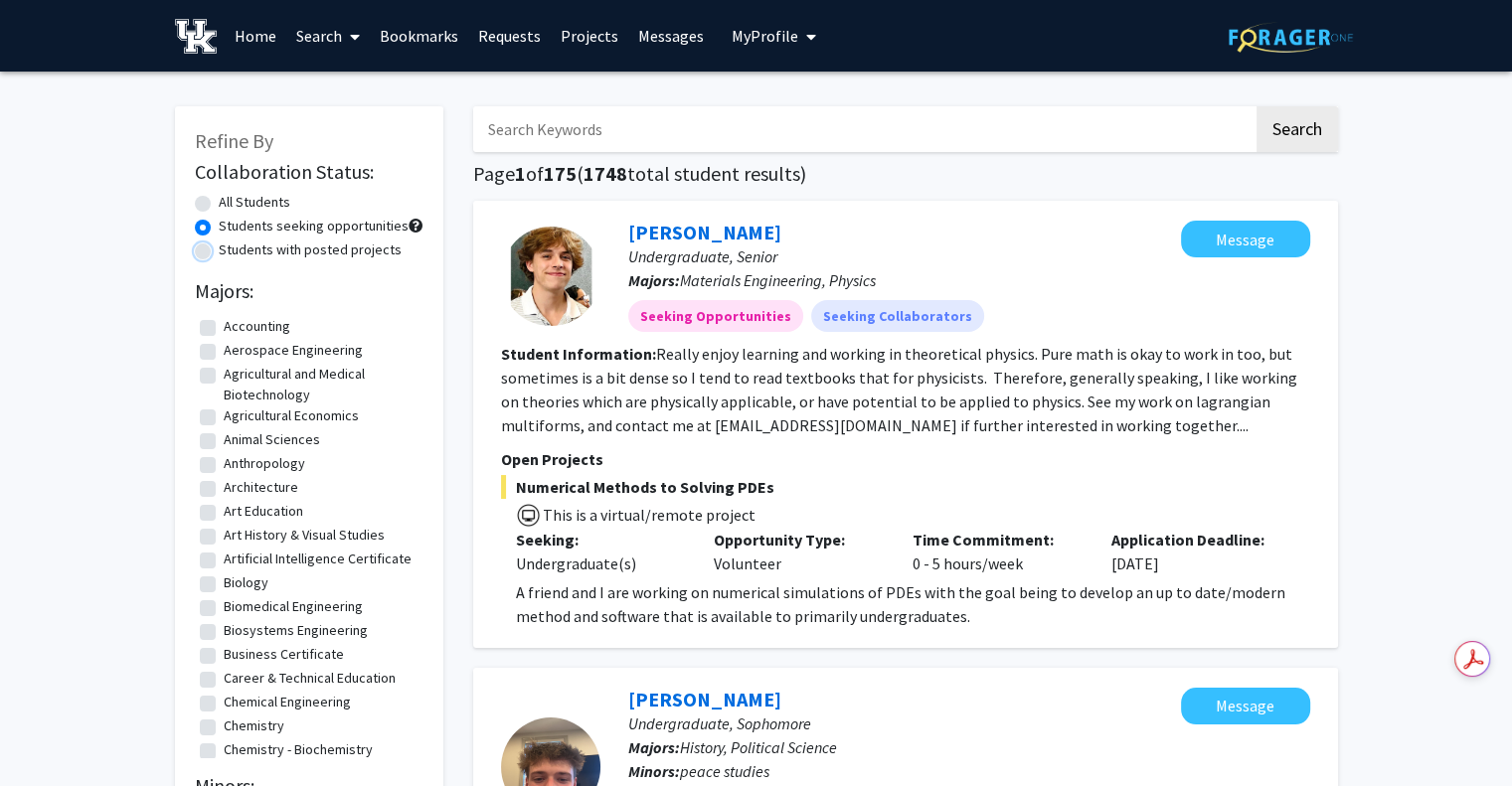click on "Students with posted projects" at bounding box center (225, 245) 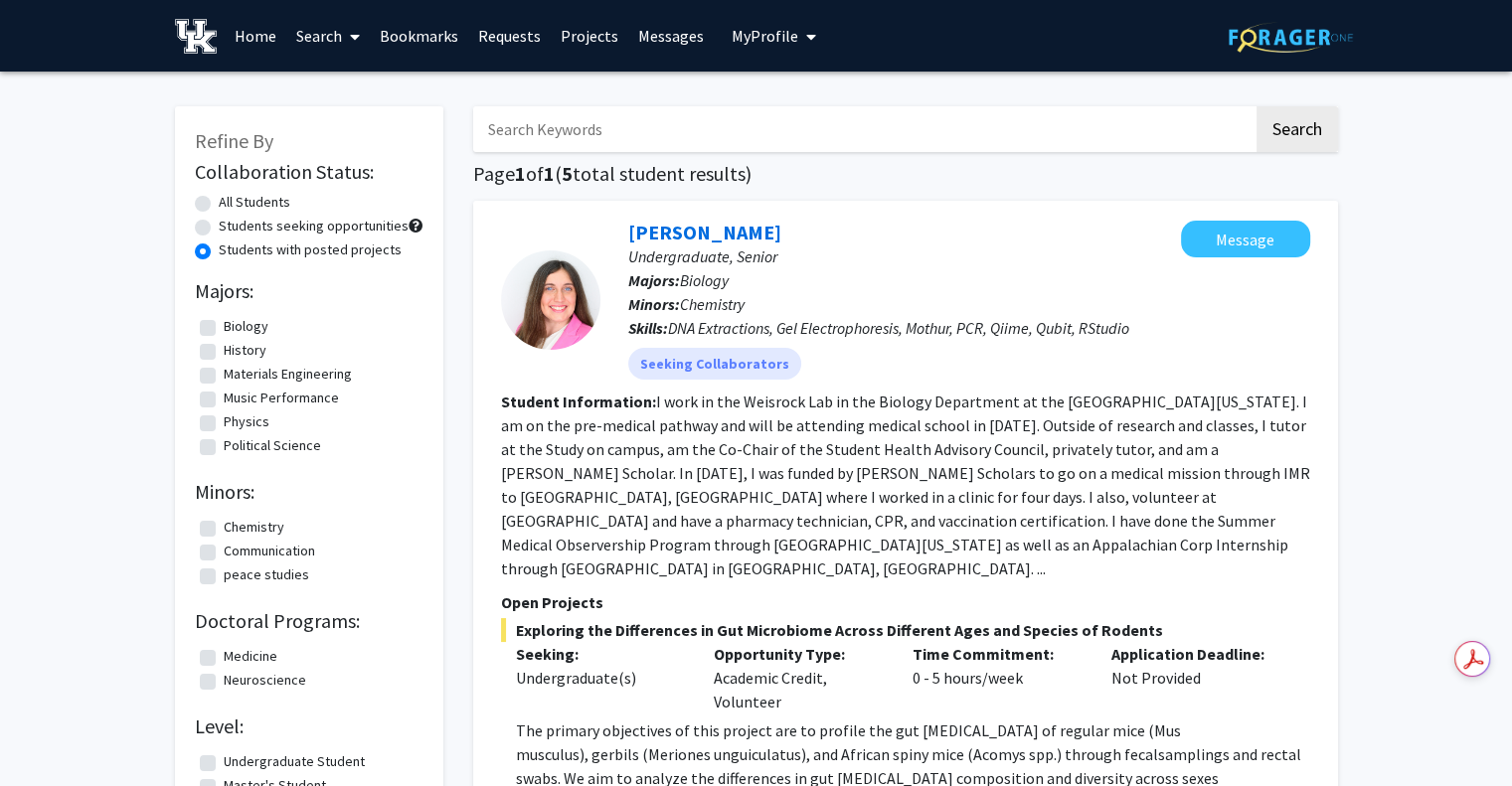 click on "Students seeking opportunities" 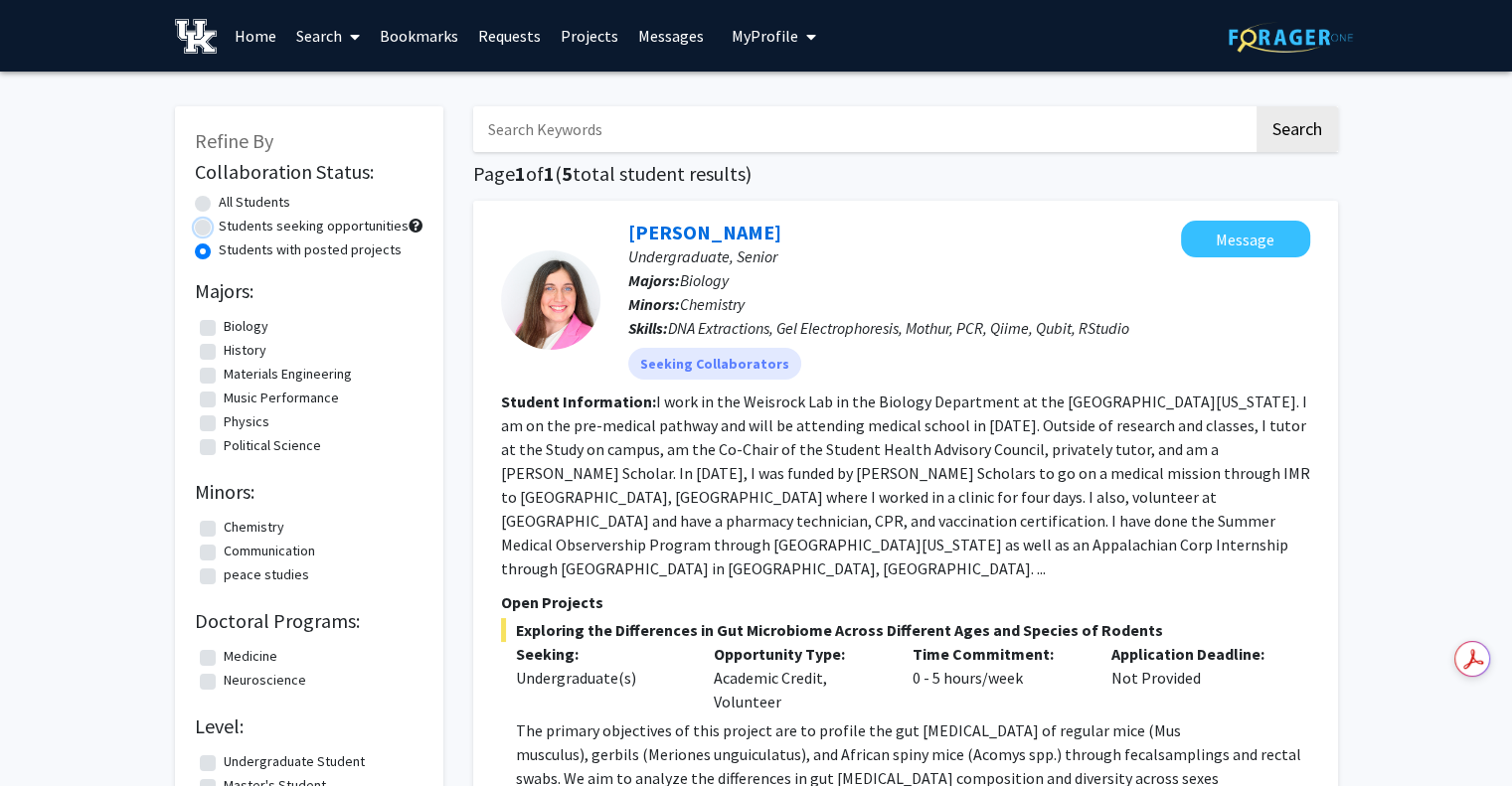 click on "Students seeking opportunities" at bounding box center (225, 222) 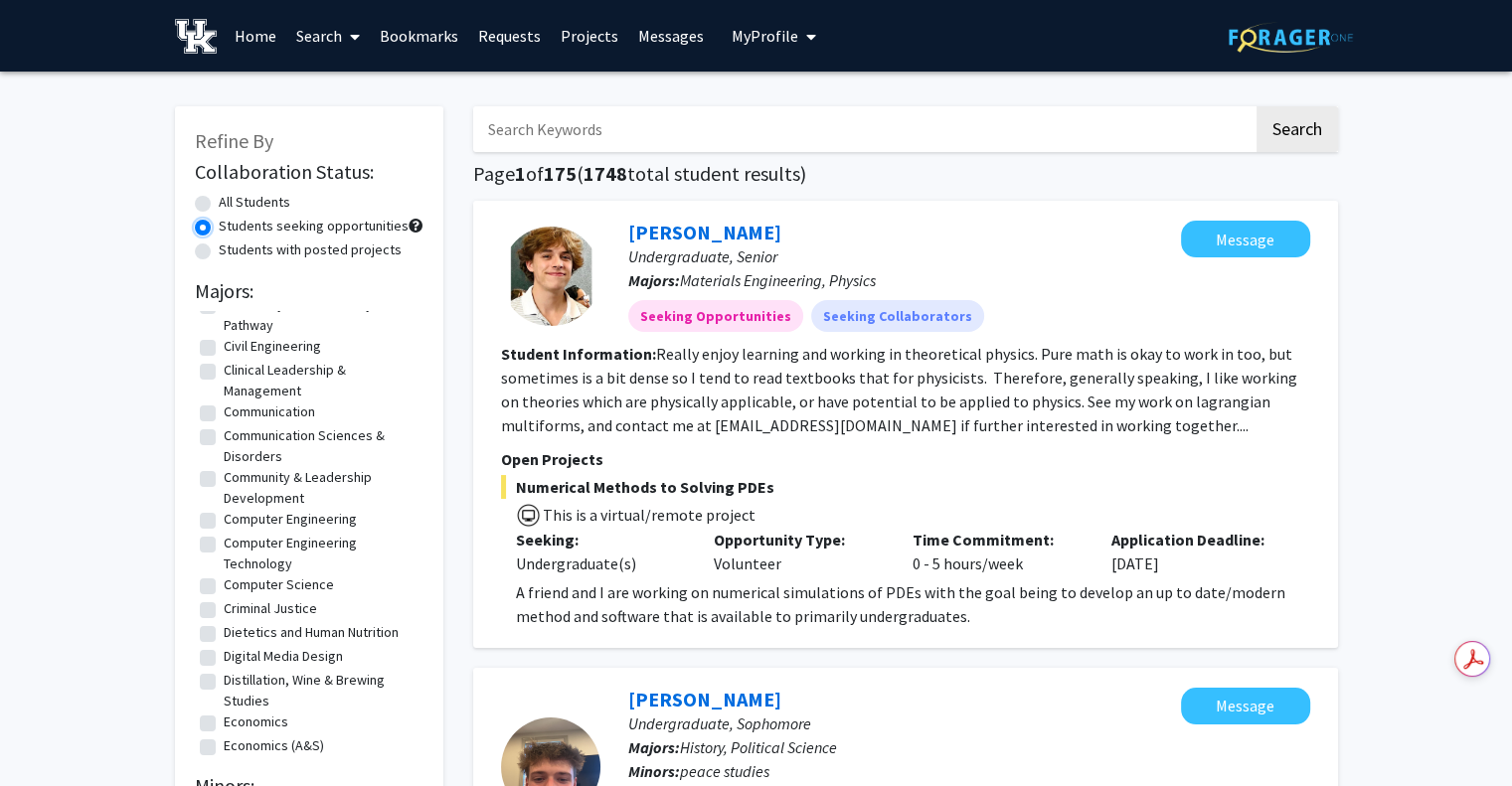scroll, scrollTop: 501, scrollLeft: 0, axis: vertical 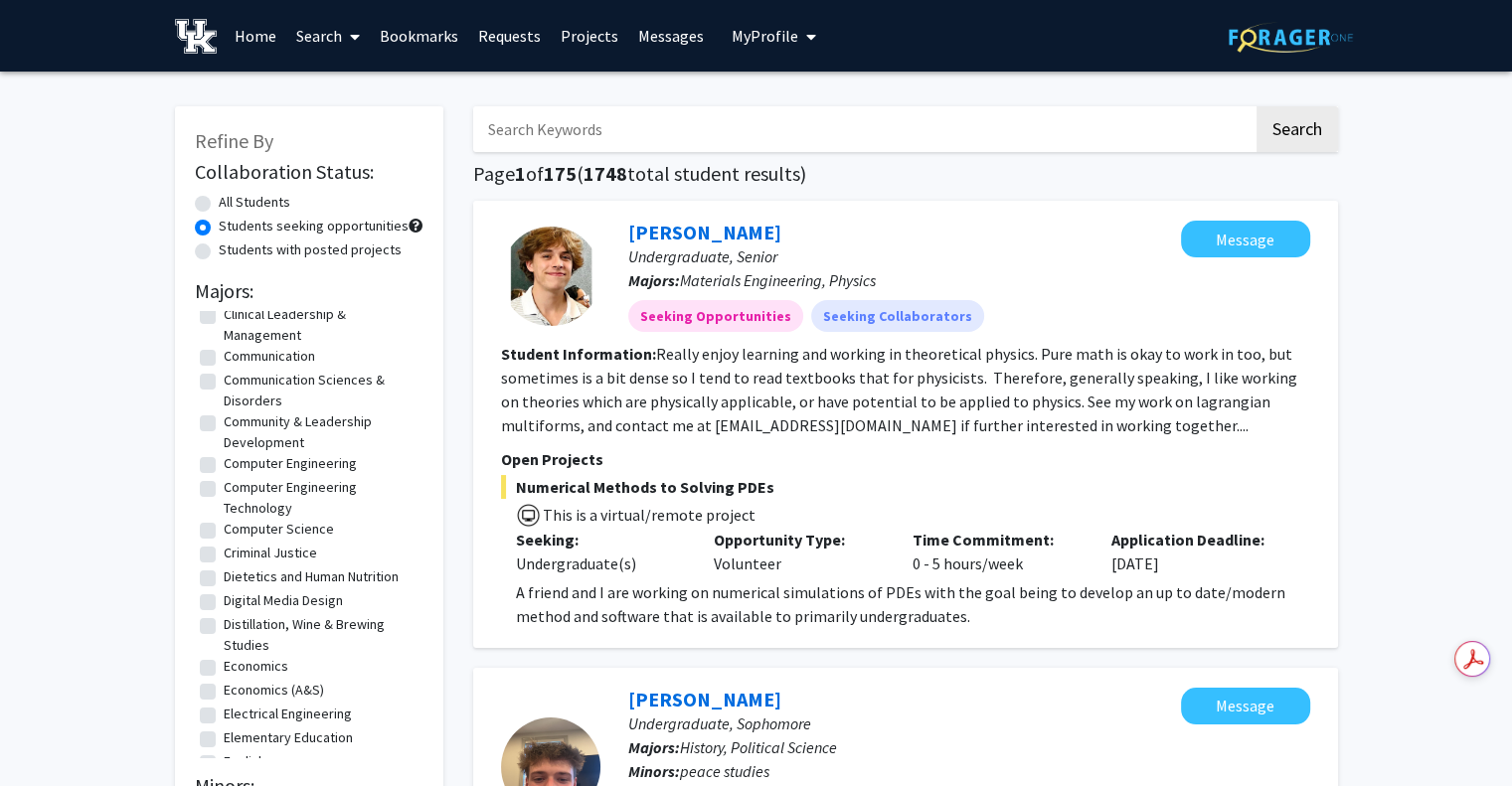 click on "Criminal Justice" 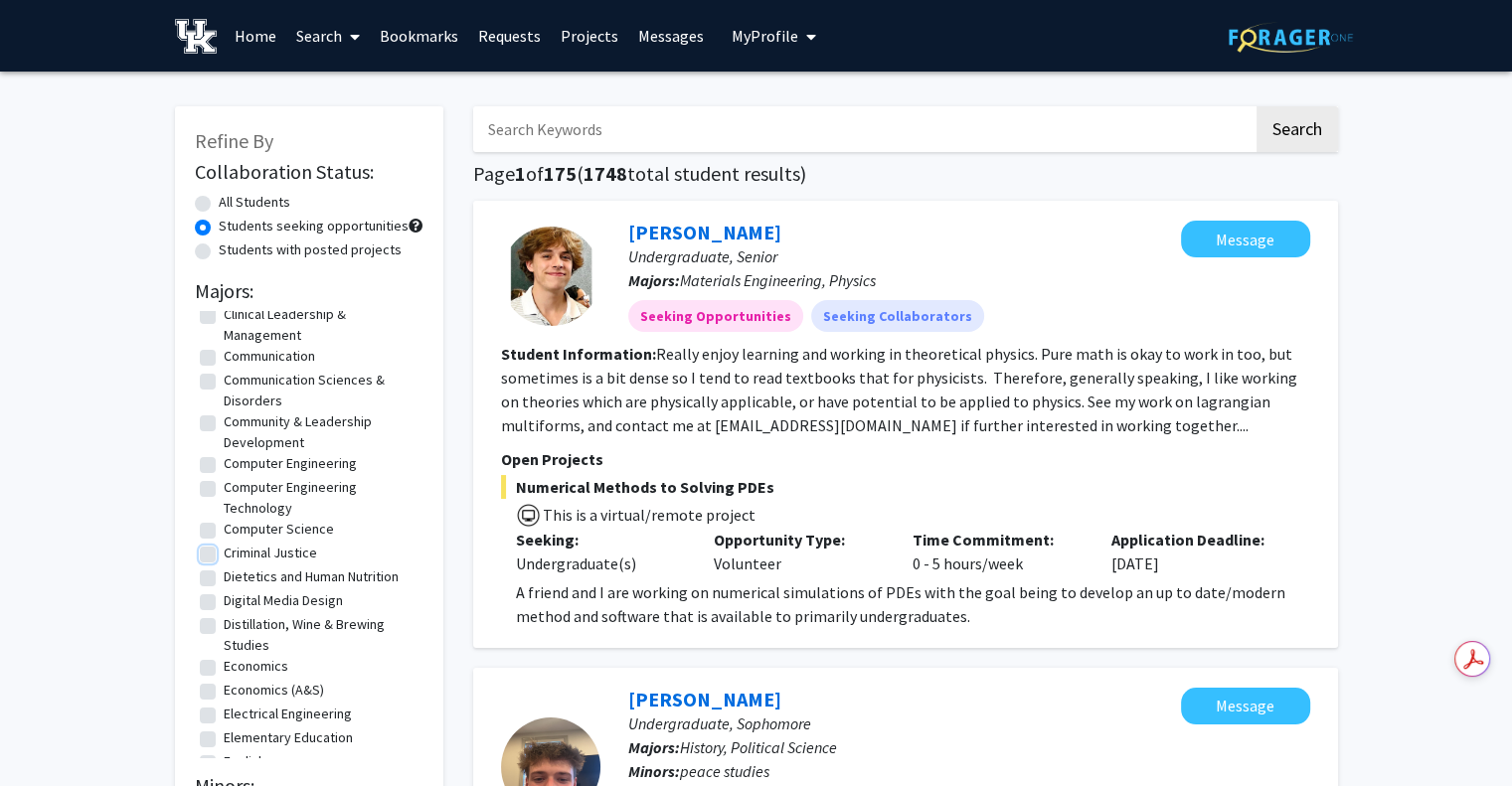 click on "Criminal Justice" at bounding box center [230, 549] 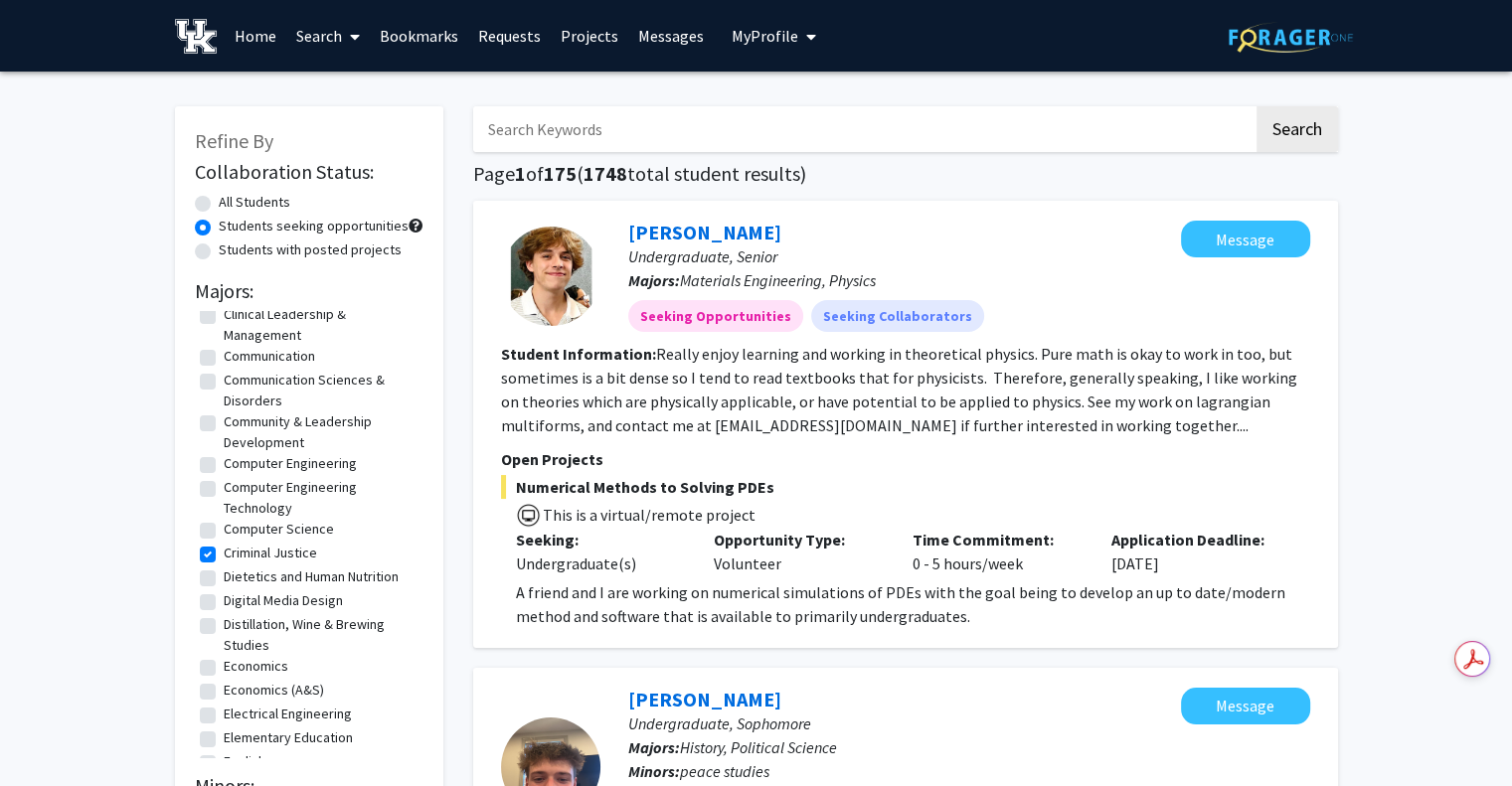 scroll, scrollTop: 0, scrollLeft: 0, axis: both 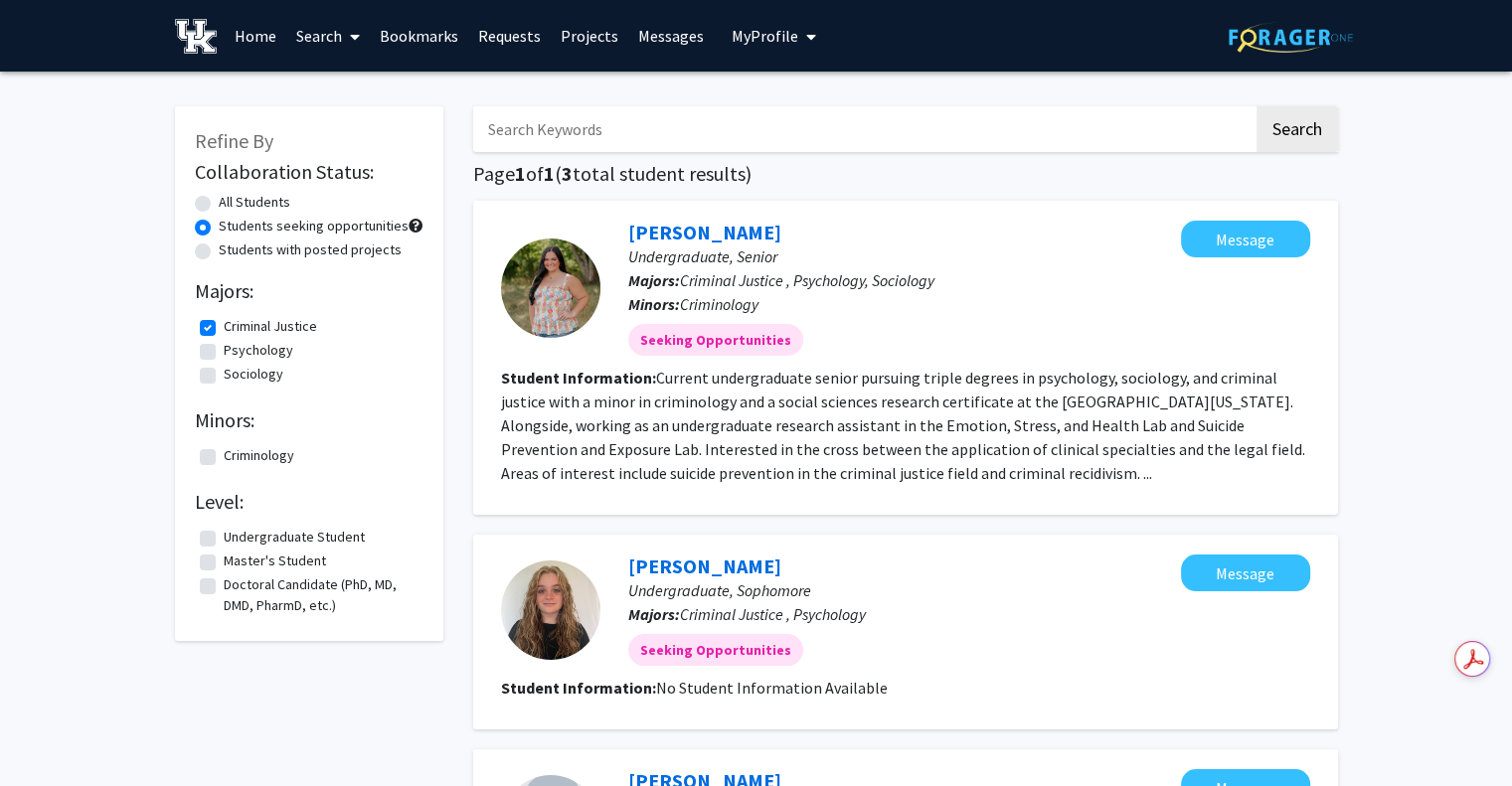 click on "Criminal Justice" 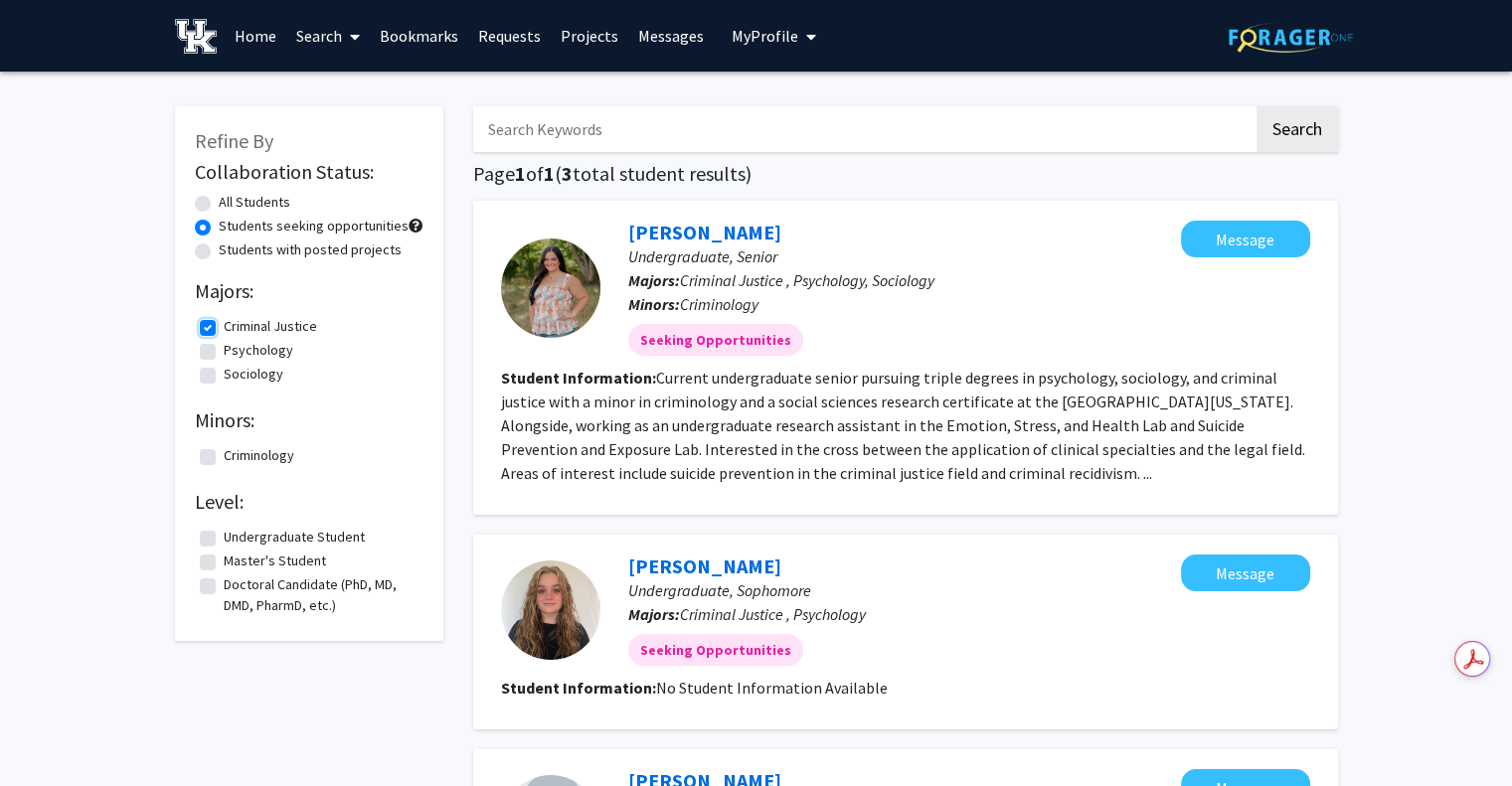 click on "Criminal Justice" at bounding box center (230, 322) 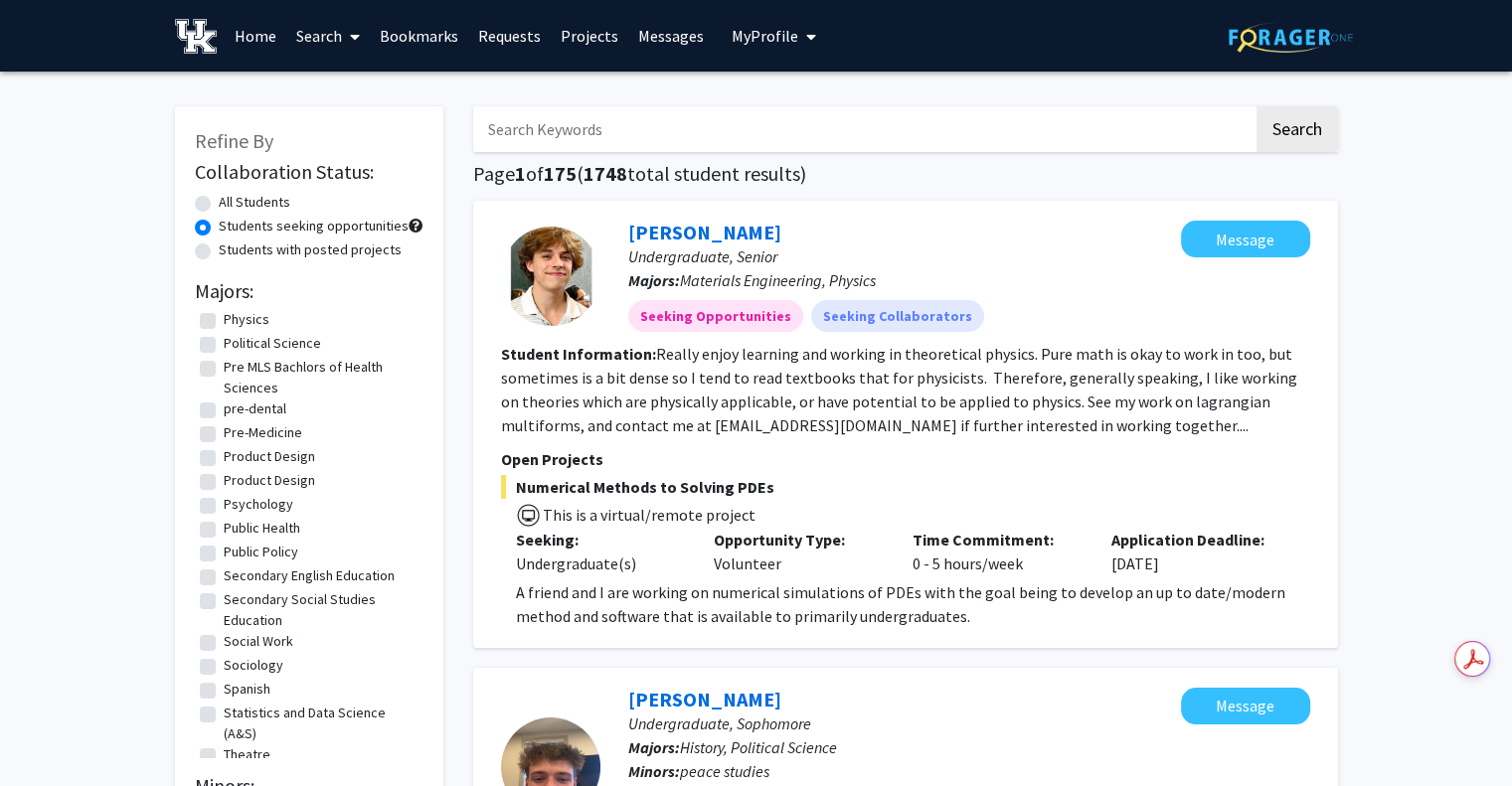 scroll, scrollTop: 2460, scrollLeft: 0, axis: vertical 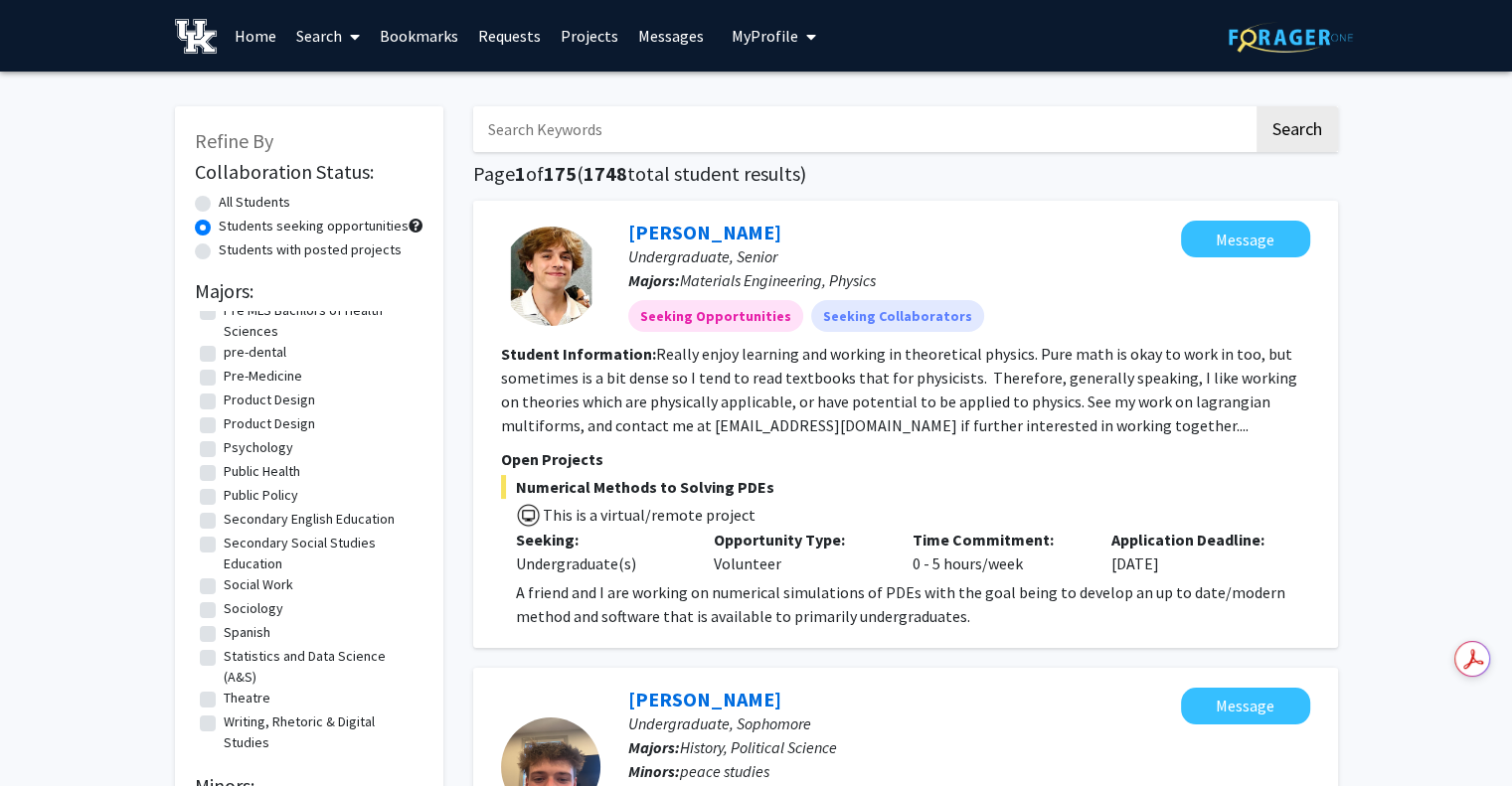 click on "Public Policy" 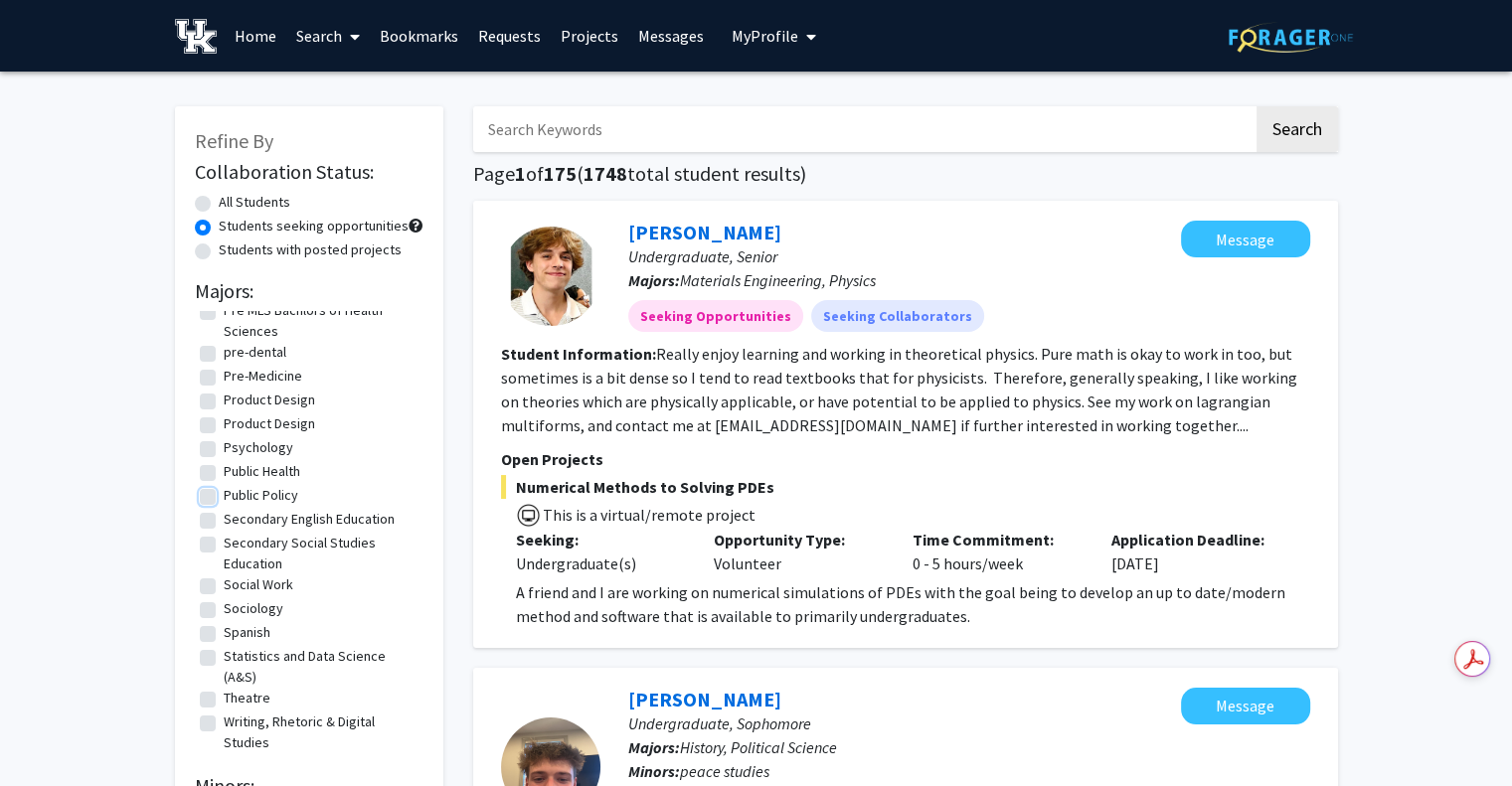 click on "Public Policy" at bounding box center (230, 491) 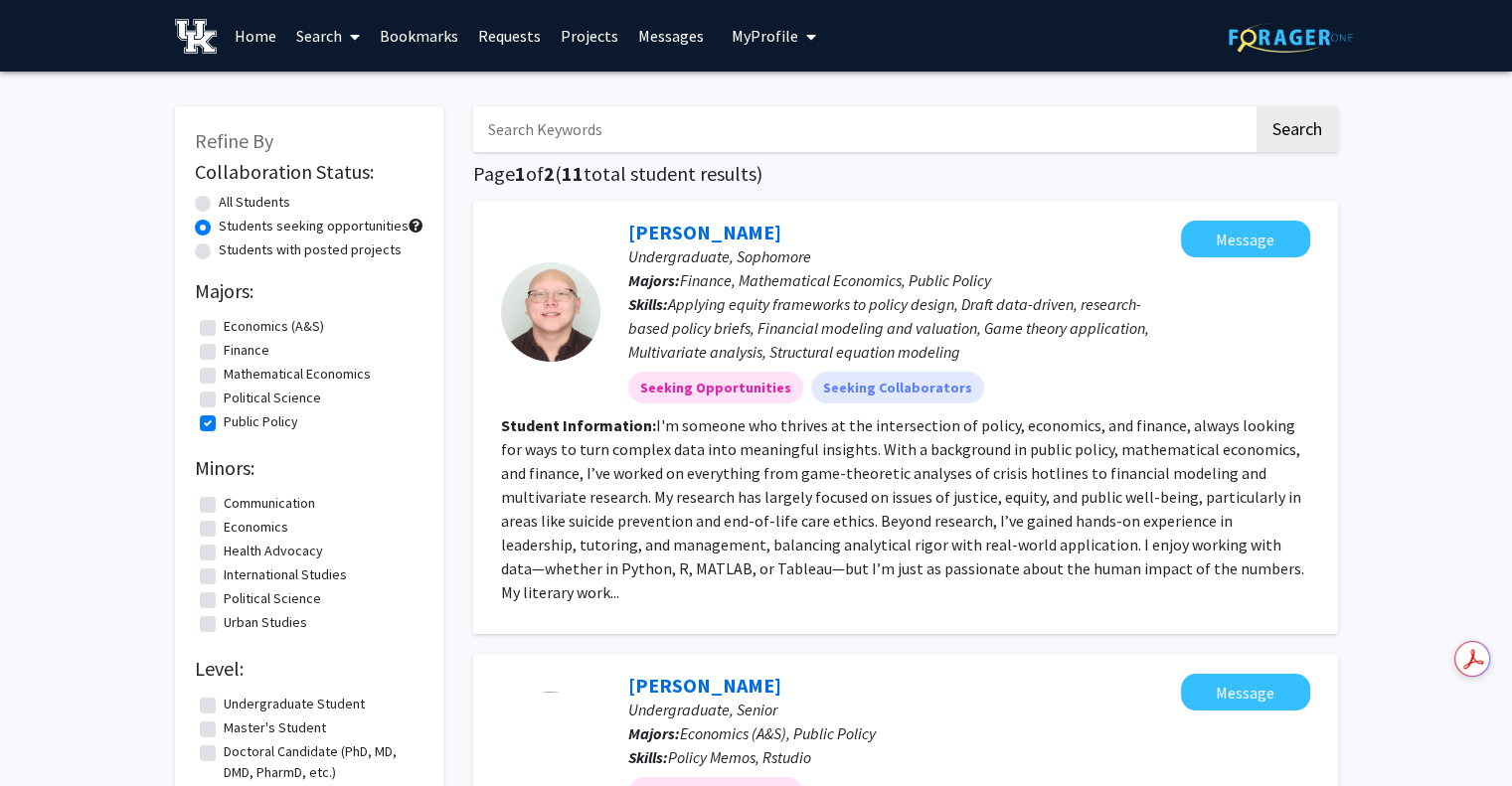 scroll, scrollTop: 0, scrollLeft: 0, axis: both 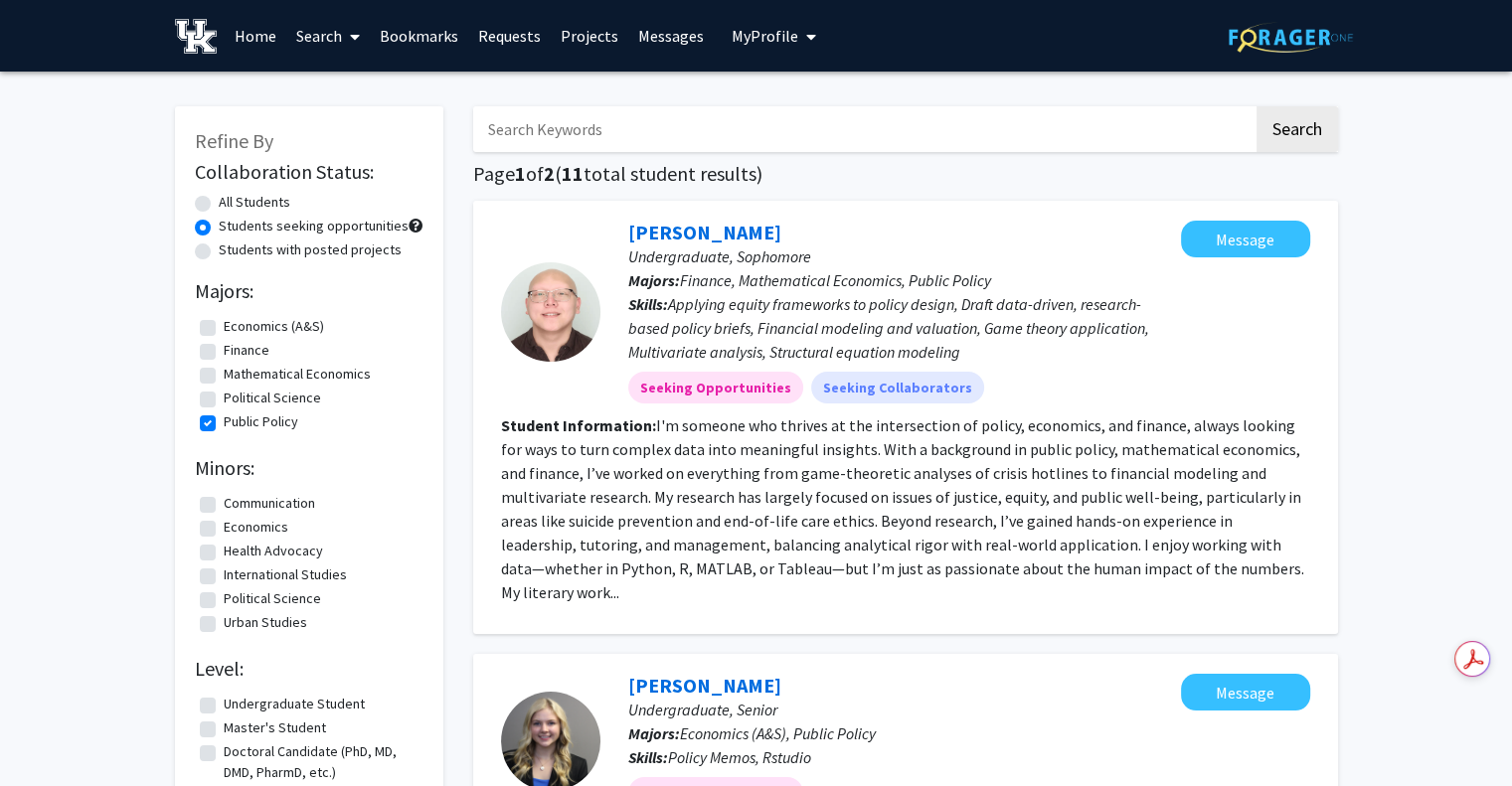 click on "Political Science" 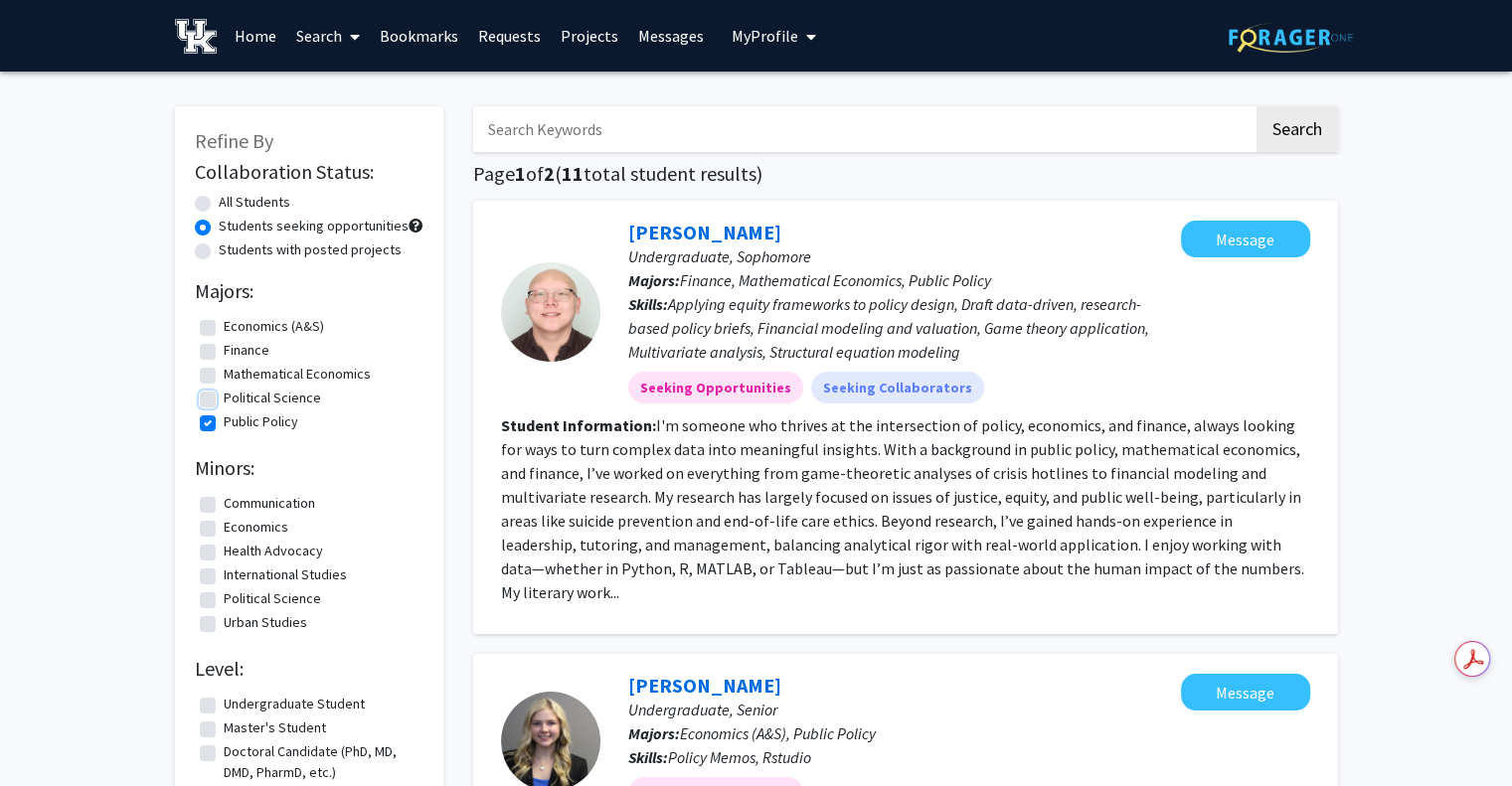 click on "Political Science" at bounding box center (230, 393) 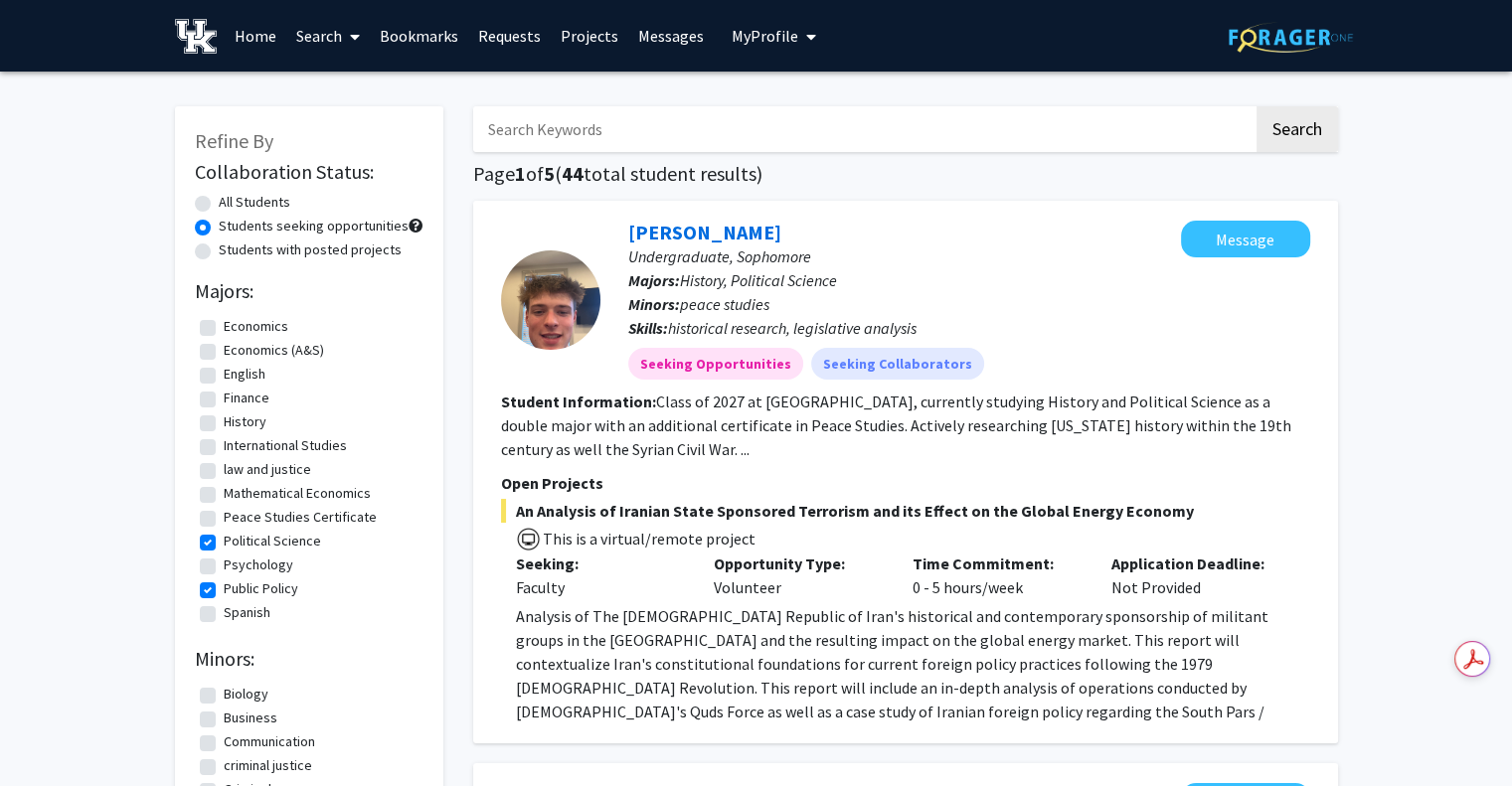 click on "law and justice" 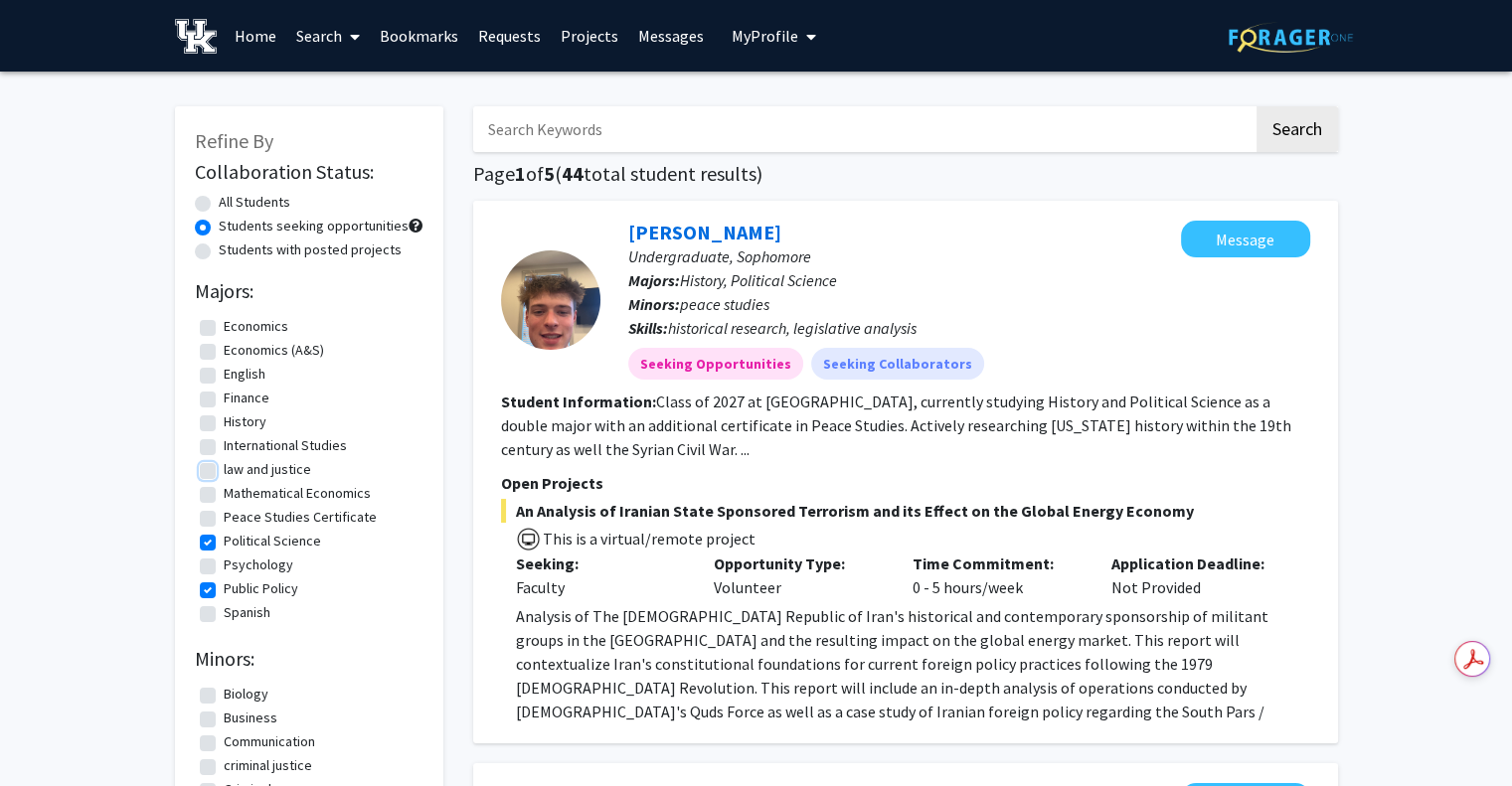 click on "law and justice" at bounding box center (230, 465) 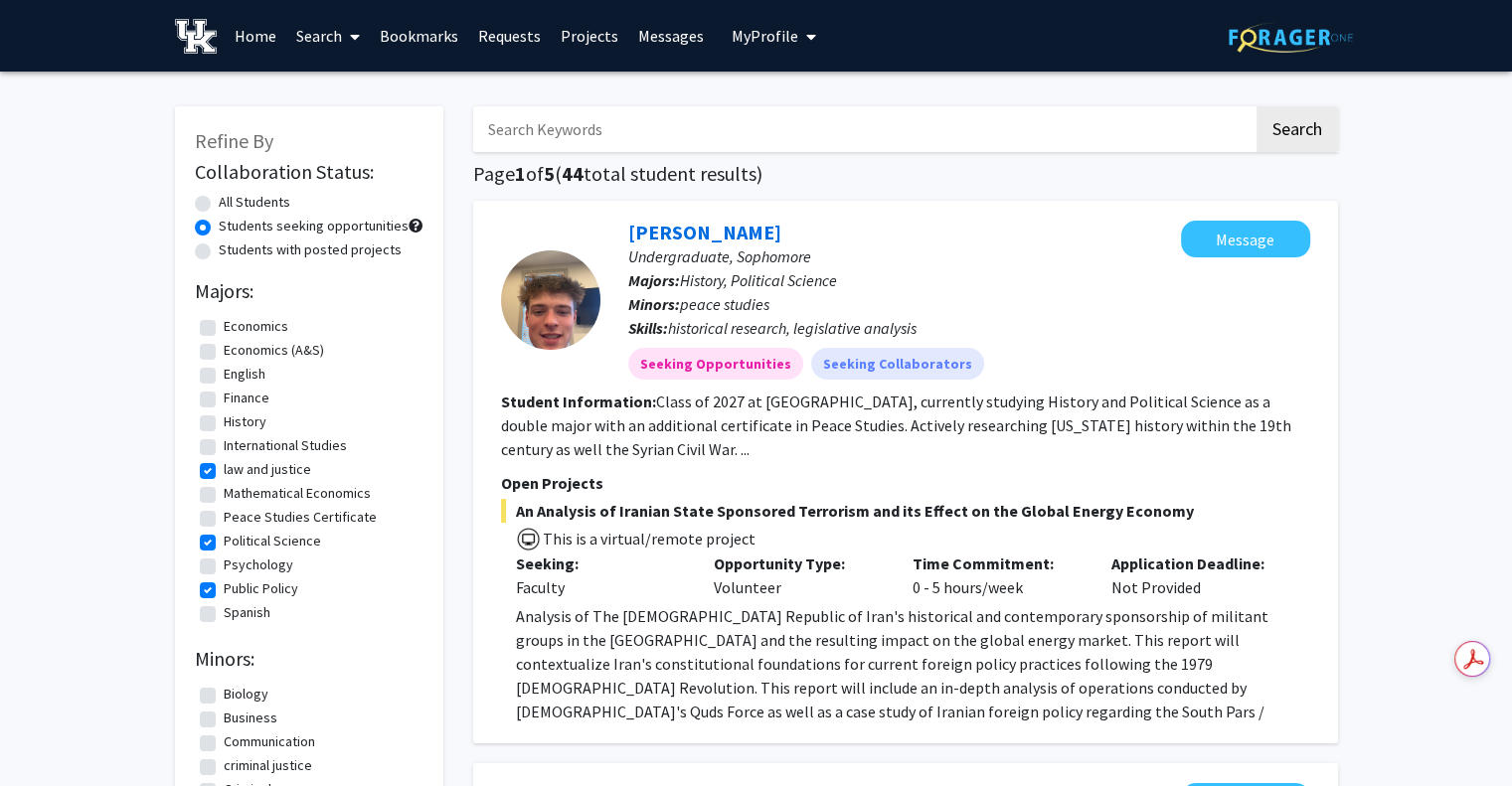 click on "Peace Studies Certificate" 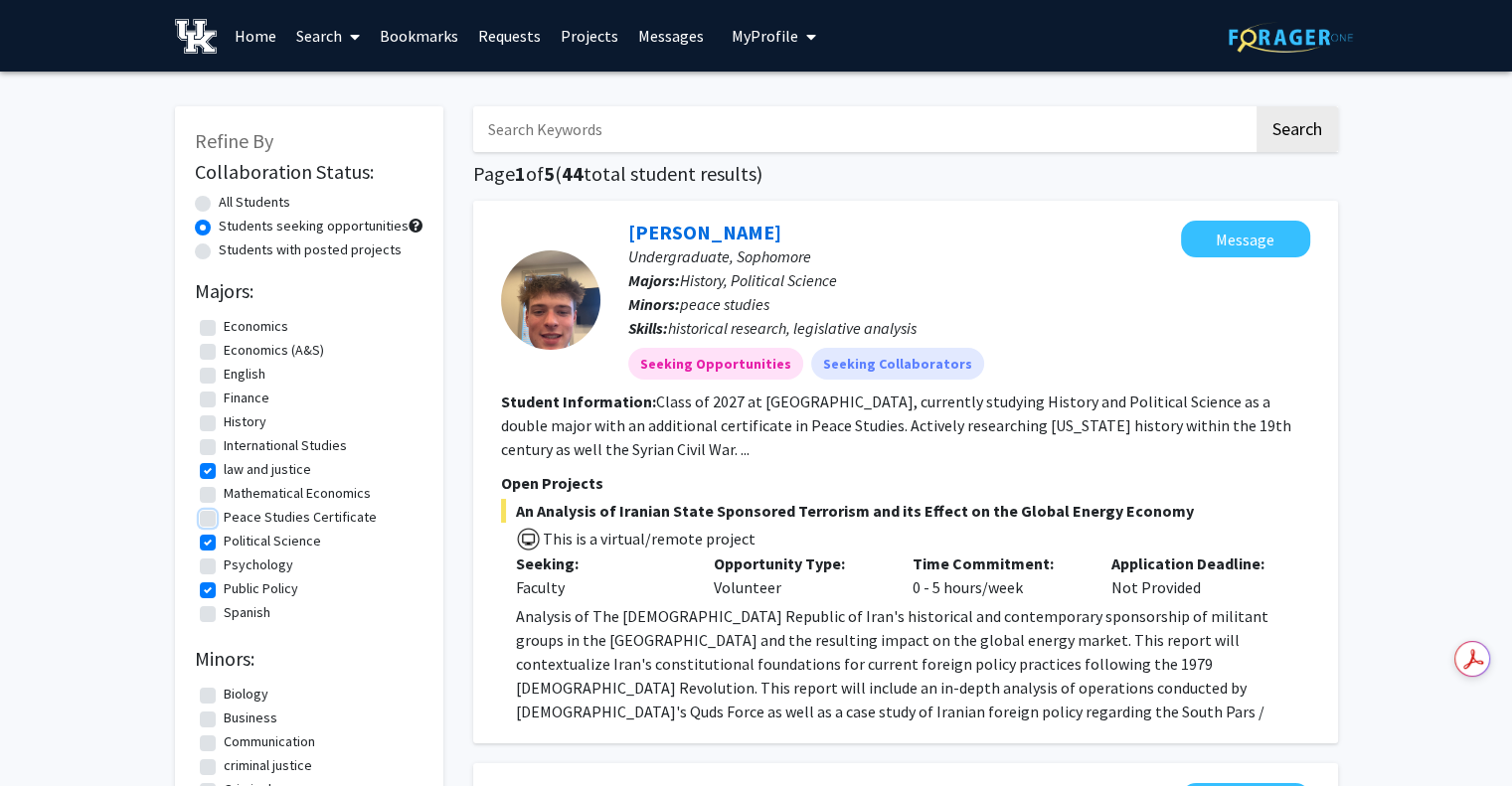 click on "Peace Studies Certificate" at bounding box center (230, 513) 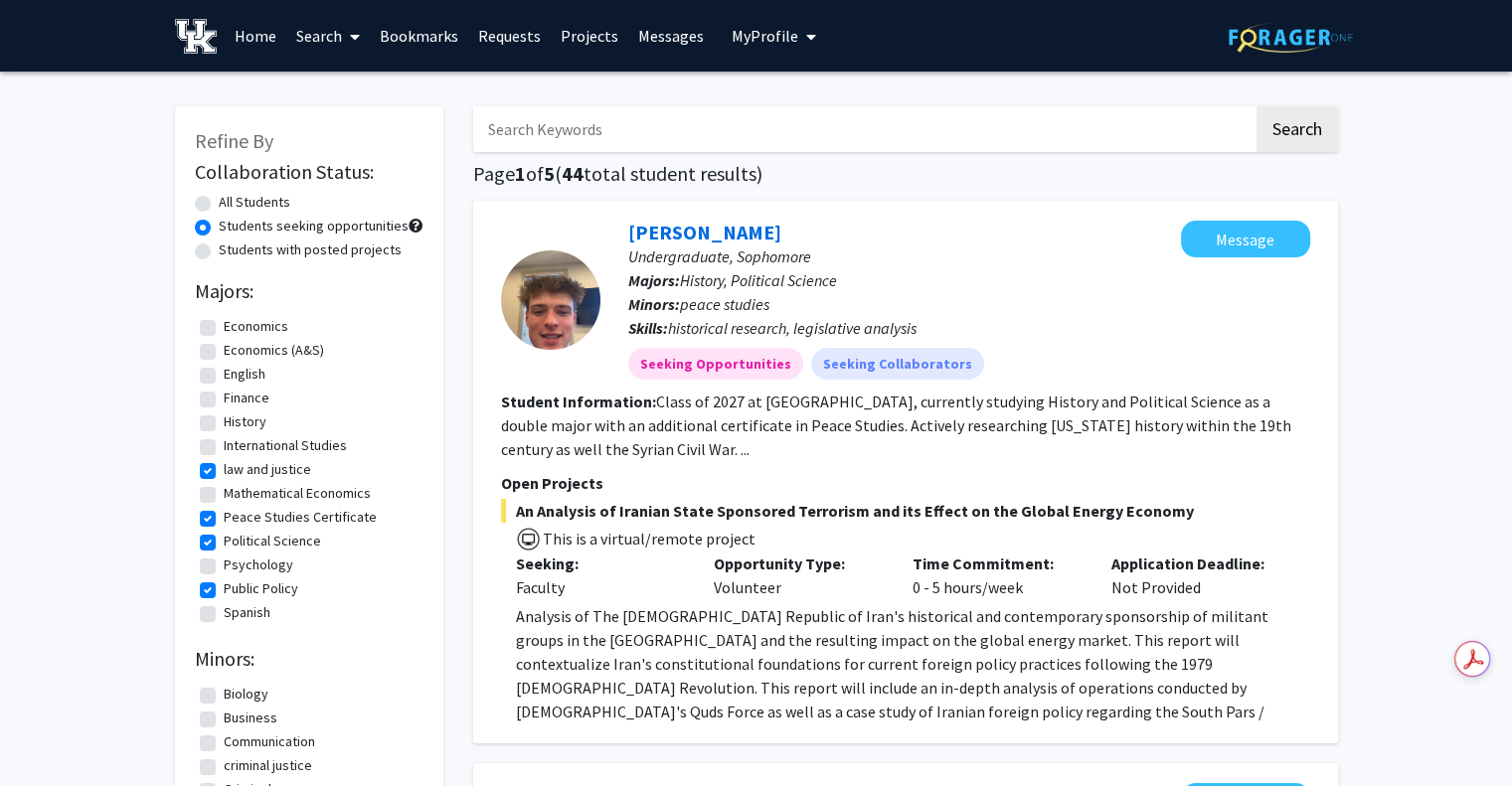 click on "International Studies" 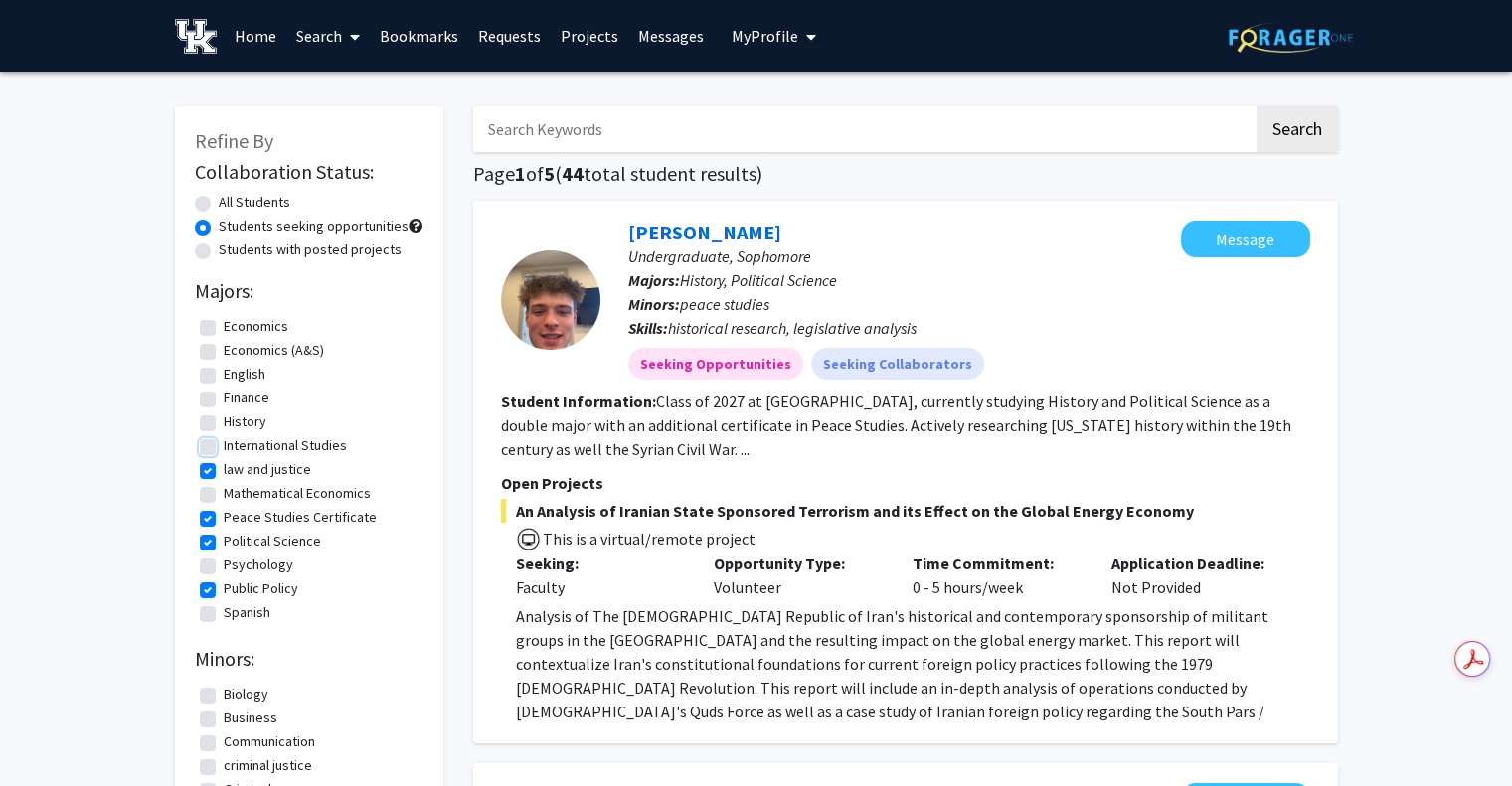 click on "International Studies" at bounding box center [230, 441] 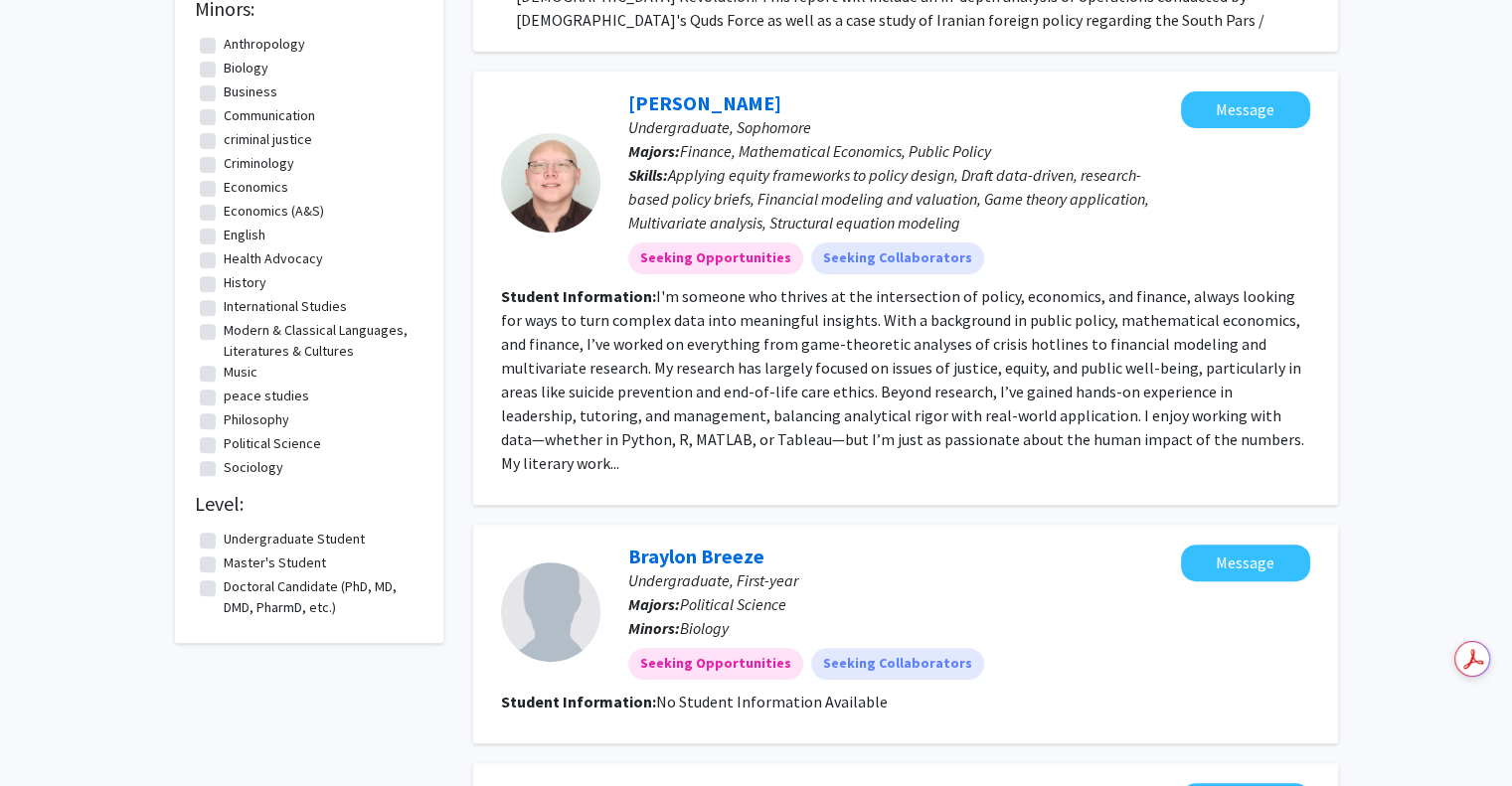 scroll, scrollTop: 692, scrollLeft: 0, axis: vertical 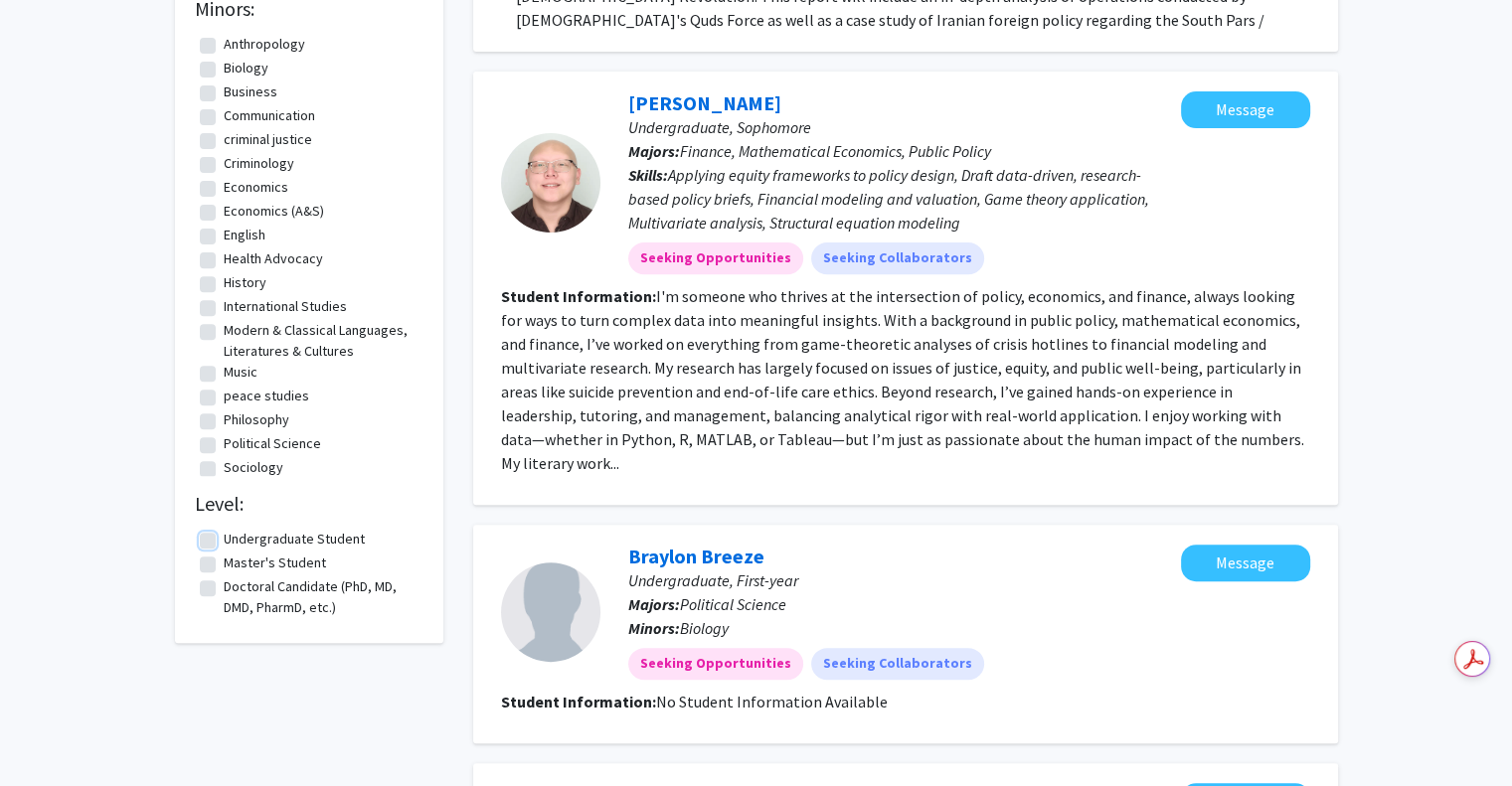 click on "Undergraduate Student" at bounding box center [230, 535] 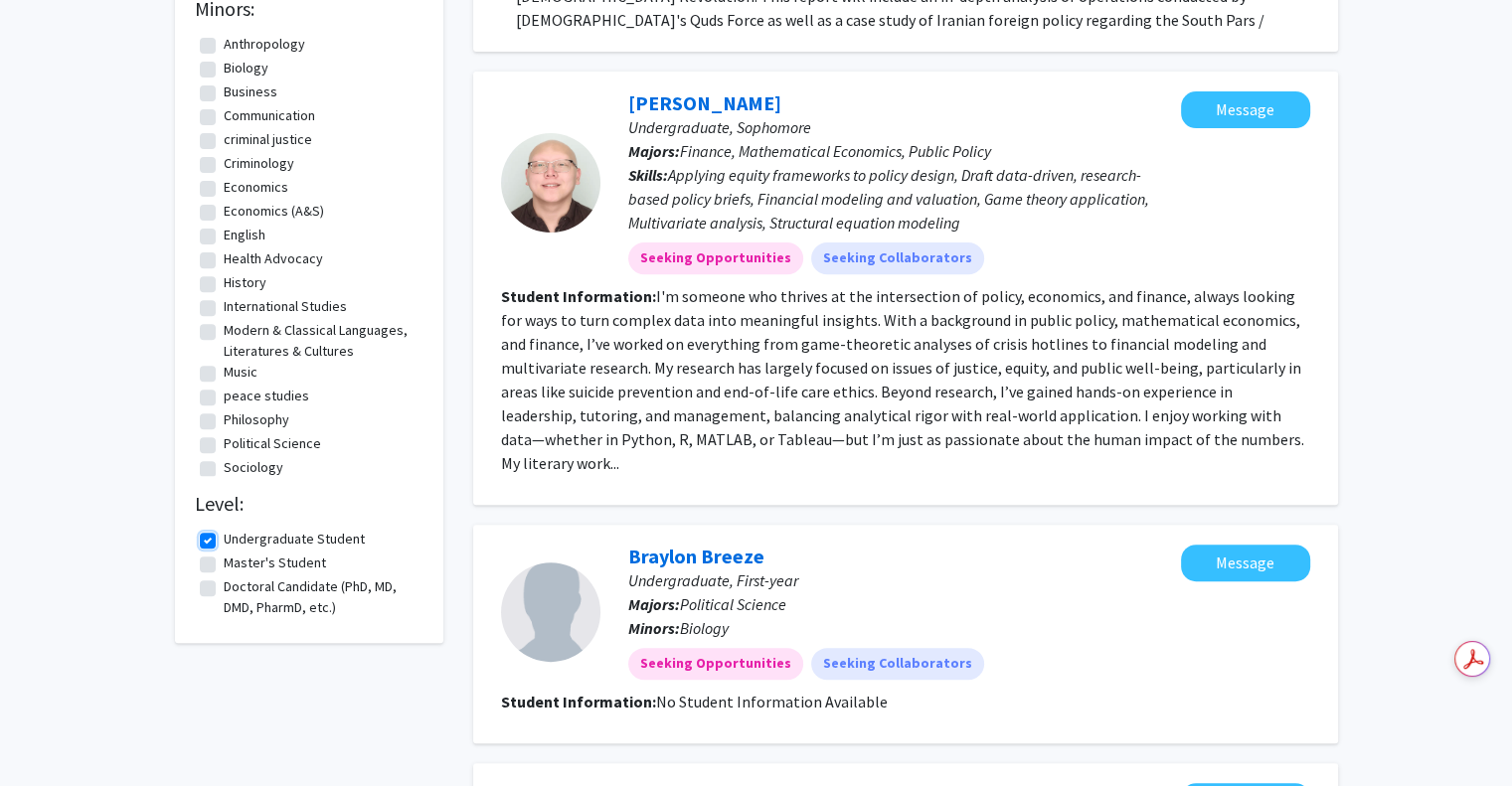 scroll, scrollTop: 0, scrollLeft: 0, axis: both 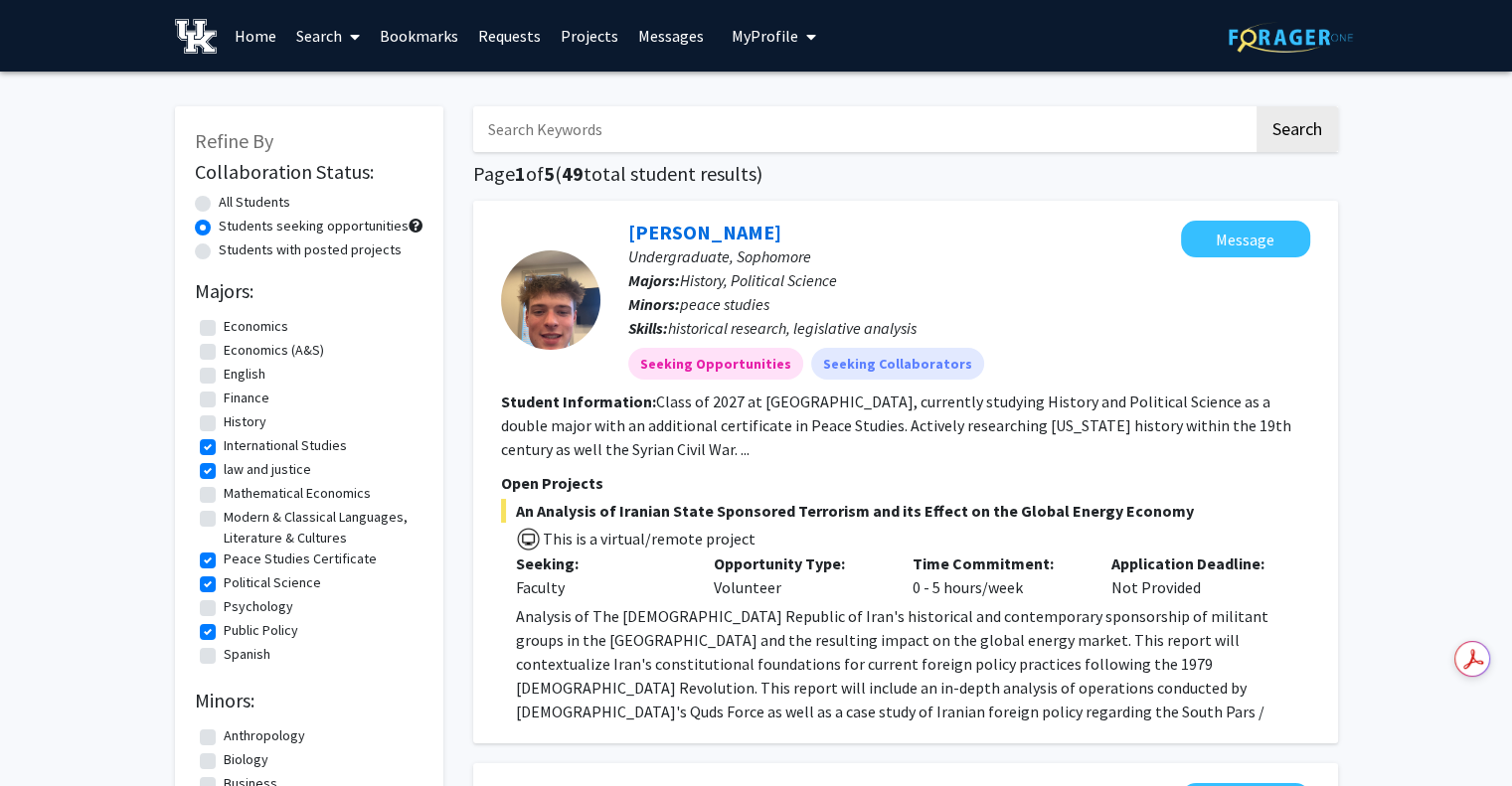 click on "Students with posted projects" 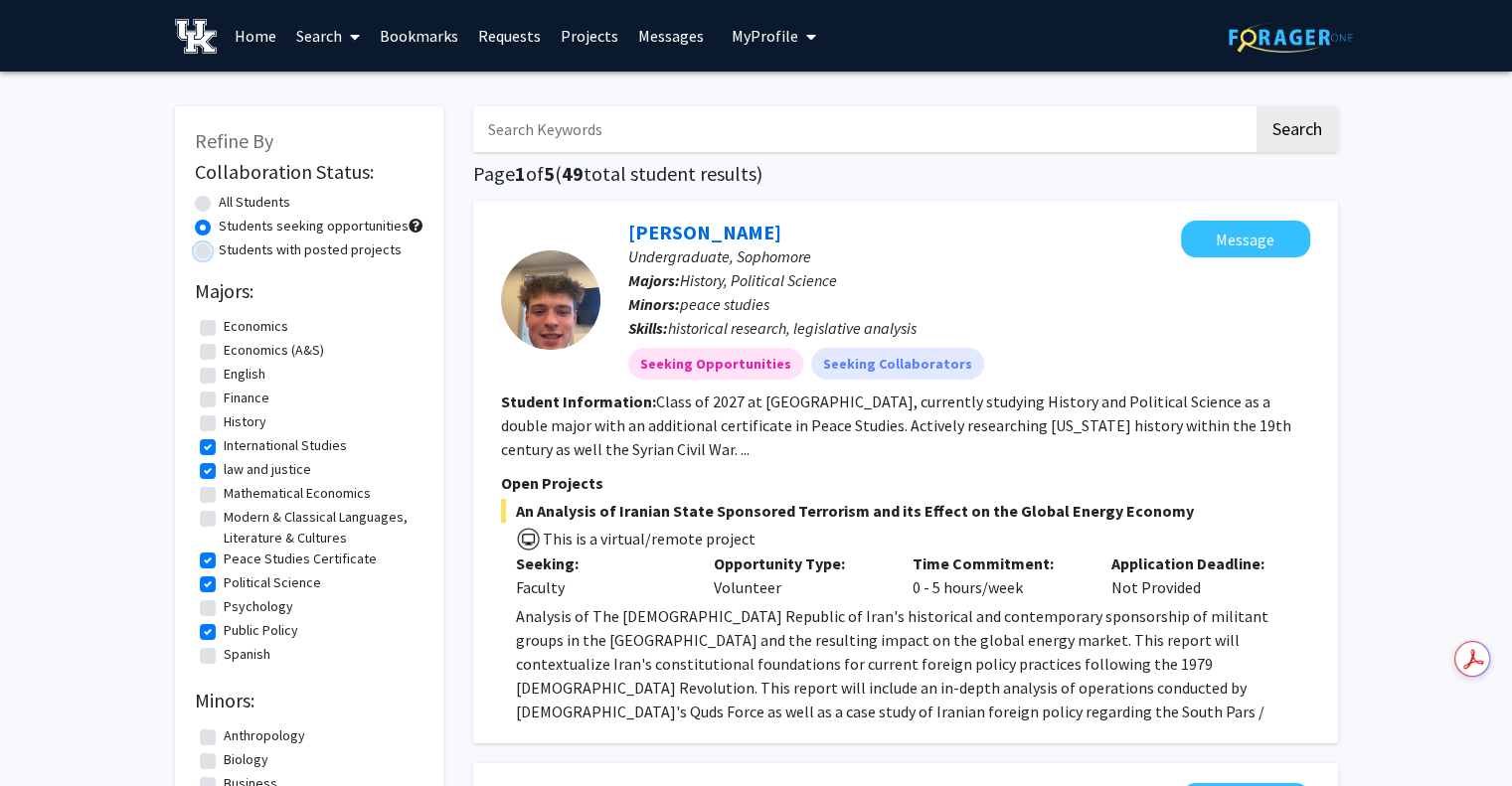 click on "Students with posted projects" at bounding box center (225, 245) 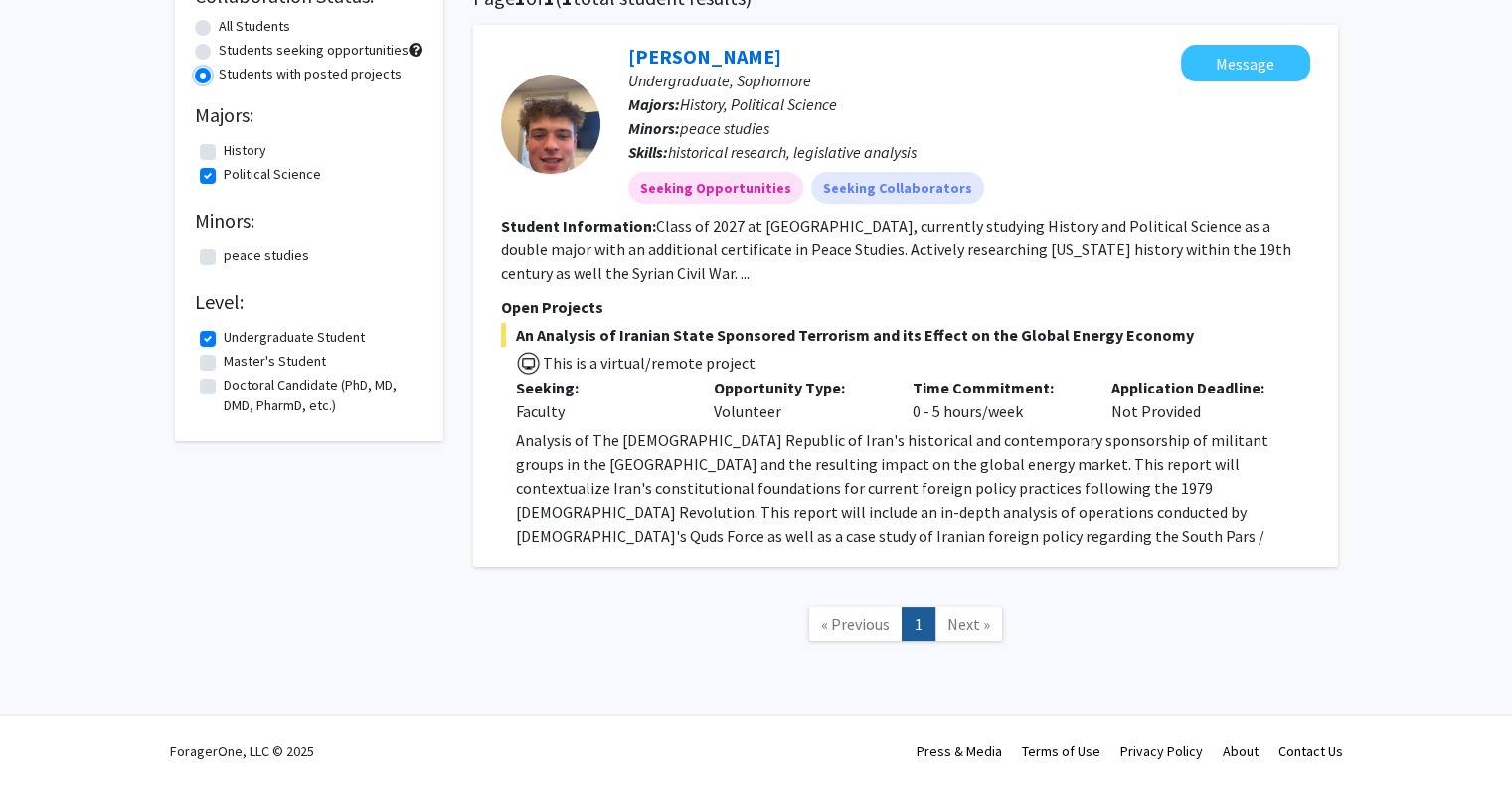 scroll, scrollTop: 0, scrollLeft: 0, axis: both 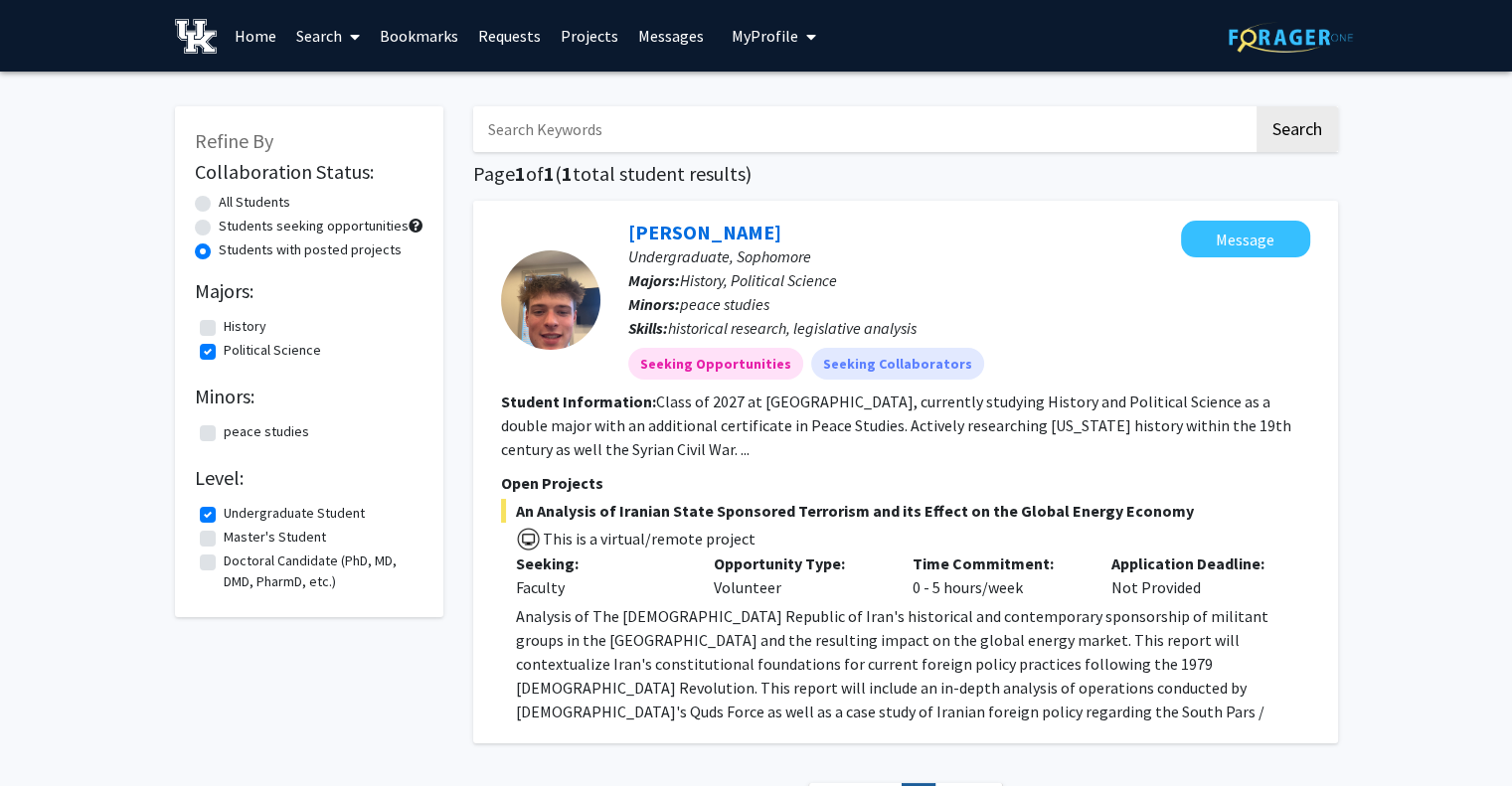 click on "Political Science" 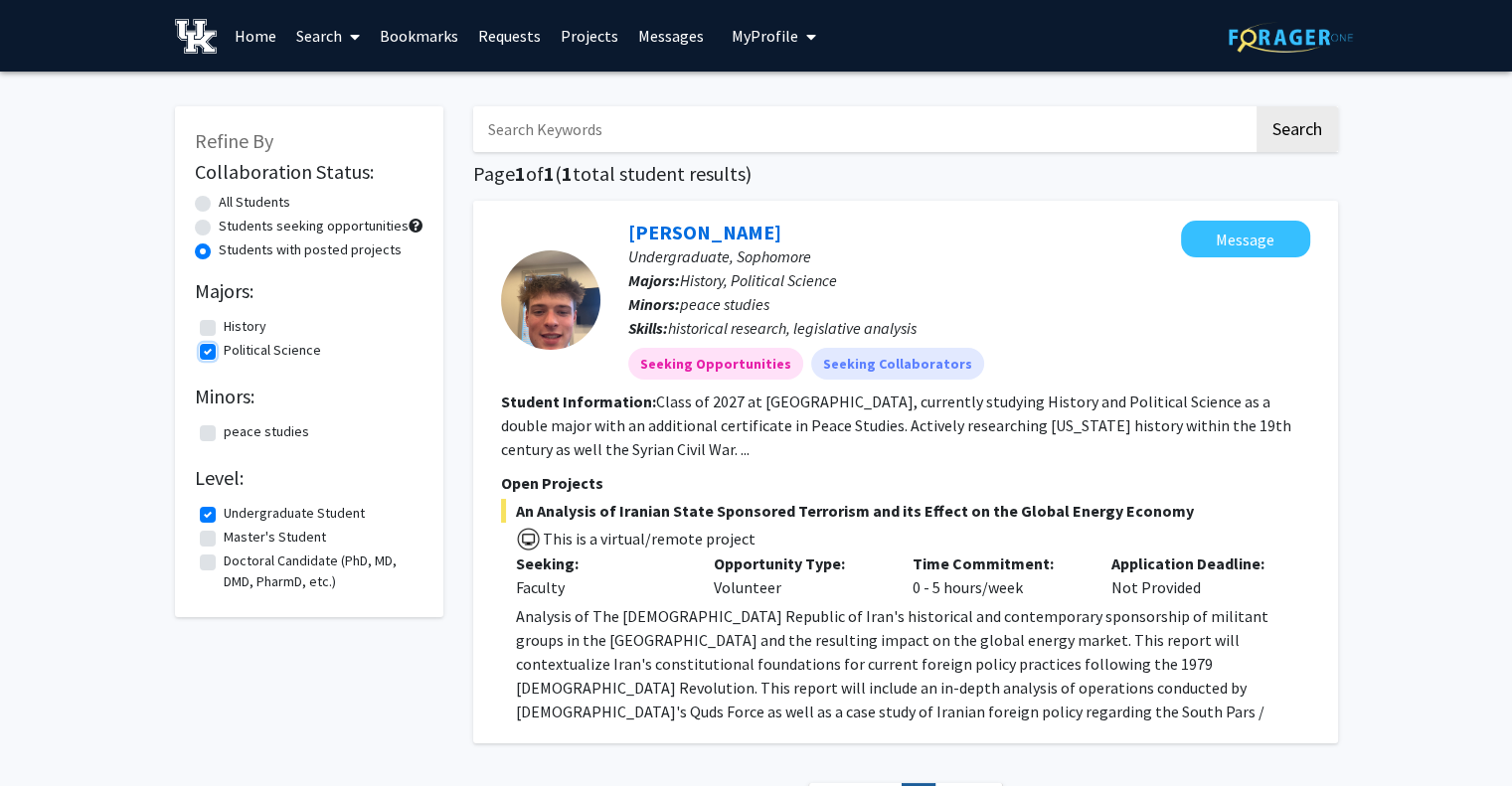 click on "Political Science" at bounding box center [230, 346] 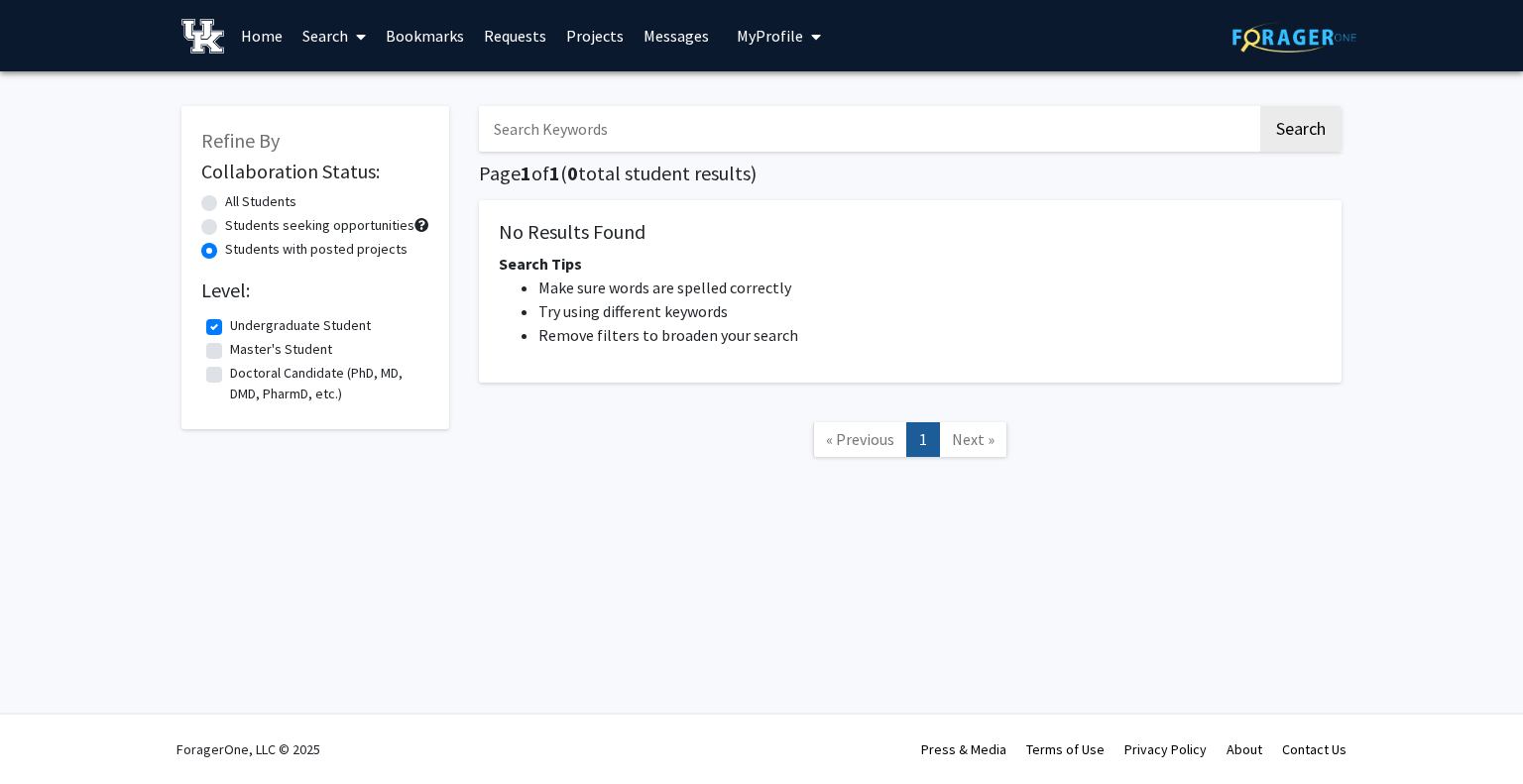 click on "Undergraduate Student" 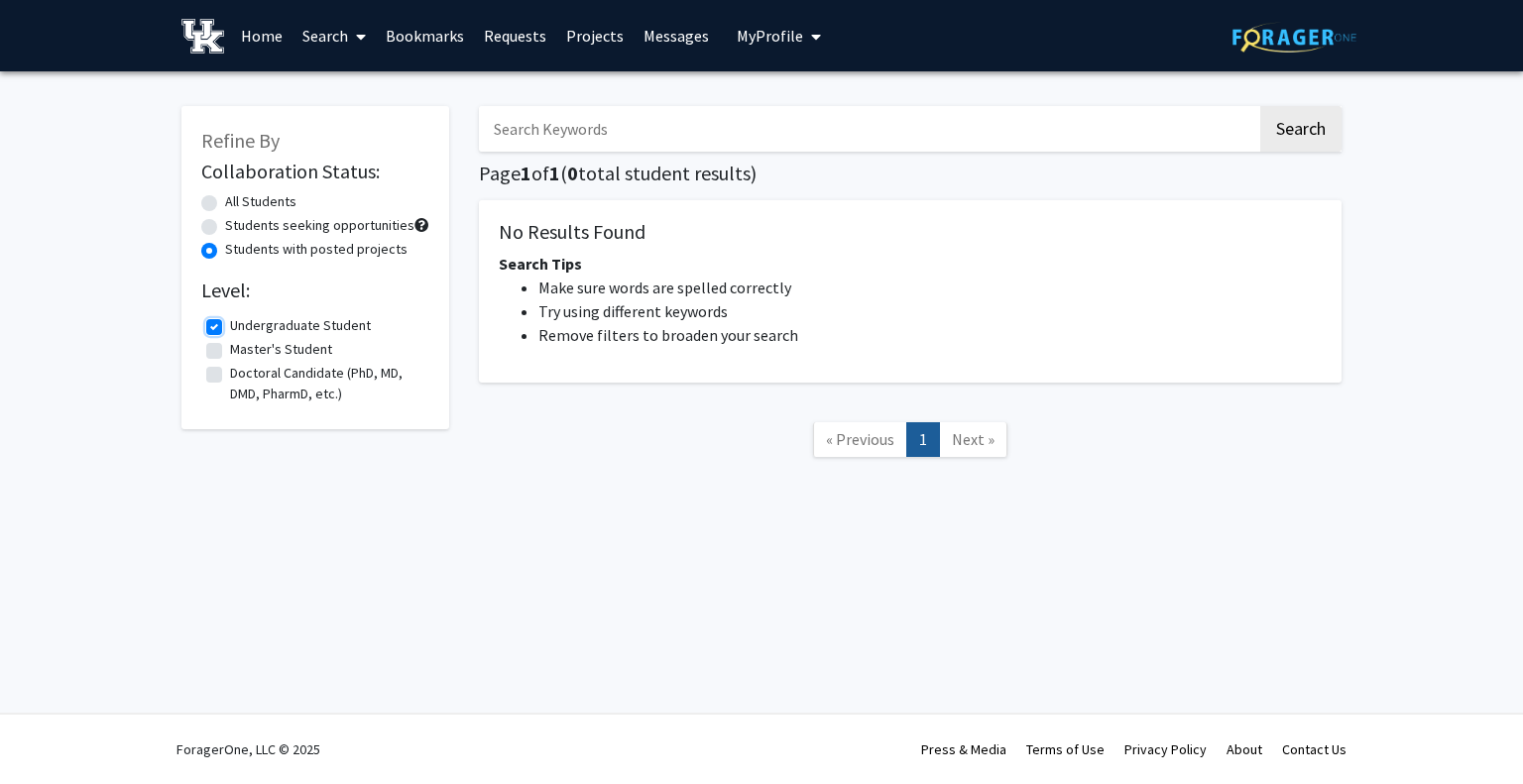 click on "Undergraduate Student" at bounding box center (236, 321) 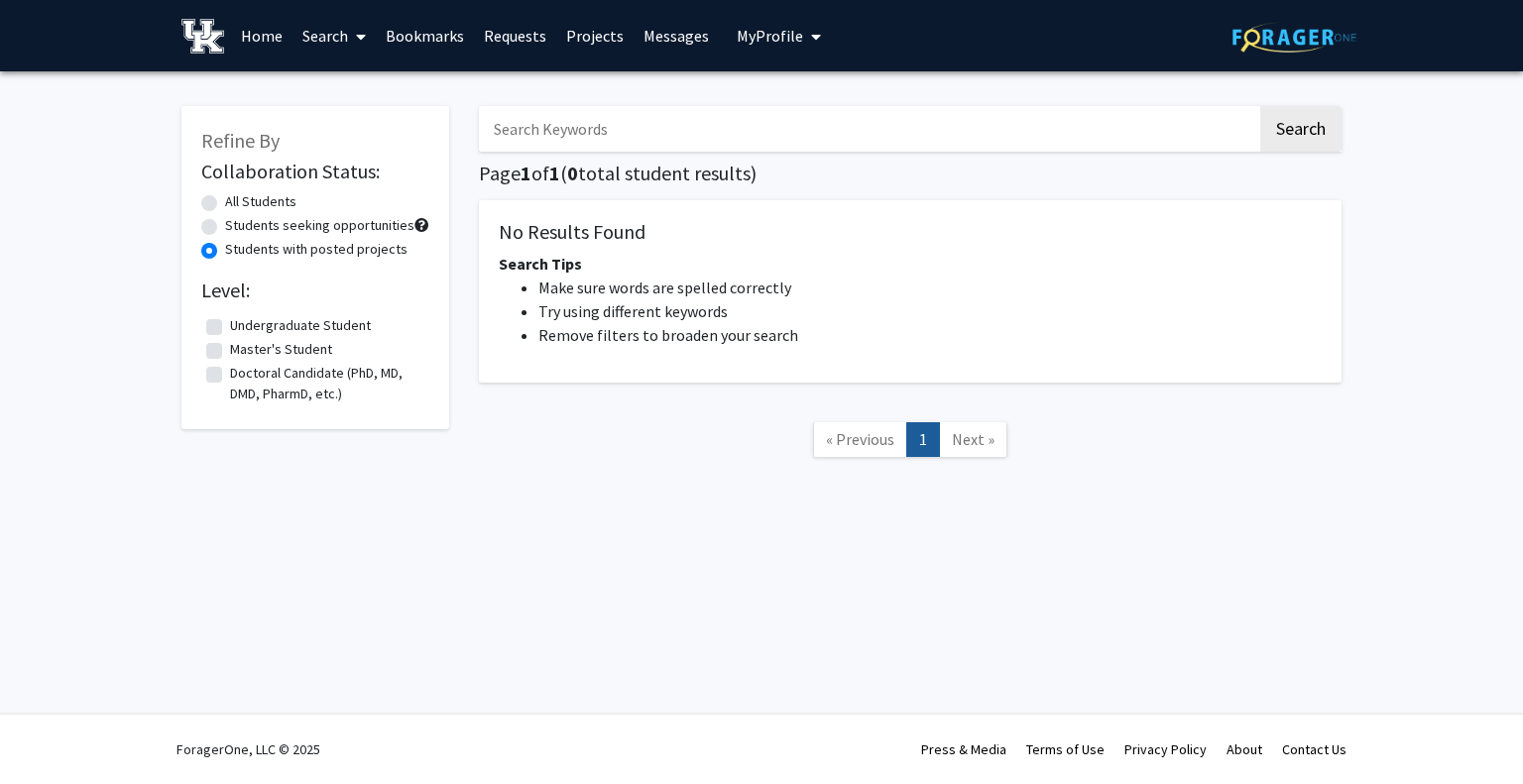 click on "Refine By Collaboration Status:  All Students     Students seeking opportunities     Students with posted projects    Level: Undergraduate Student  Undergraduate Student  Master's Student  Master's Student  Doctoral Candidate (PhD, MD, DMD, PharmD, etc.)  Doctoral Candidate (PhD, MD, DMD, PharmD, etc.)  Search  Page  1  of  1  ( 0  total student results)  No Results Found Search Tips Make sure words are spelled correctly Try using different keywords Remove filters to broaden your search « Previous  1  Next »" 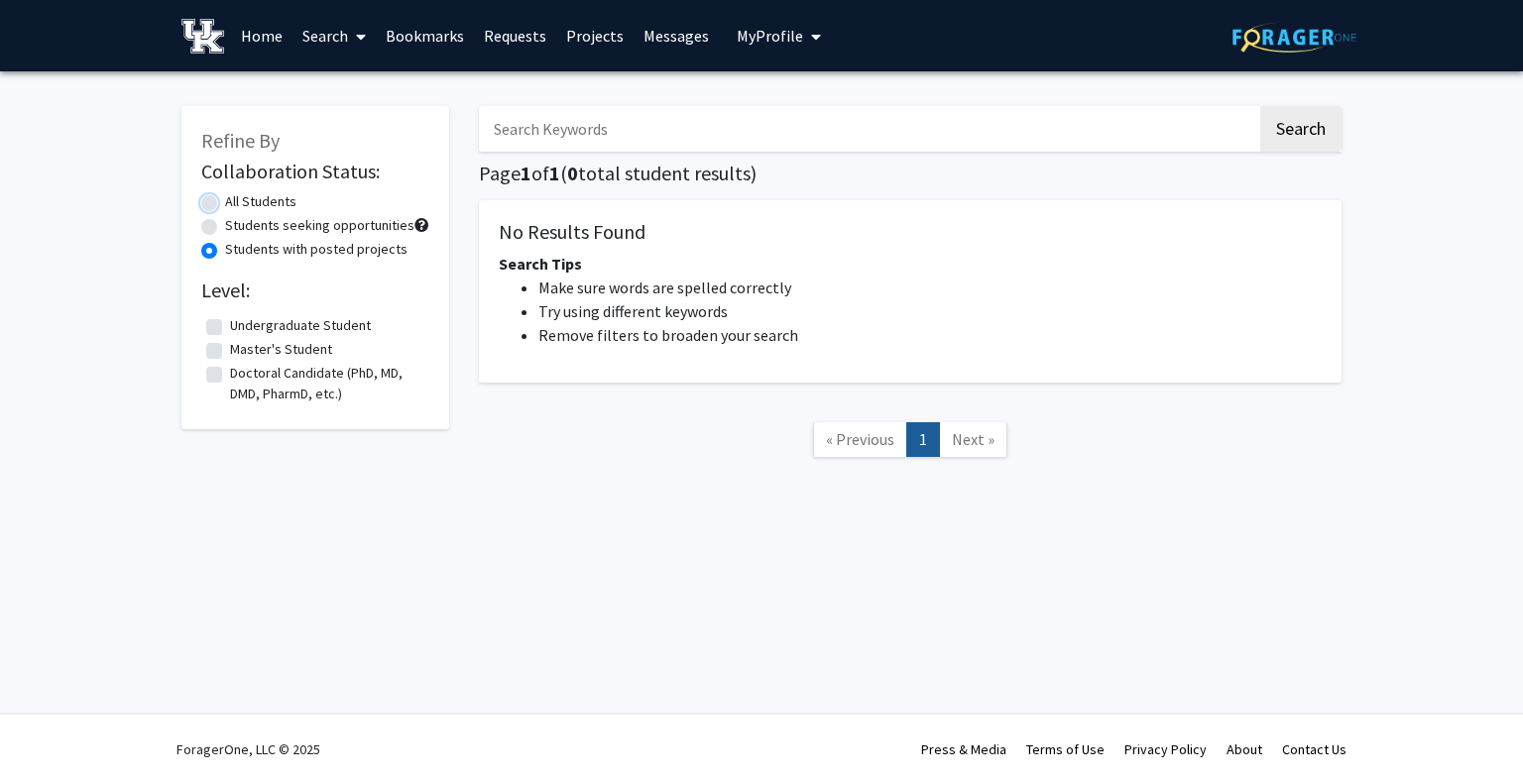 click on "All Students" at bounding box center [231, 197] 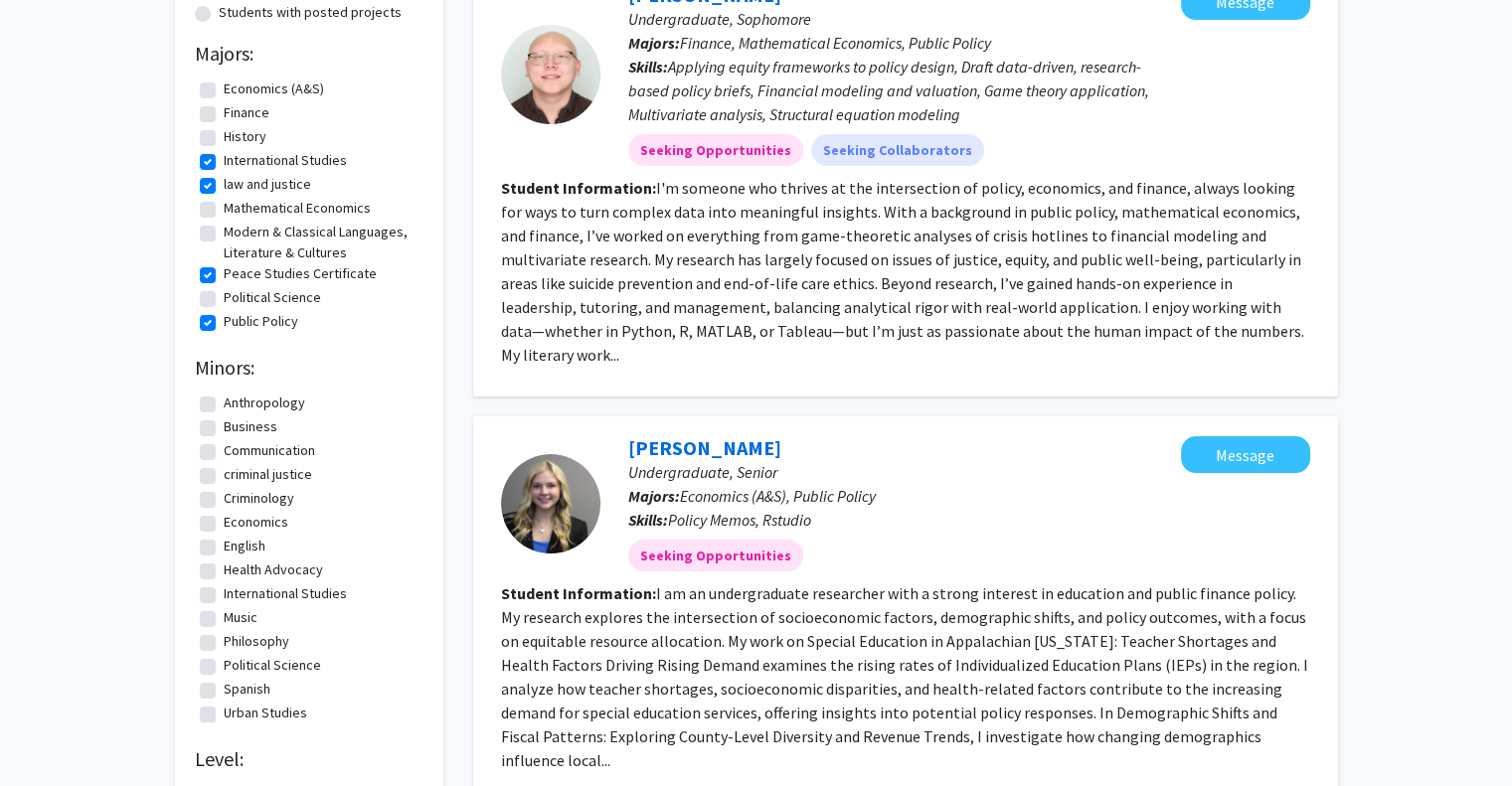scroll, scrollTop: 0, scrollLeft: 0, axis: both 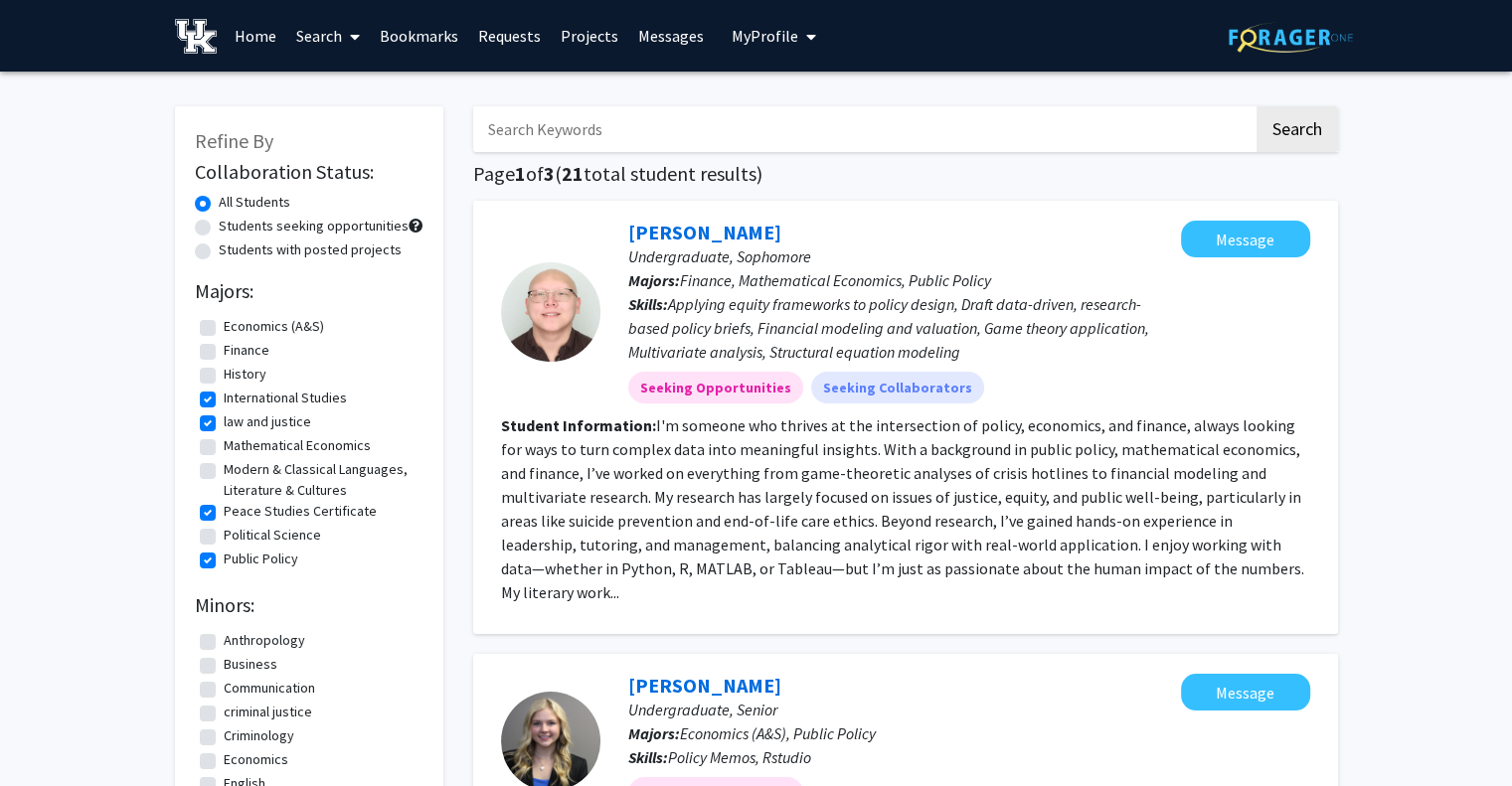 click on "Public Policy" 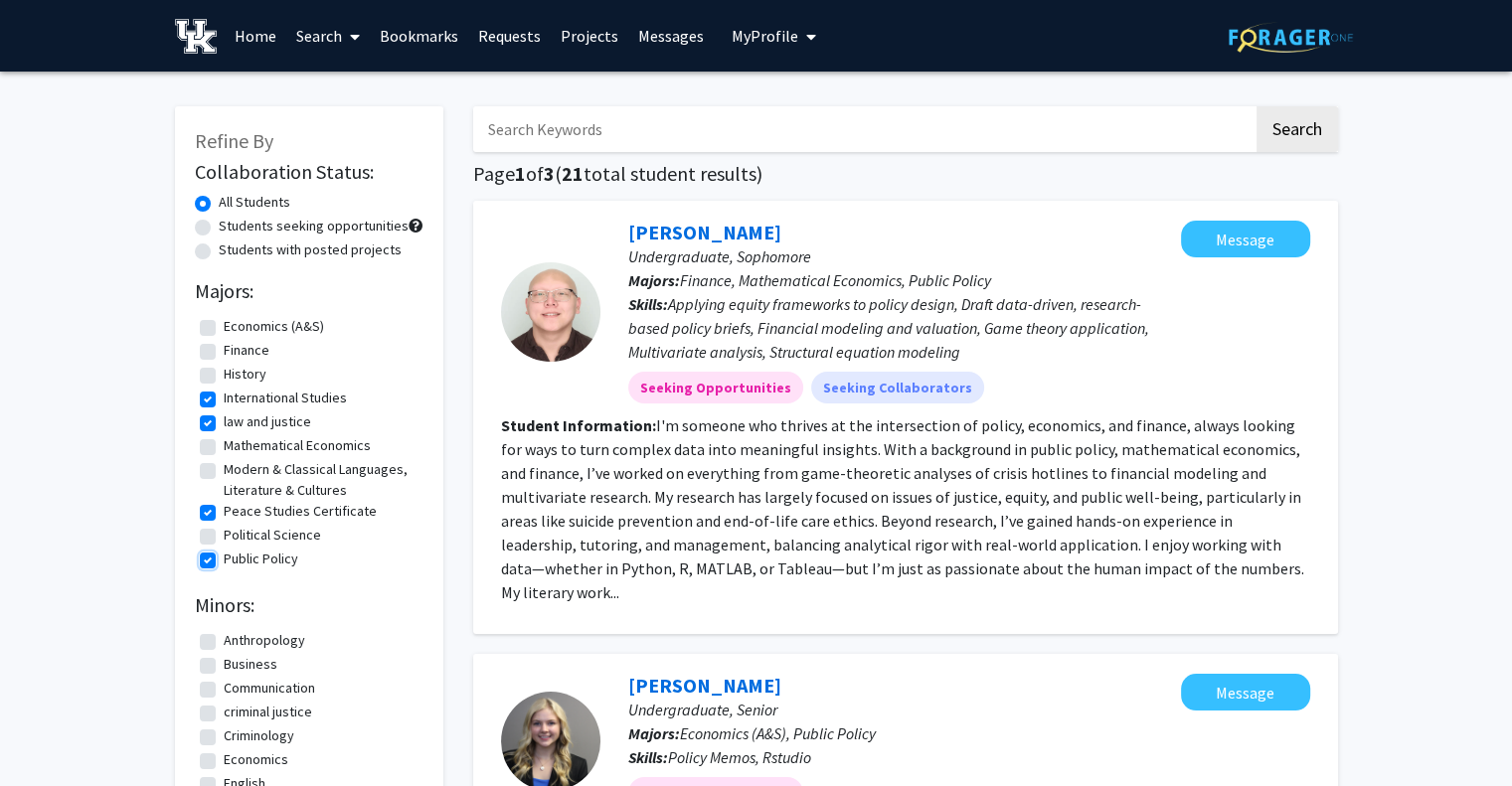 click on "Public Policy" at bounding box center [230, 554] 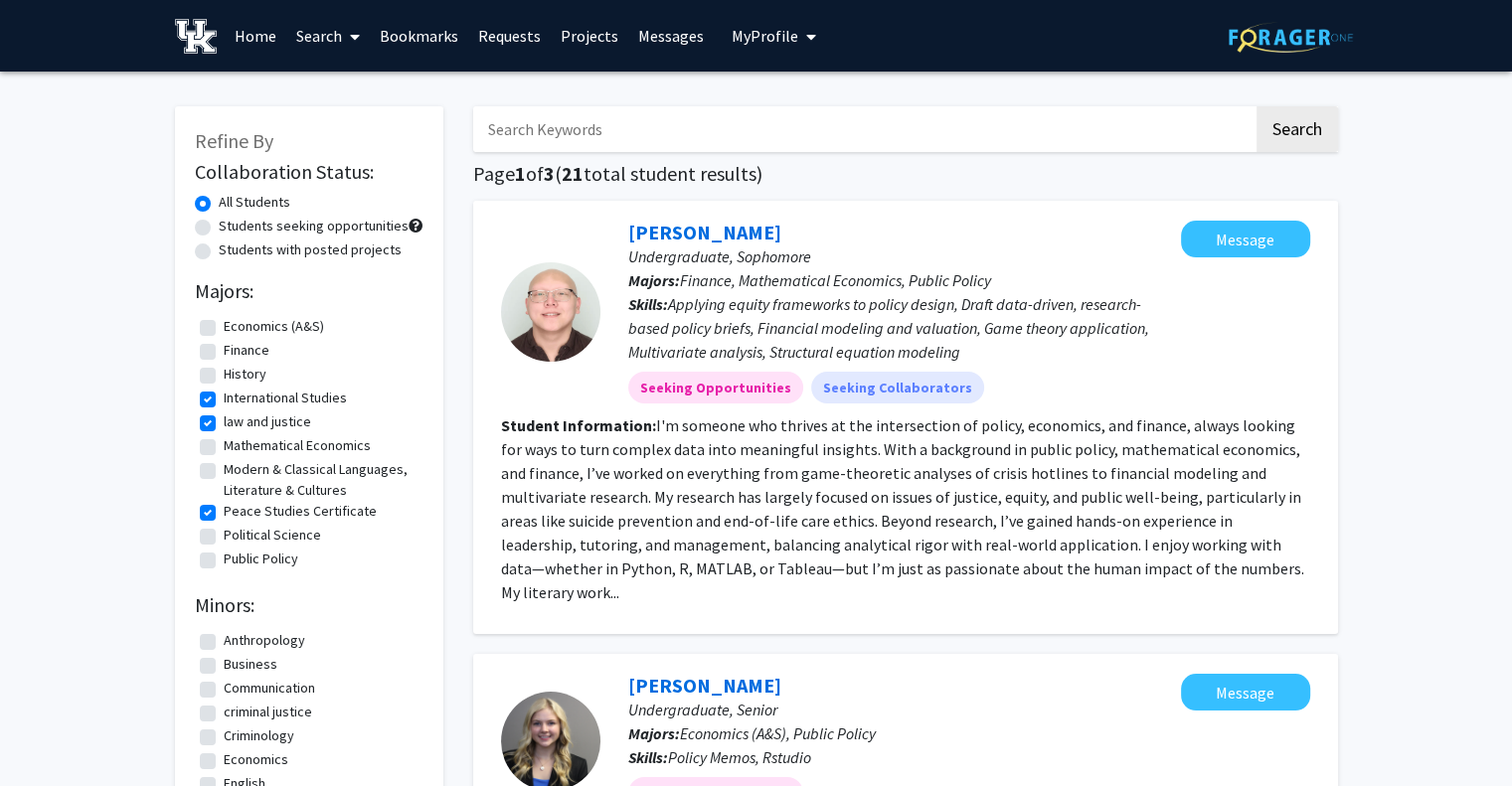 click on "Minors:" 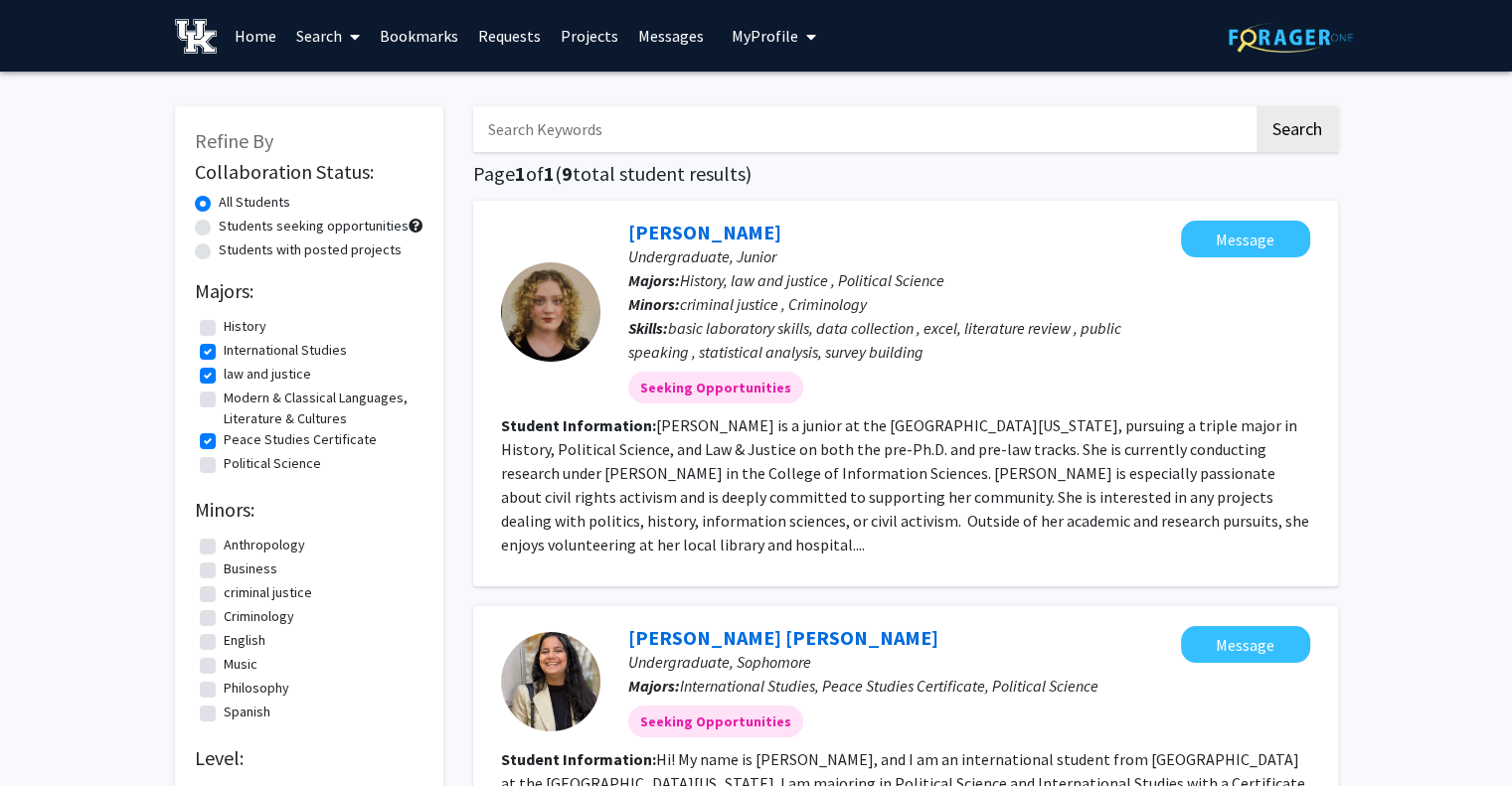 click on "Peace Studies Certificate" 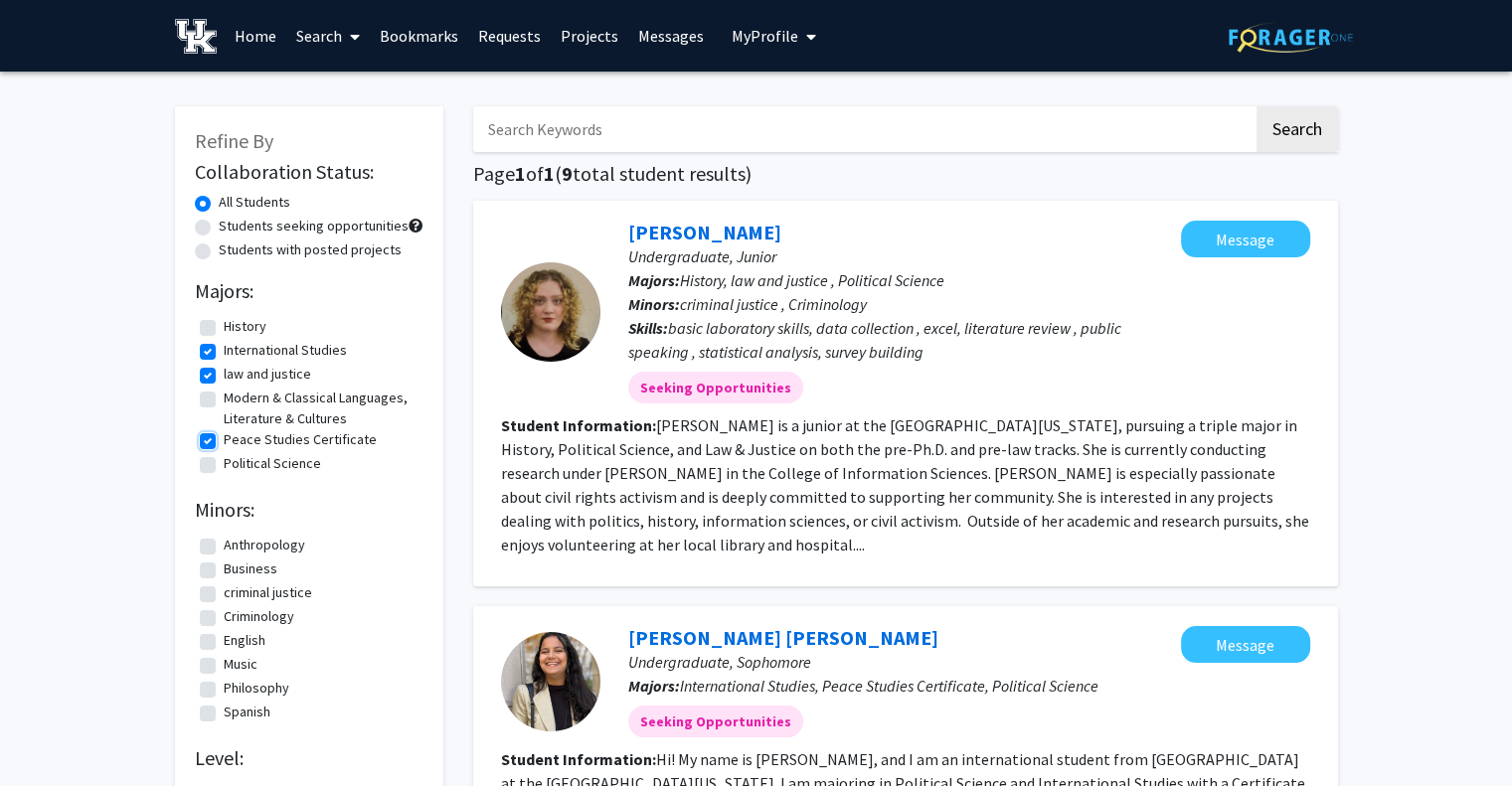 click on "Peace Studies Certificate" at bounding box center (230, 435) 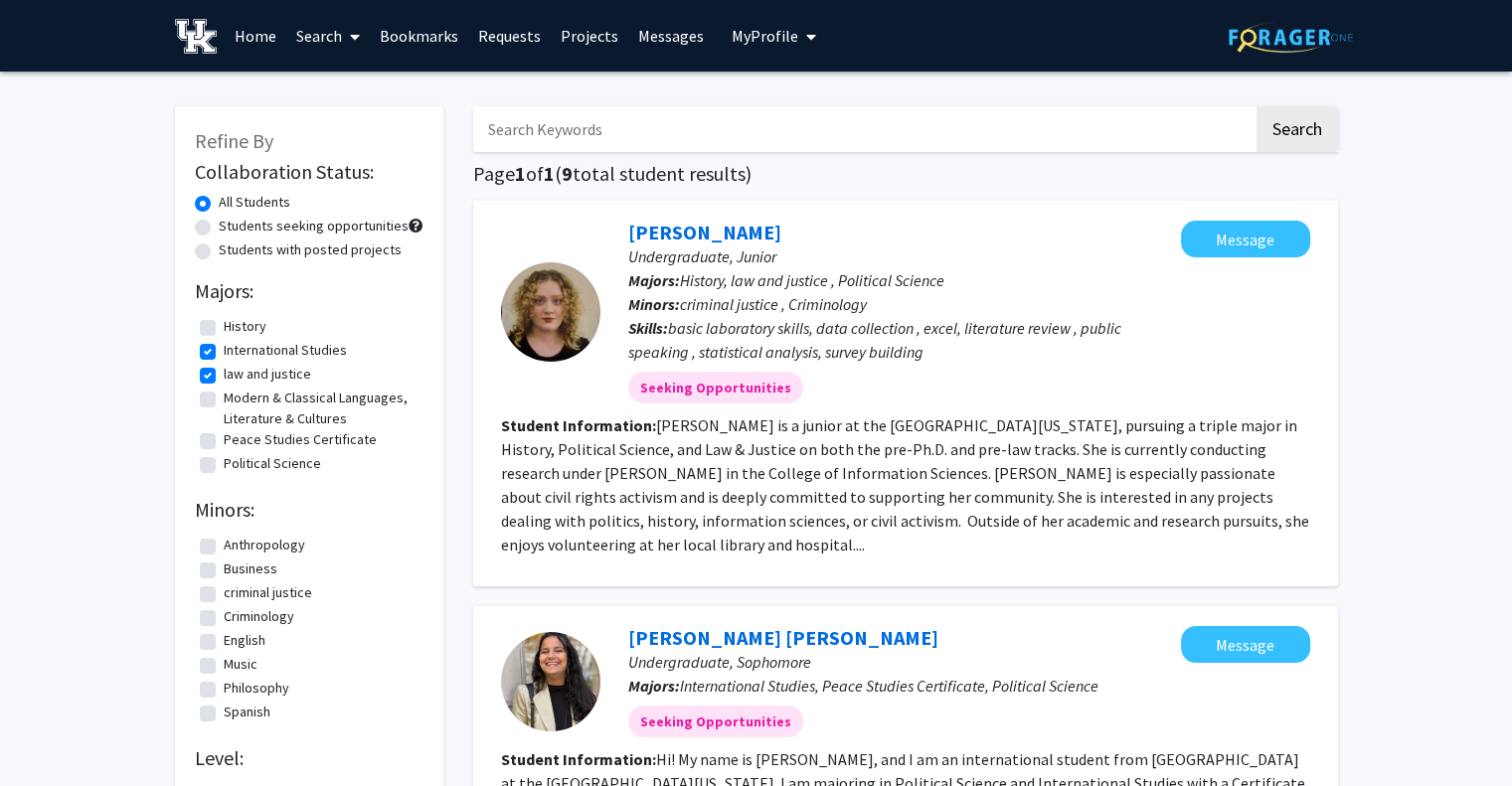 click on "law and justice" 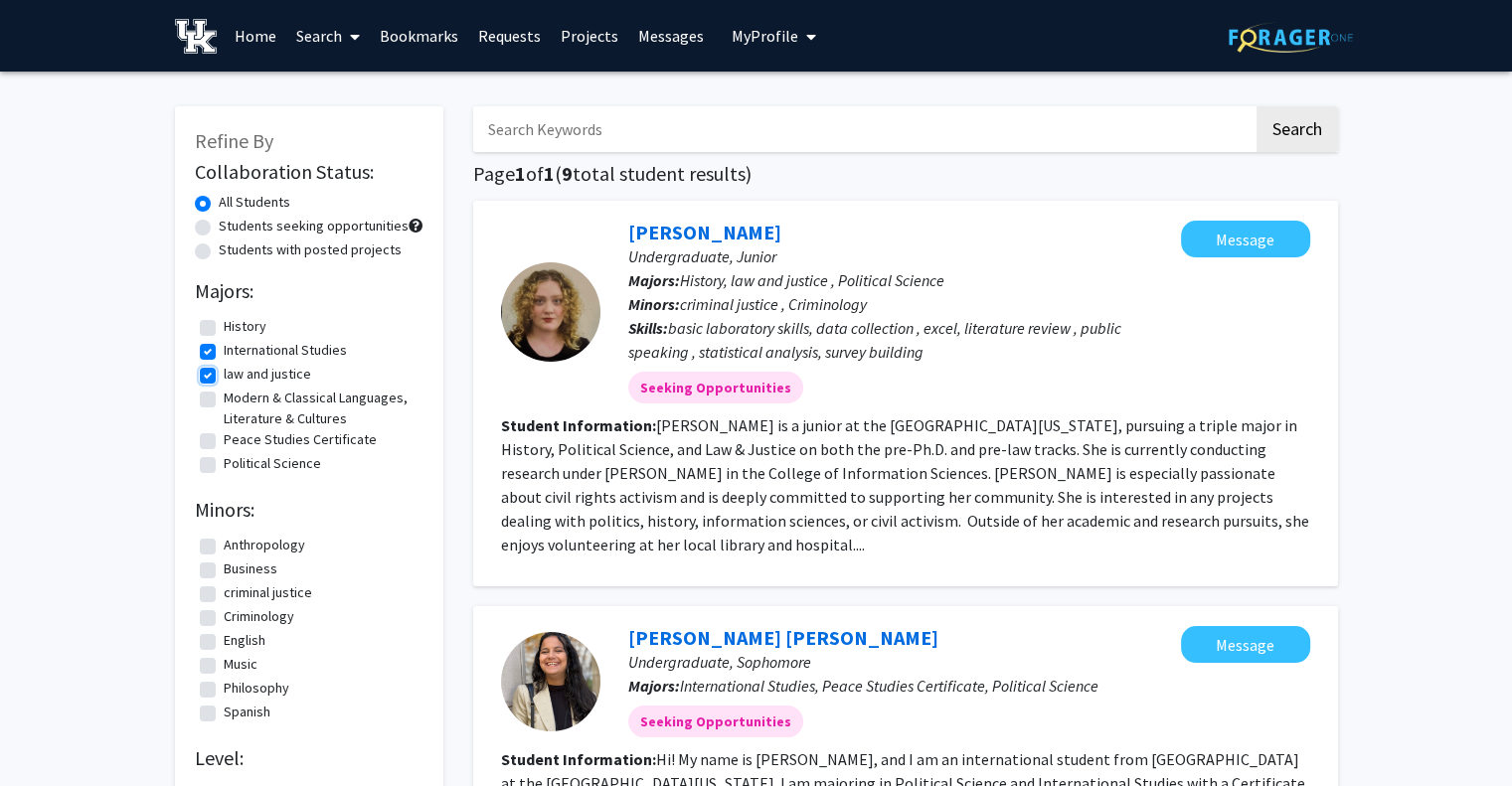 click on "law and justice" at bounding box center (230, 370) 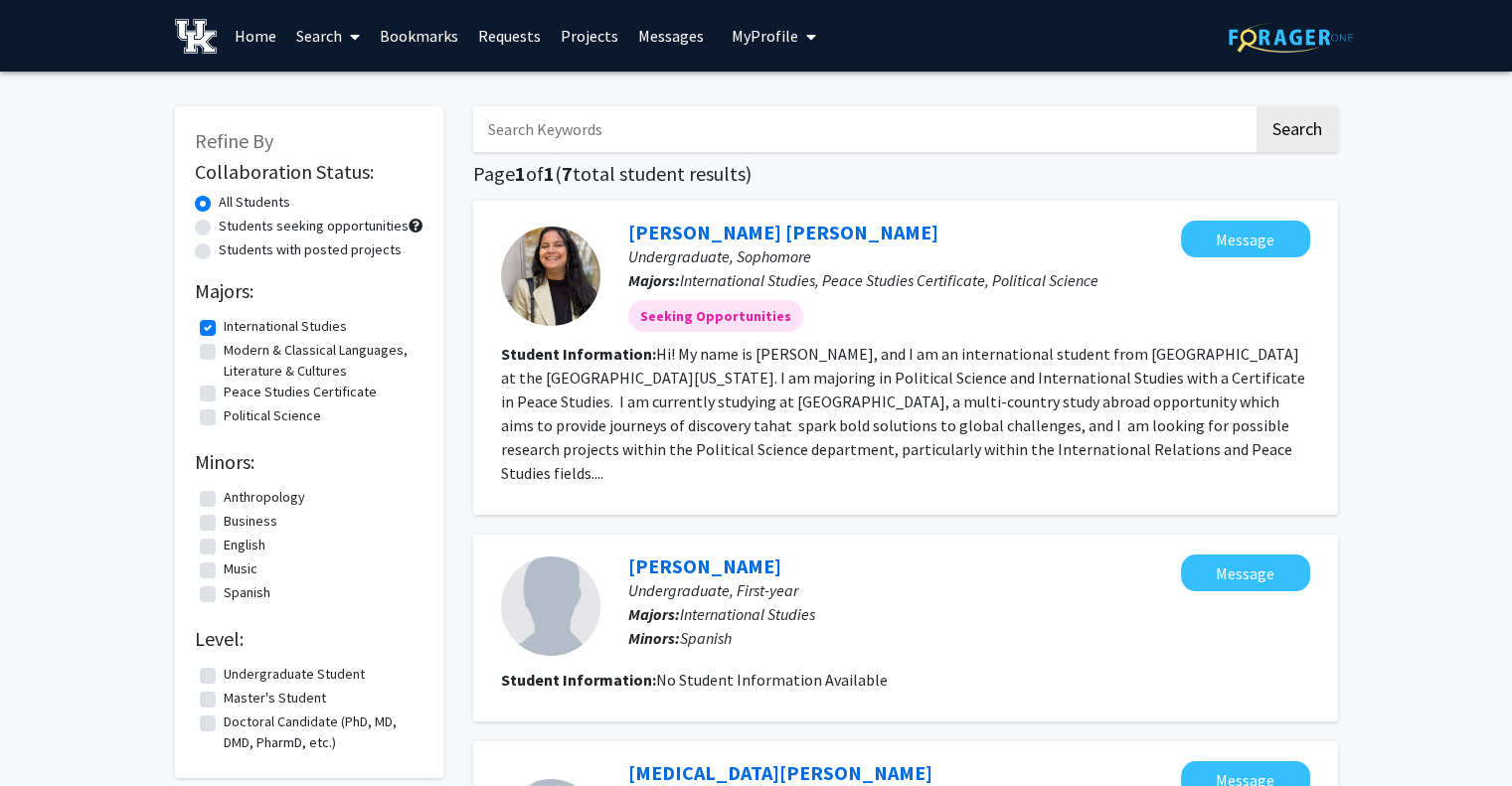 click on "International Studies" 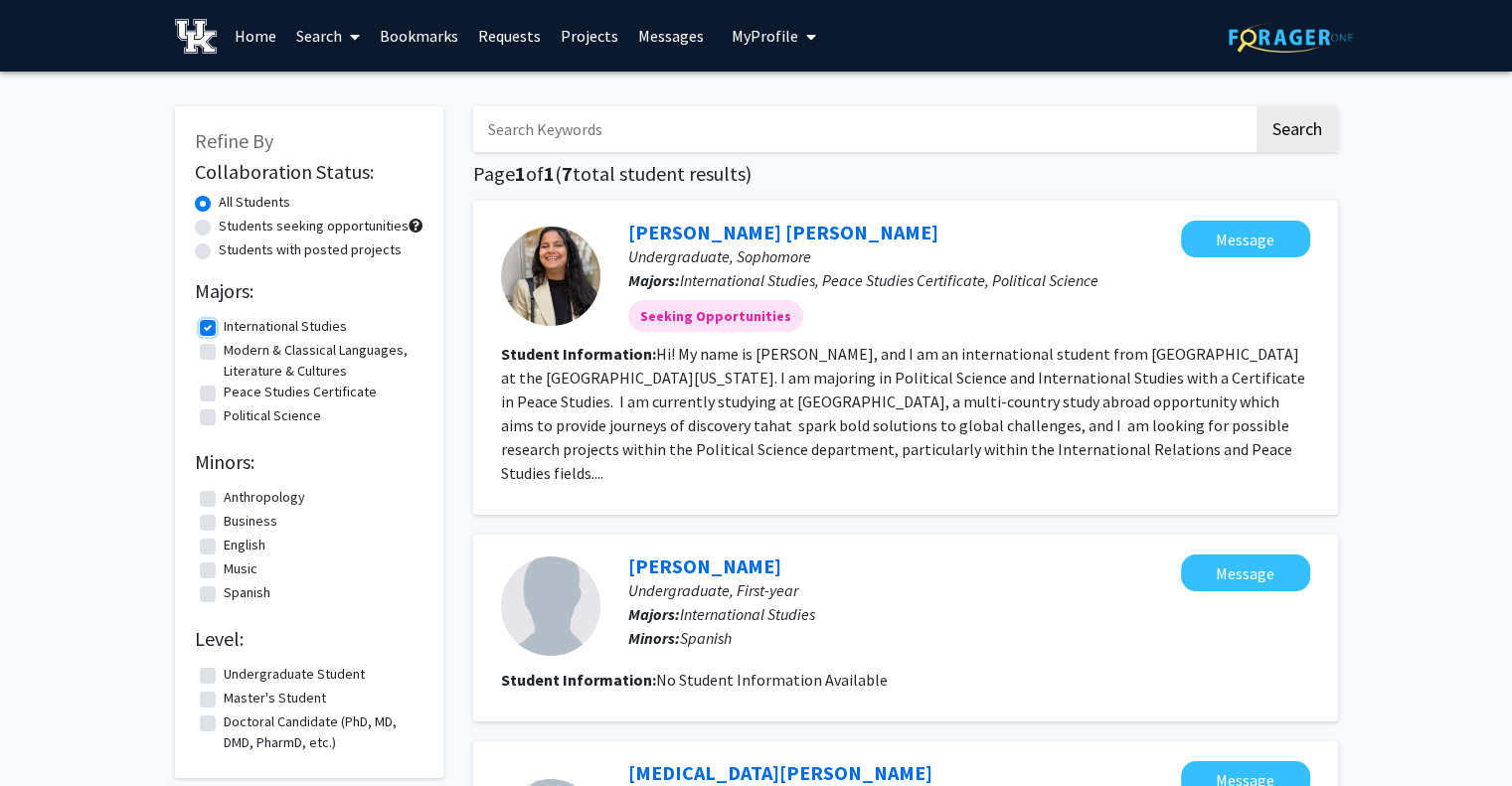 click on "International Studies" at bounding box center (230, 322) 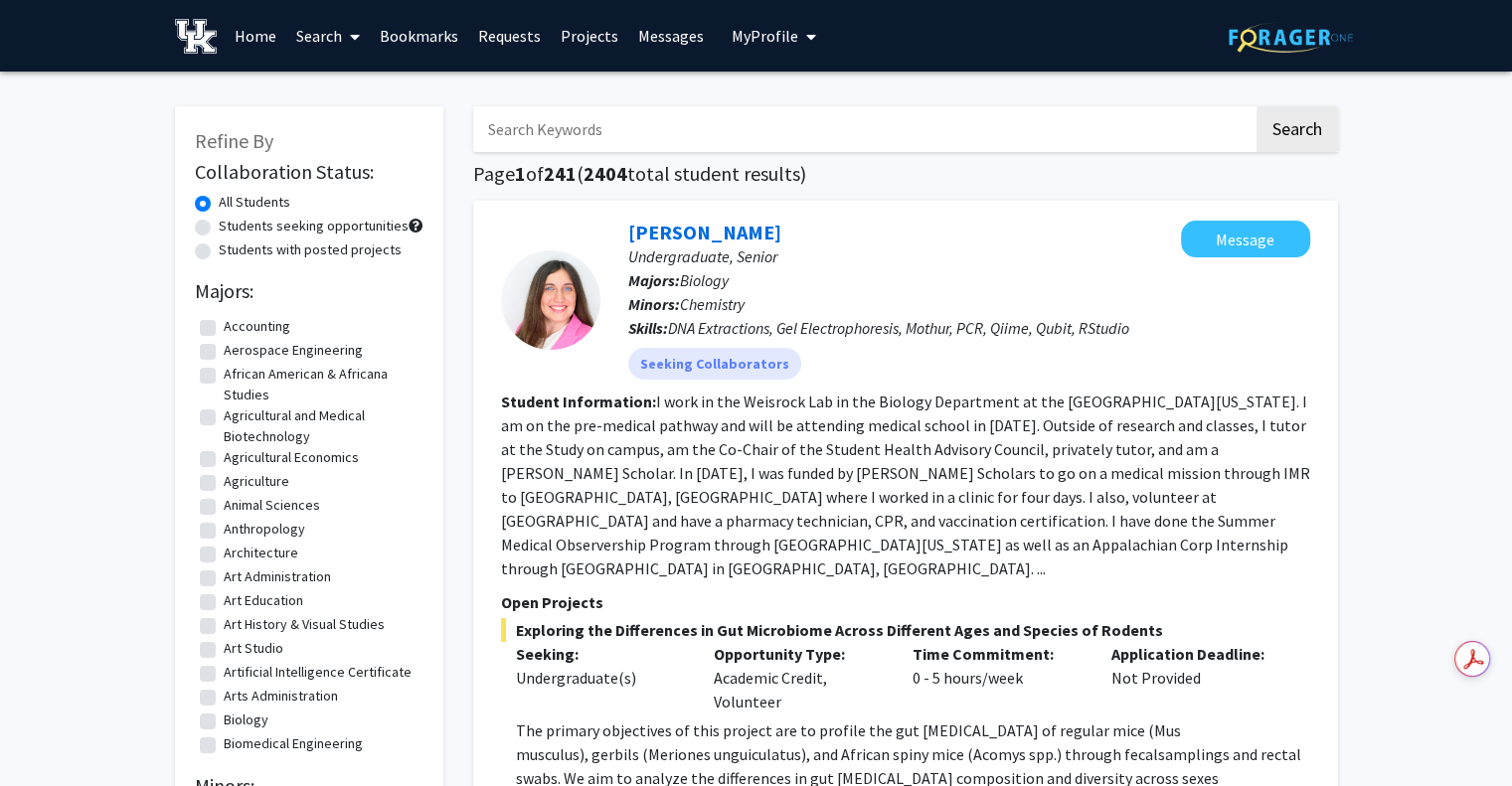 click on "Students with posted projects" 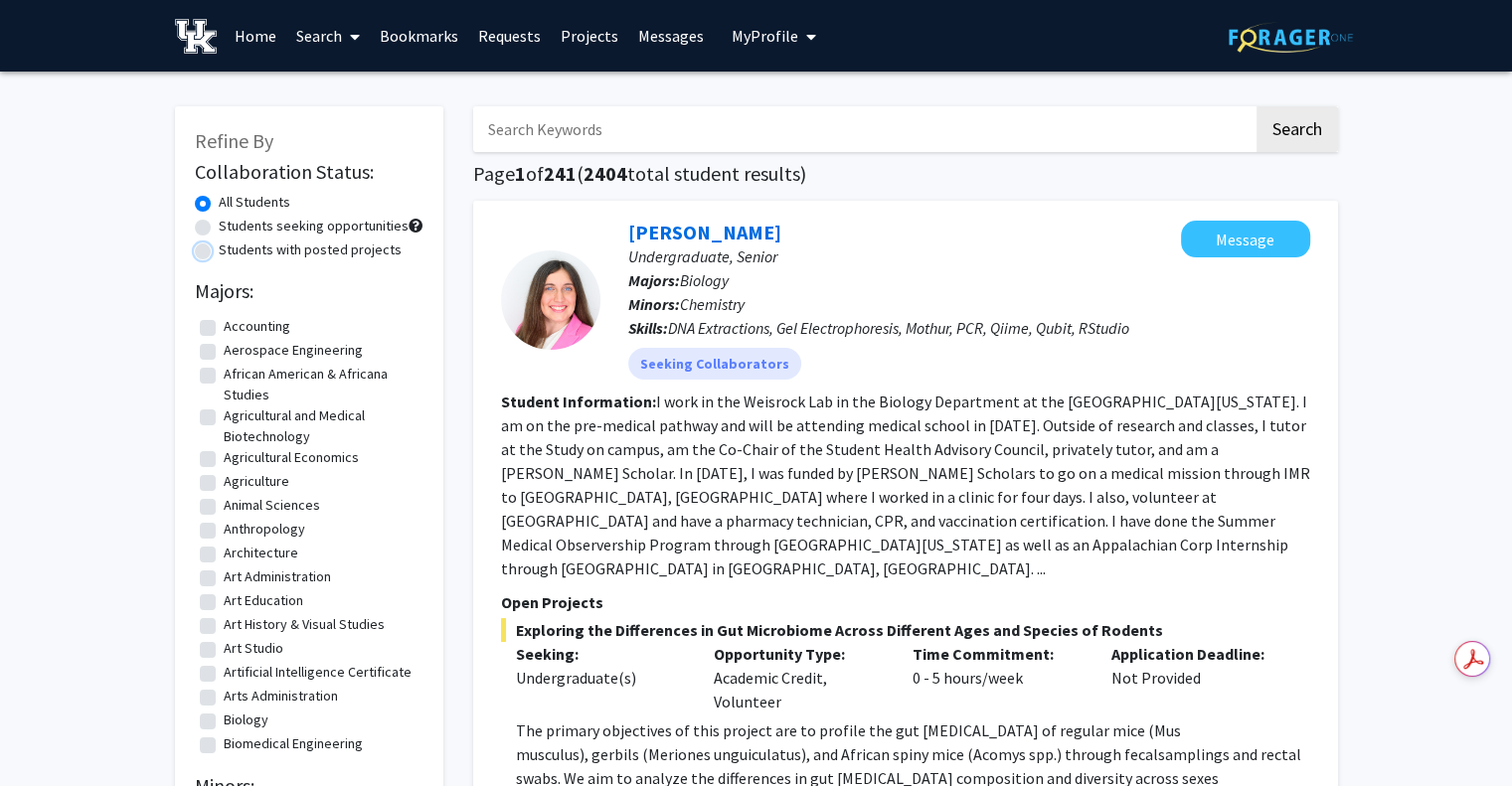 click on "Students with posted projects" at bounding box center (225, 245) 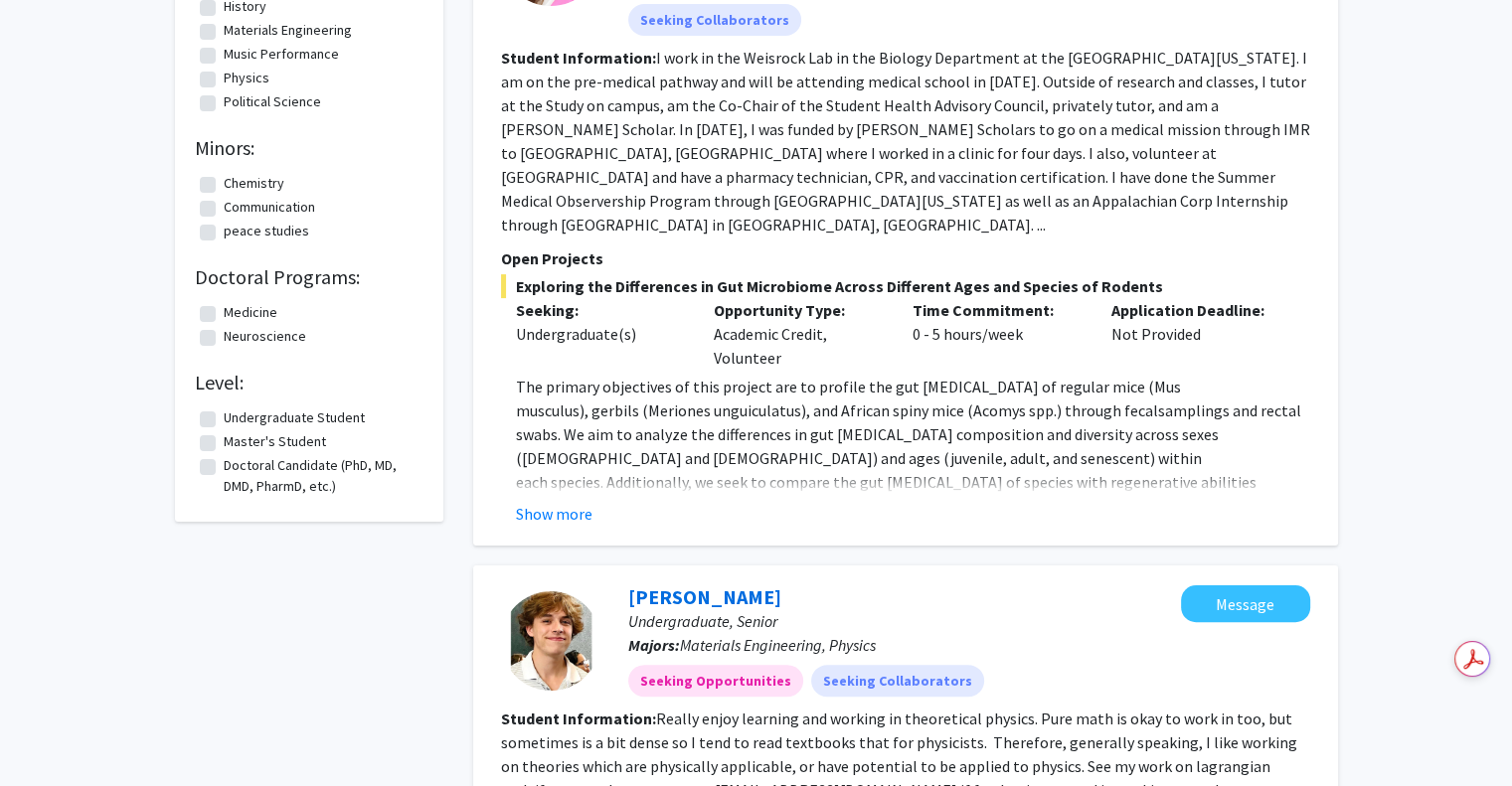 scroll, scrollTop: 0, scrollLeft: 0, axis: both 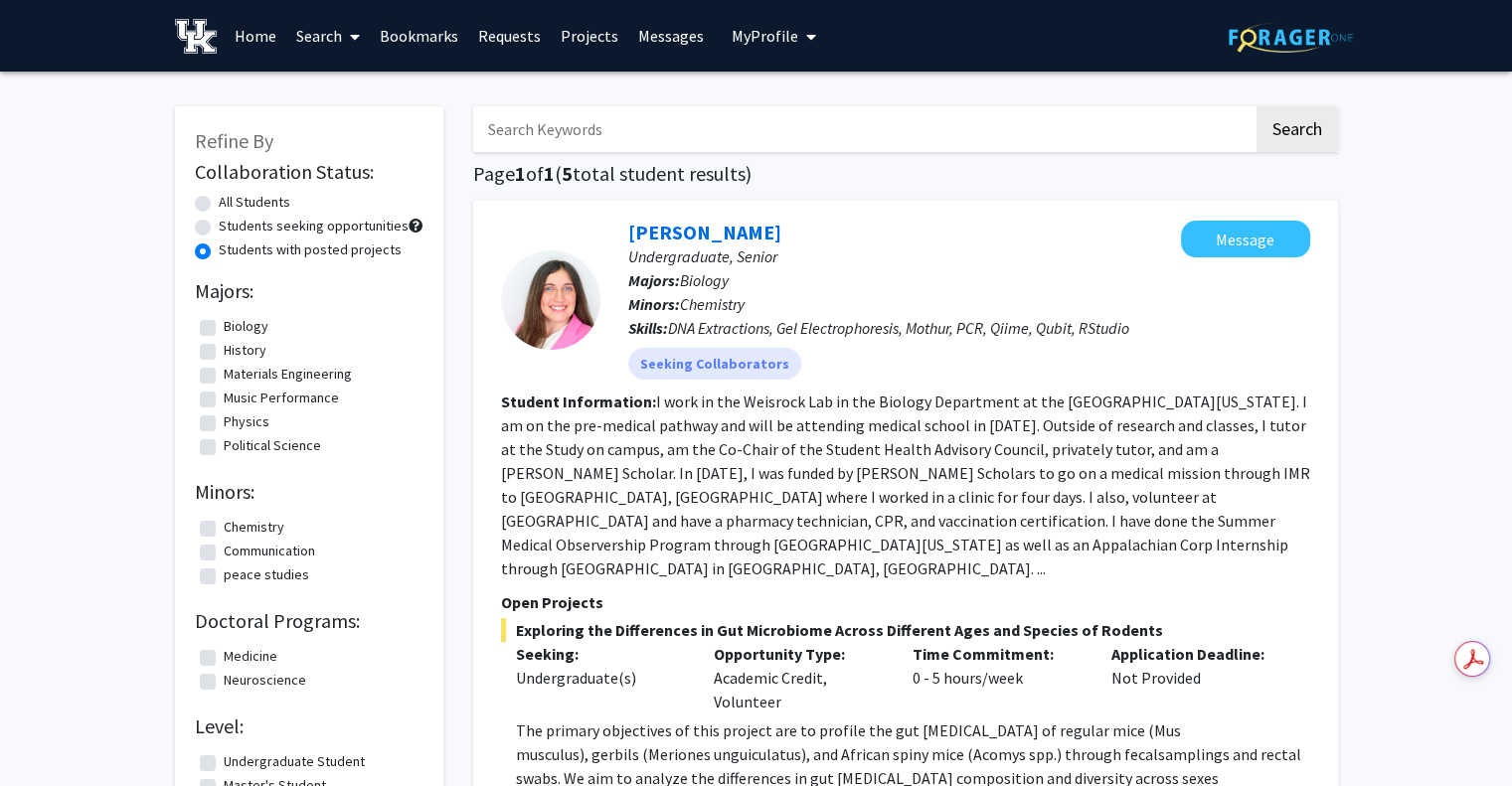 click at bounding box center (807, 37) 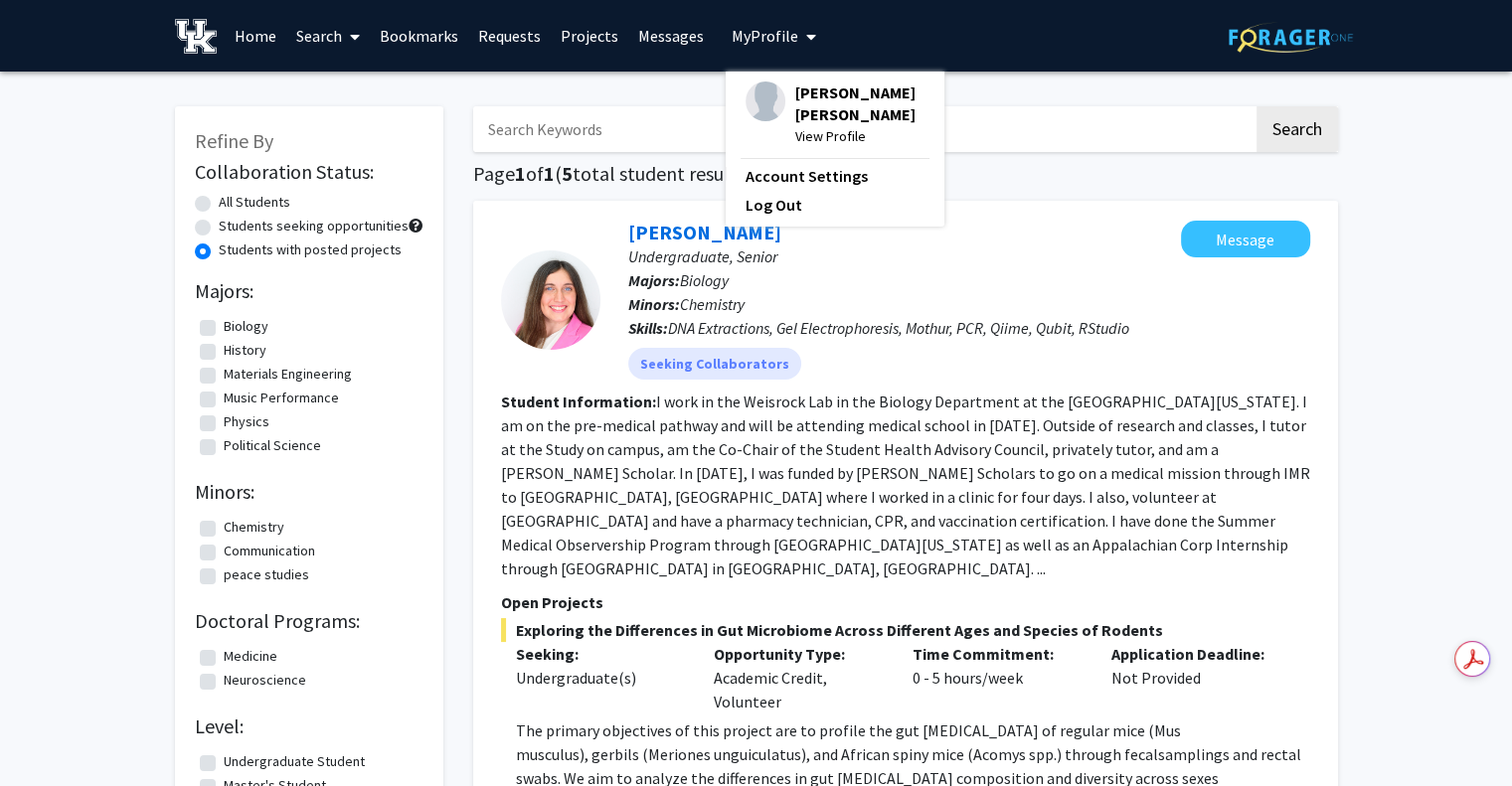 click on "View Profile" at bounding box center (860, 136) 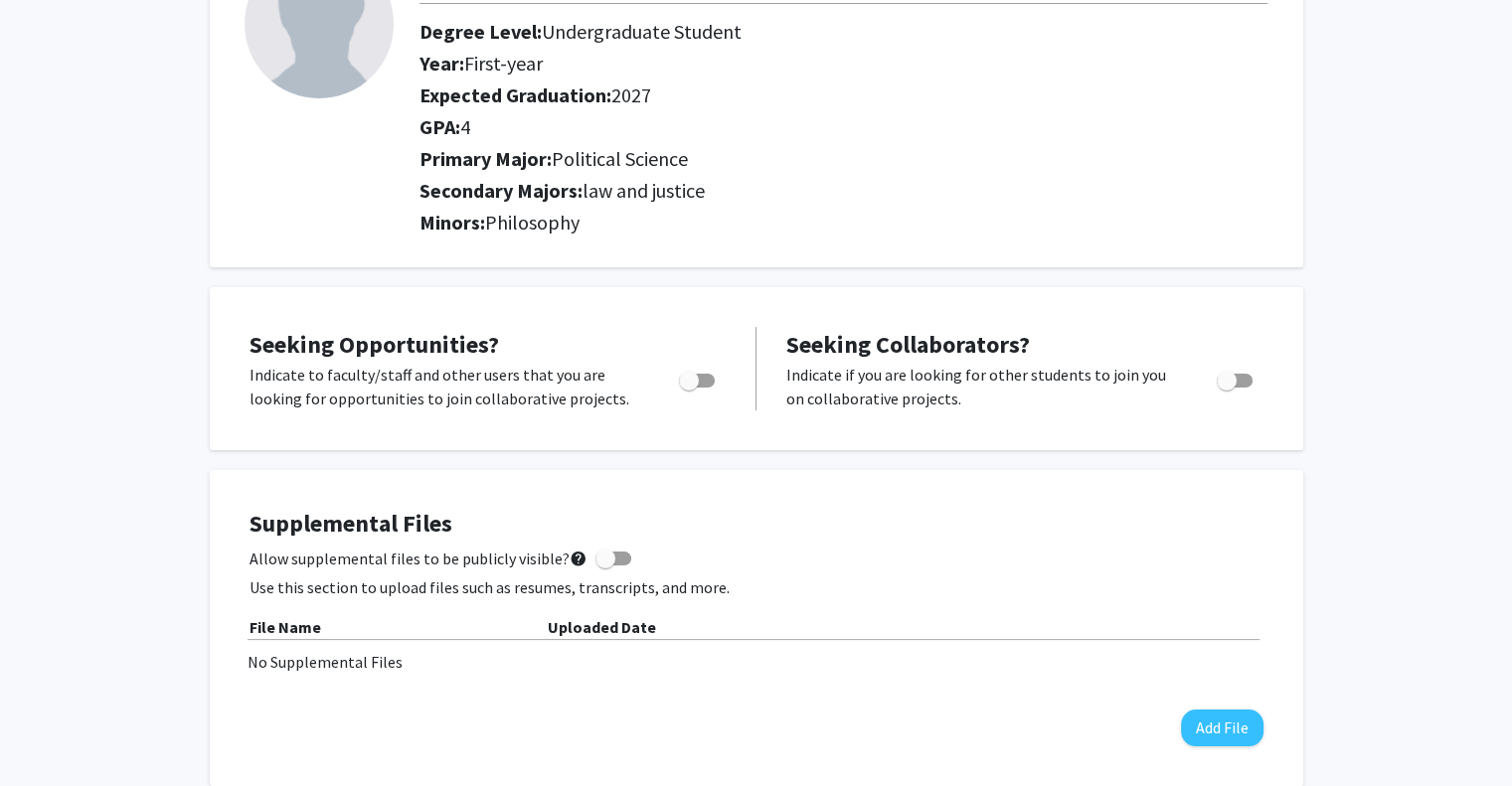 scroll, scrollTop: 183, scrollLeft: 0, axis: vertical 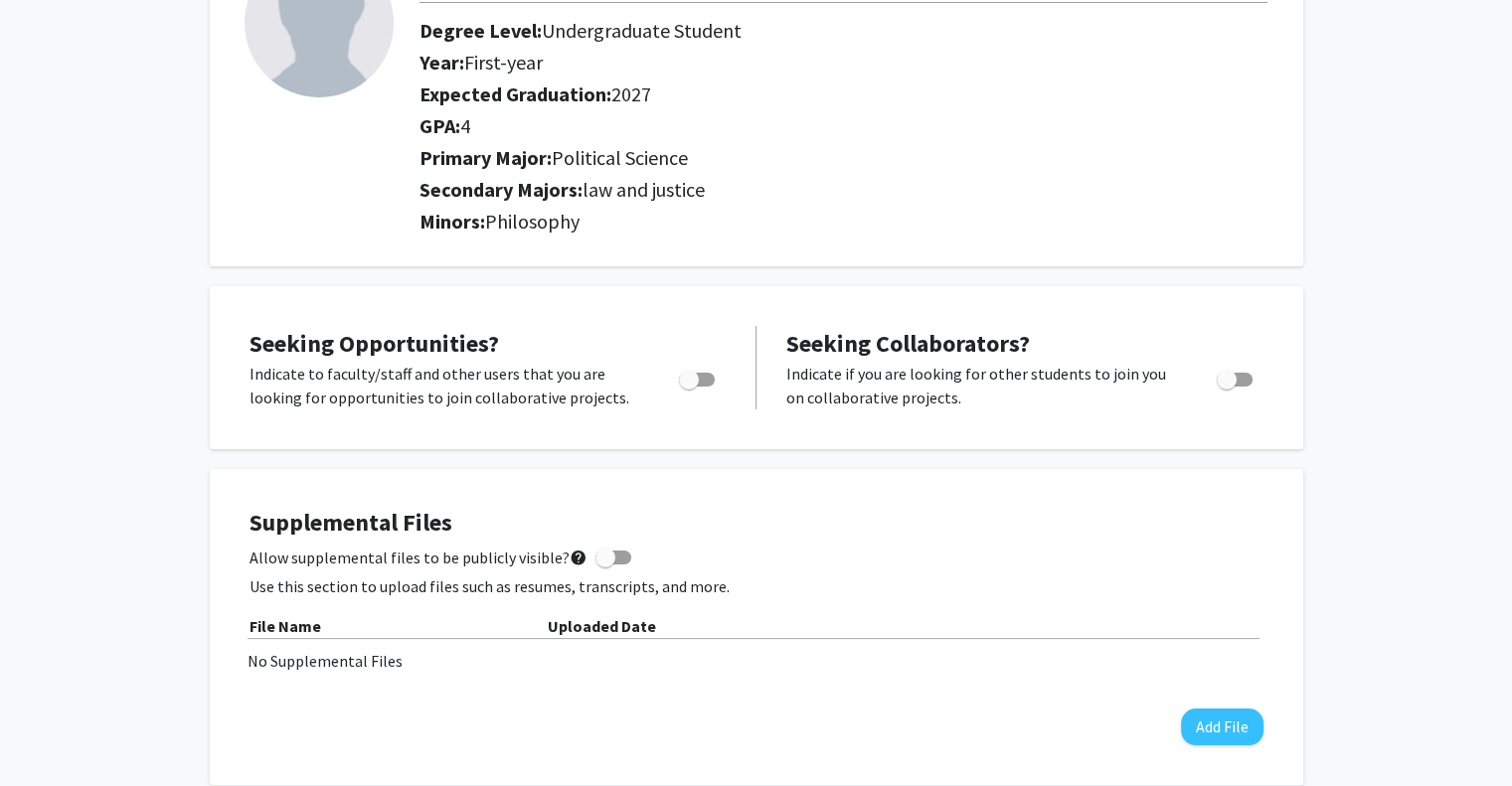 click at bounding box center (697, 380) 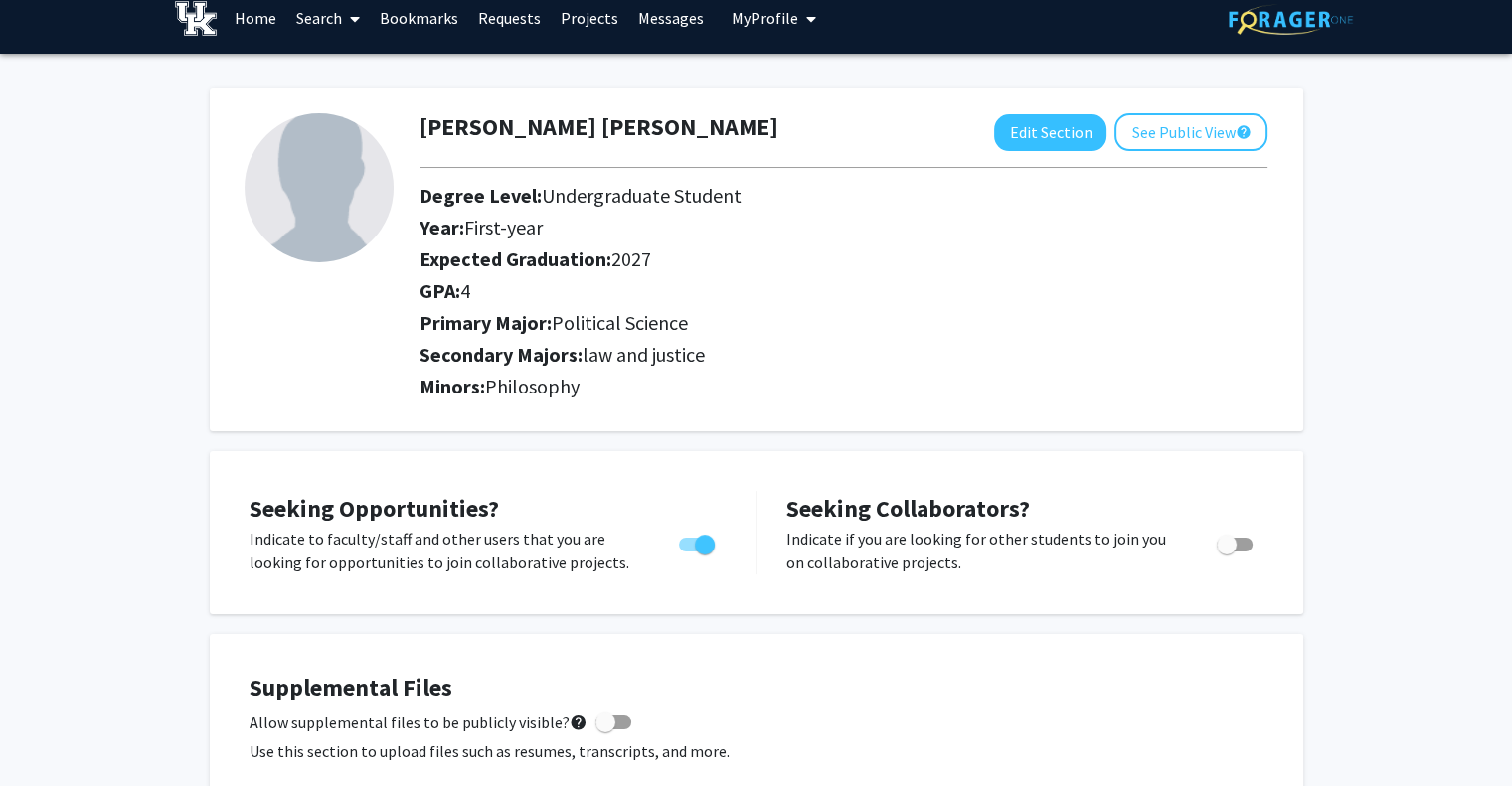 scroll, scrollTop: 0, scrollLeft: 0, axis: both 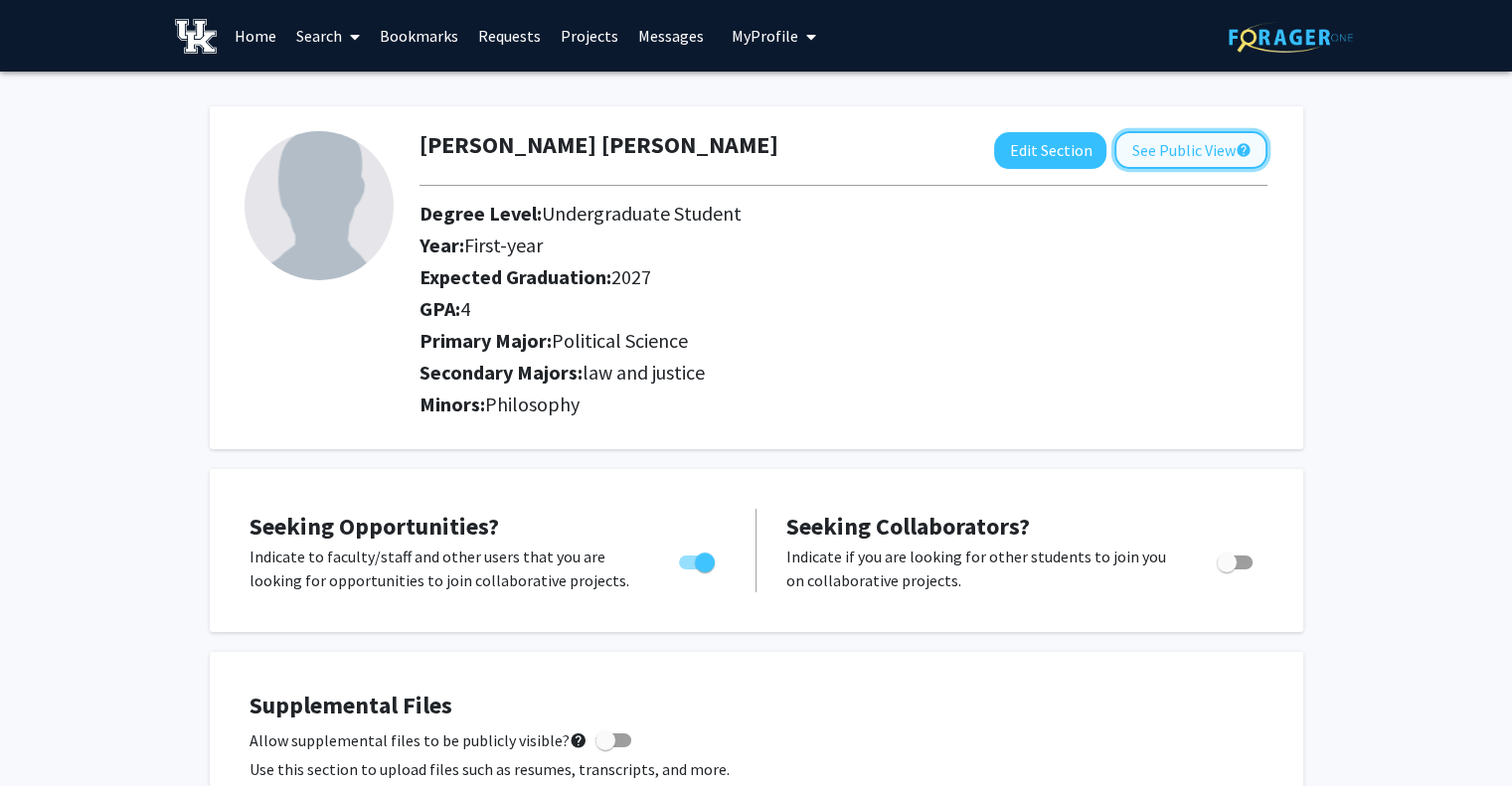 click on "See Public View  help" 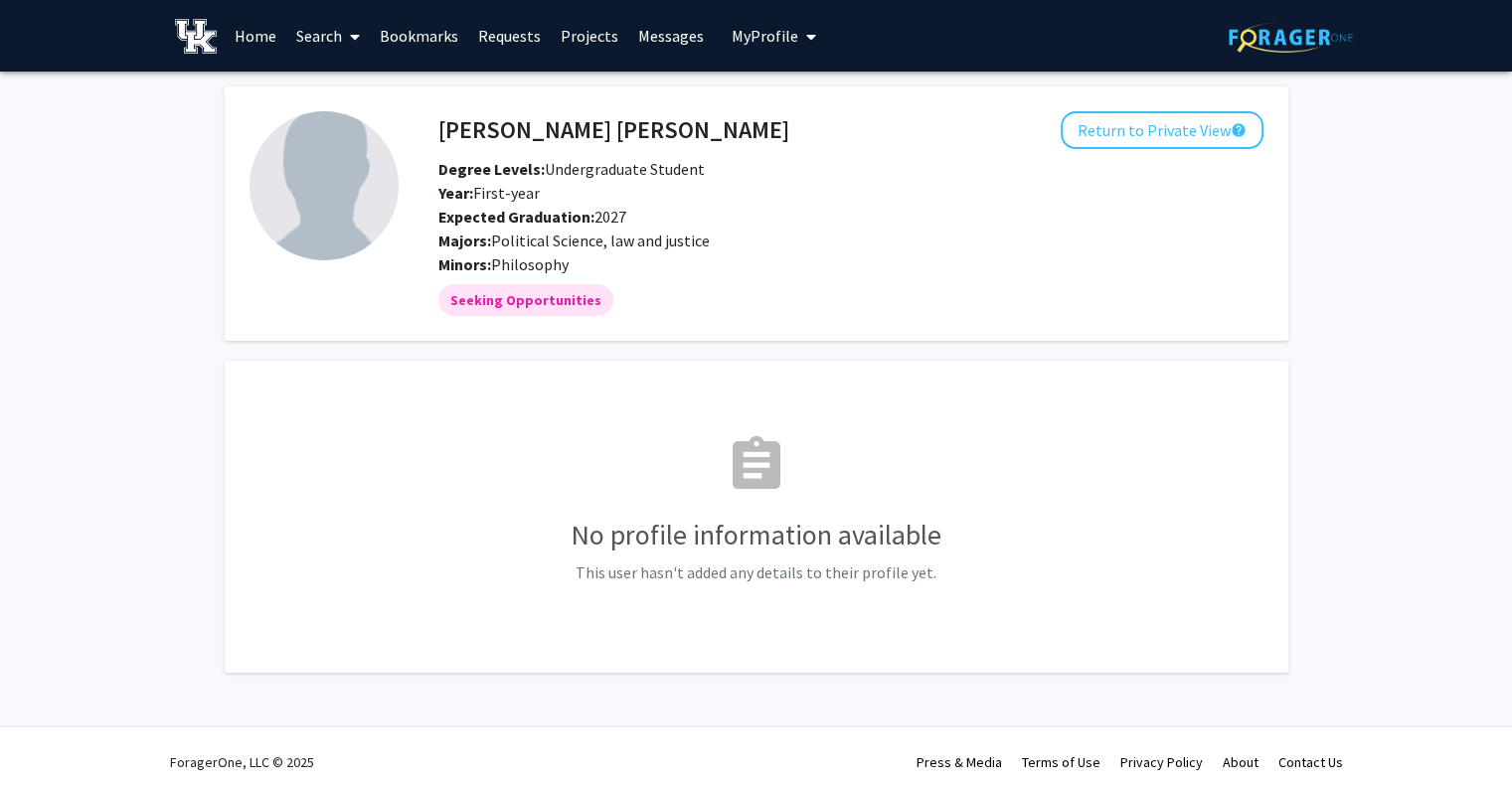 click on "Requests" at bounding box center (509, 36) 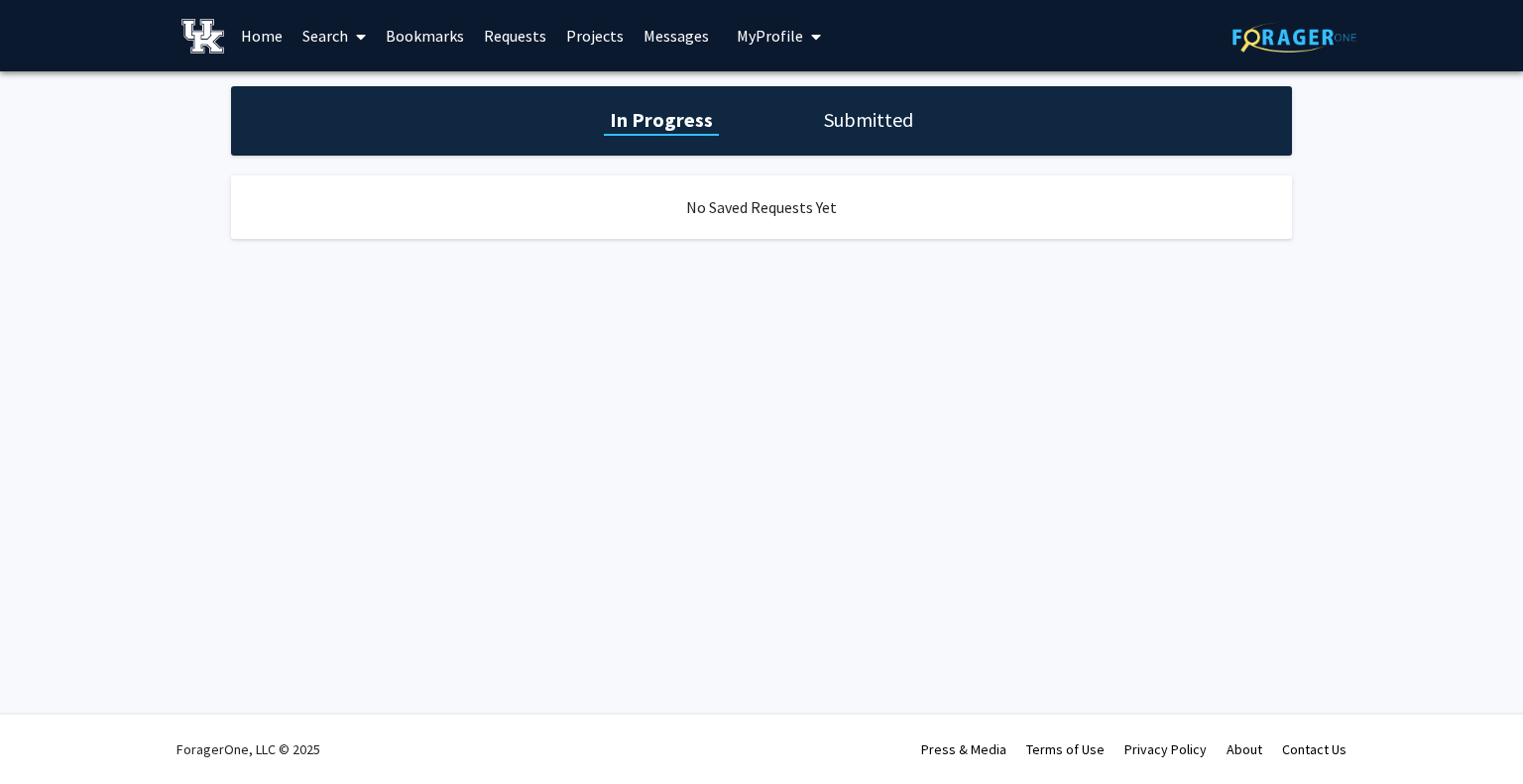 click on "Submitted" 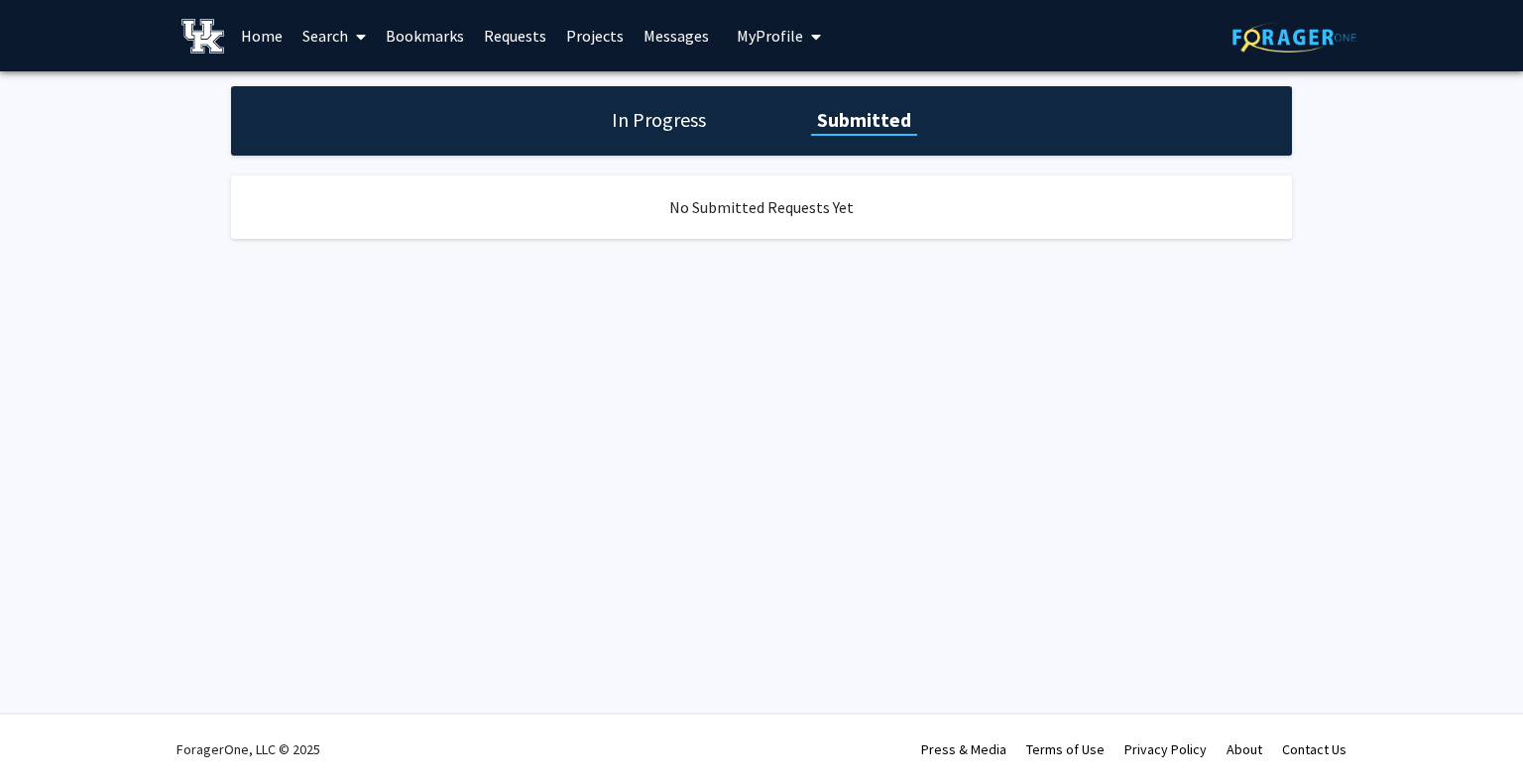 click on "Projects" at bounding box center (595, 36) 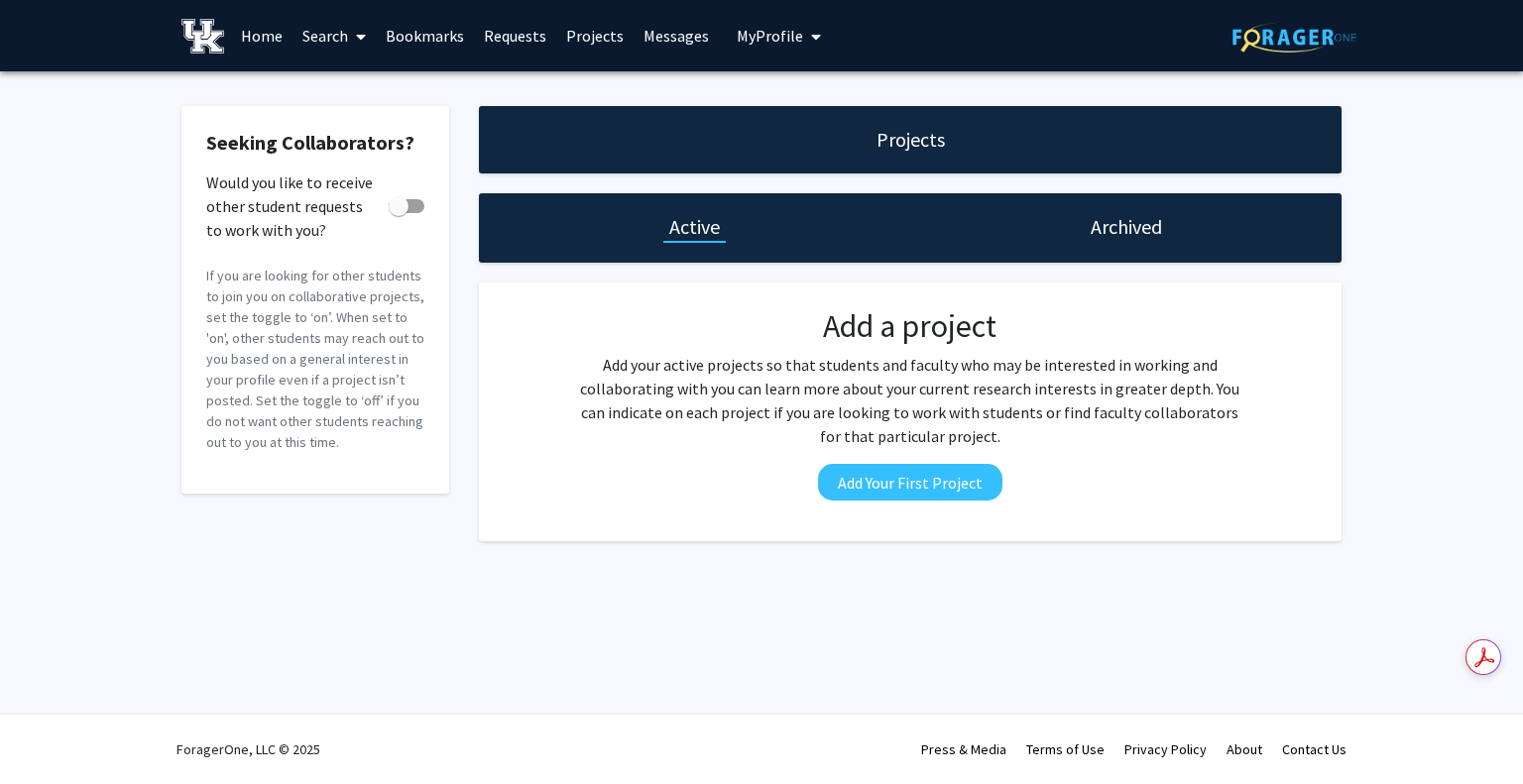 click on "Archived" 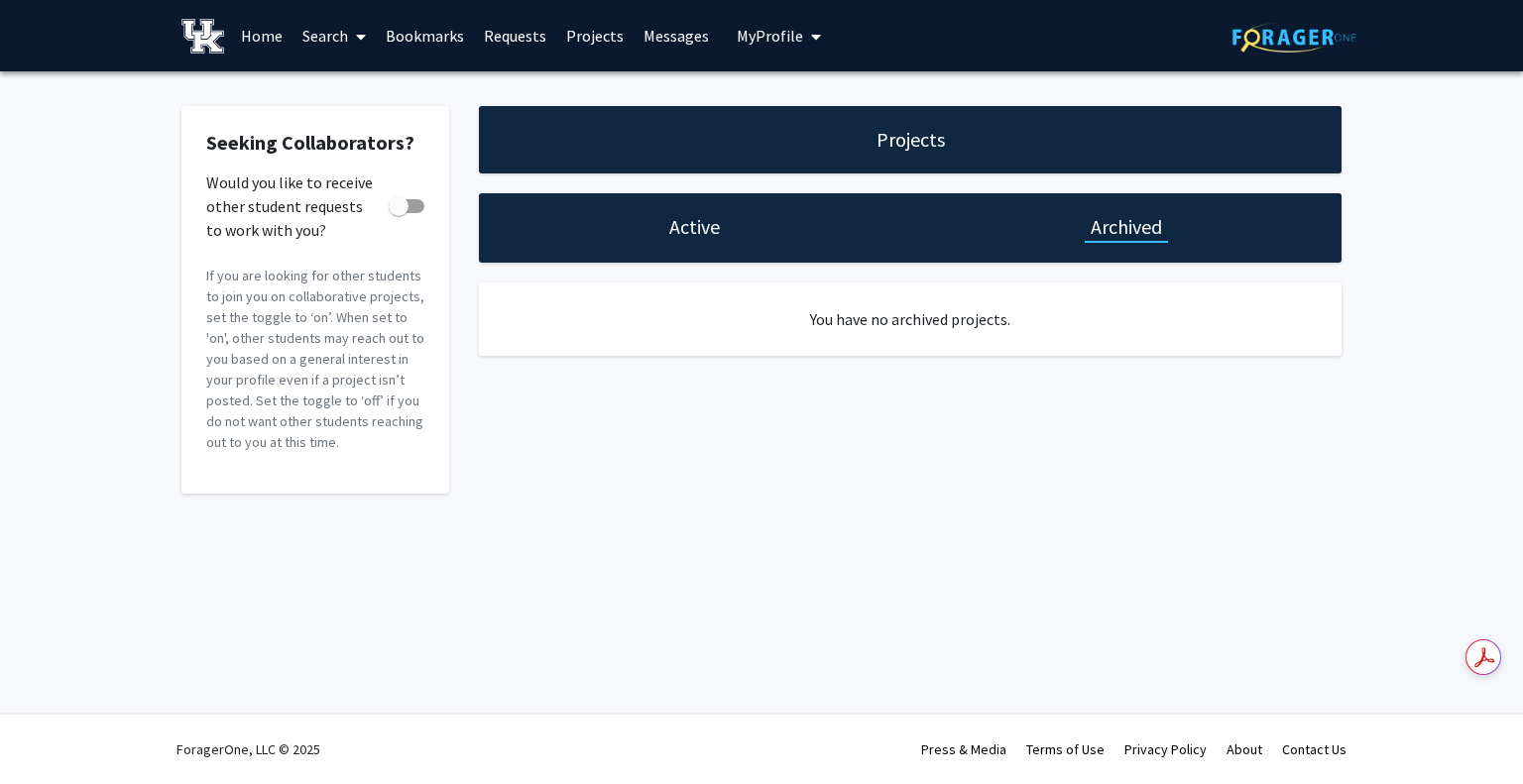 click on "Messages" at bounding box center (676, 36) 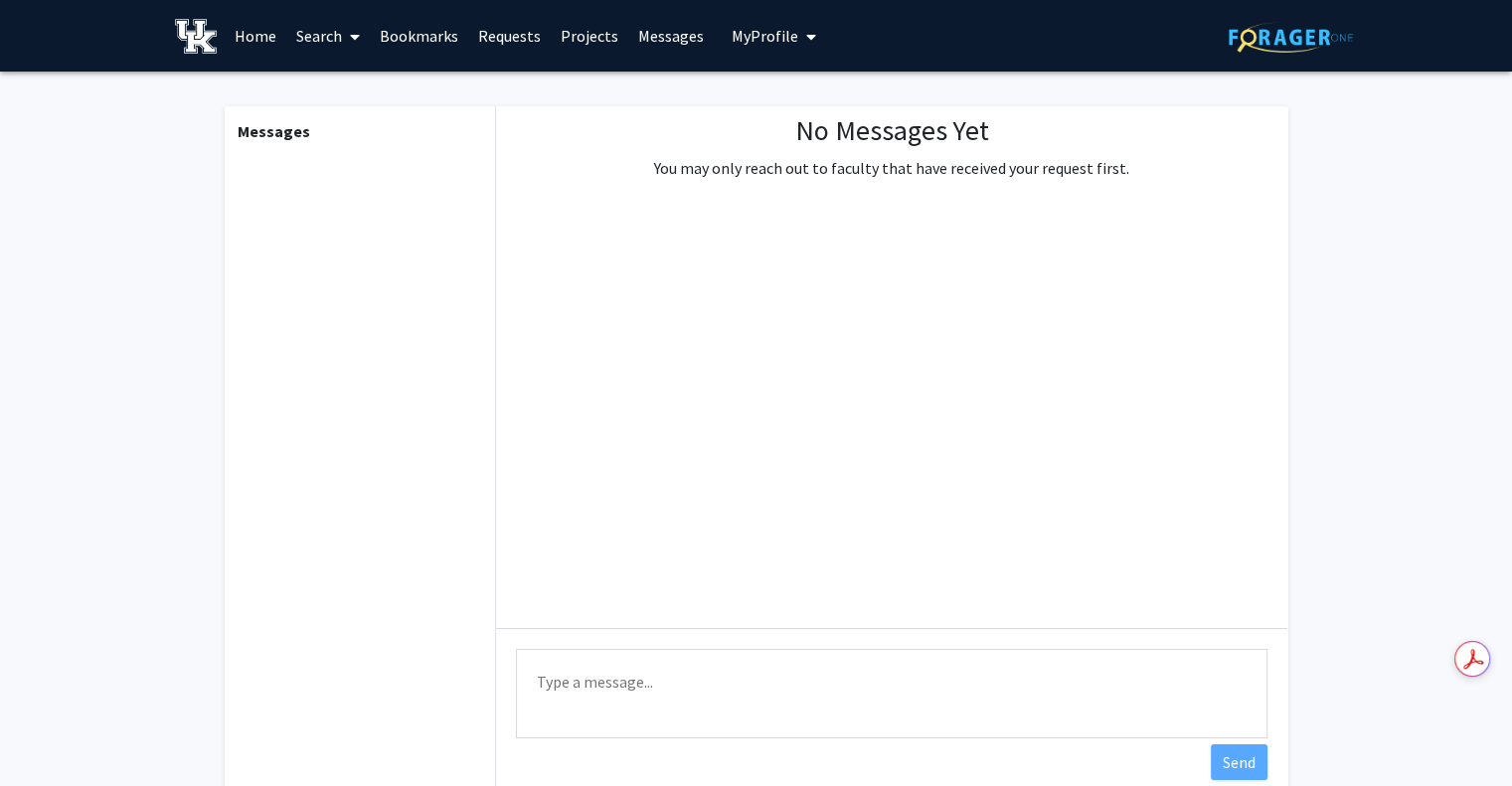 click on "Home" at bounding box center [255, 36] 